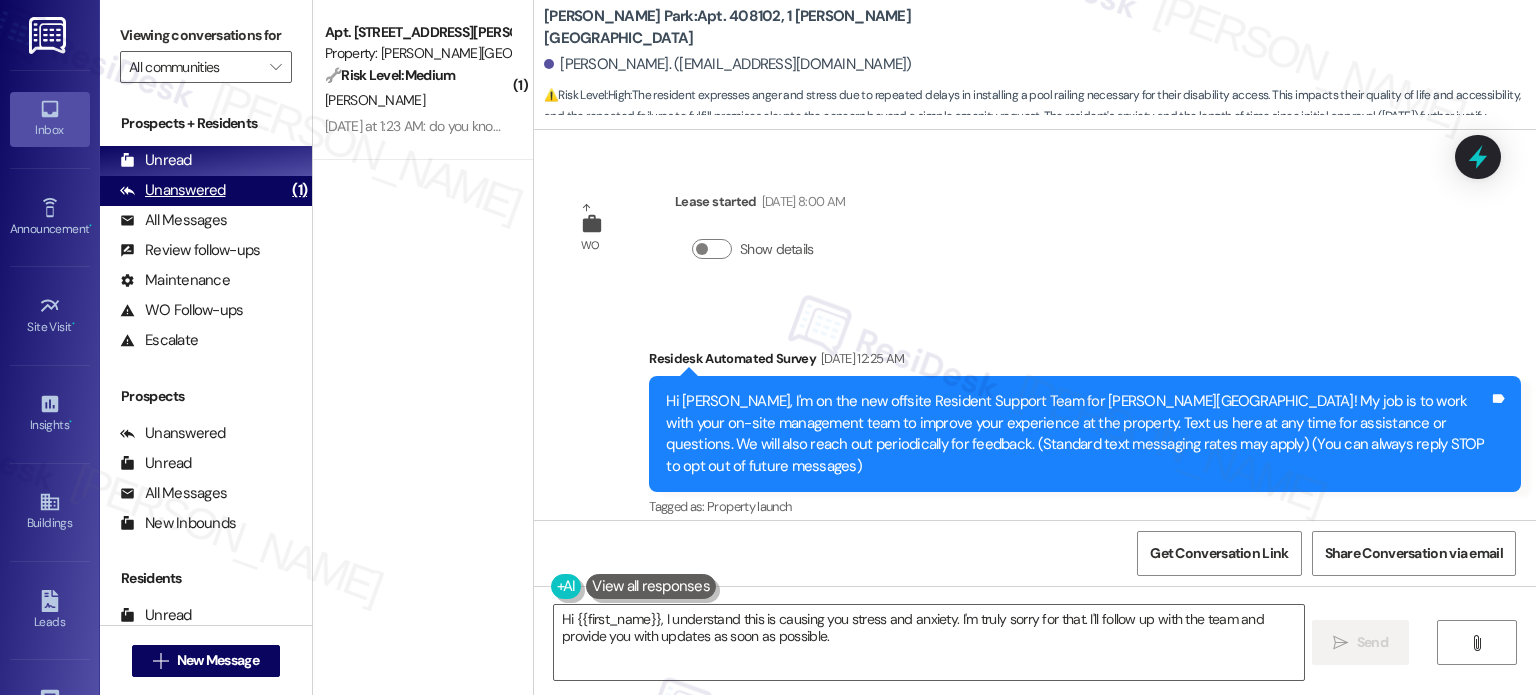 scroll, scrollTop: 0, scrollLeft: 0, axis: both 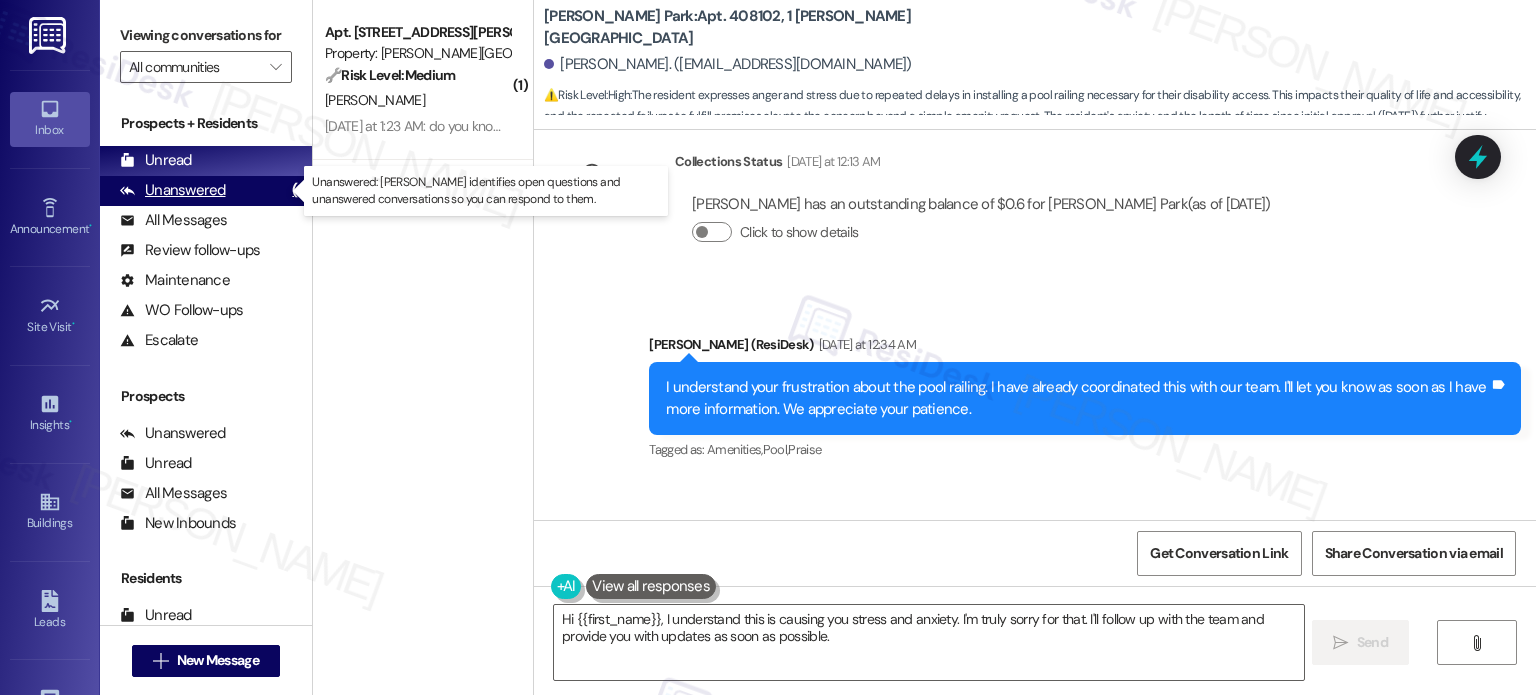 click on "Unanswered (1)" at bounding box center (206, 191) 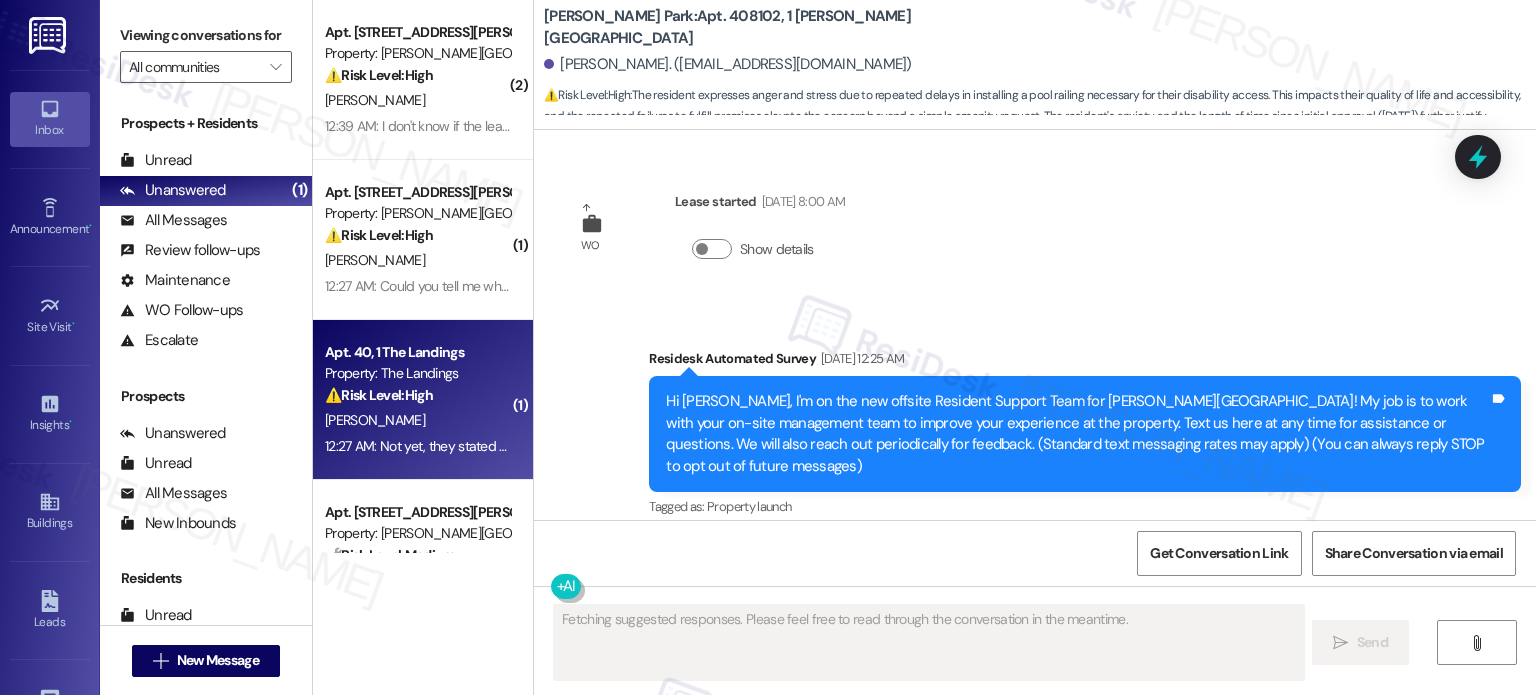scroll, scrollTop: 69550, scrollLeft: 0, axis: vertical 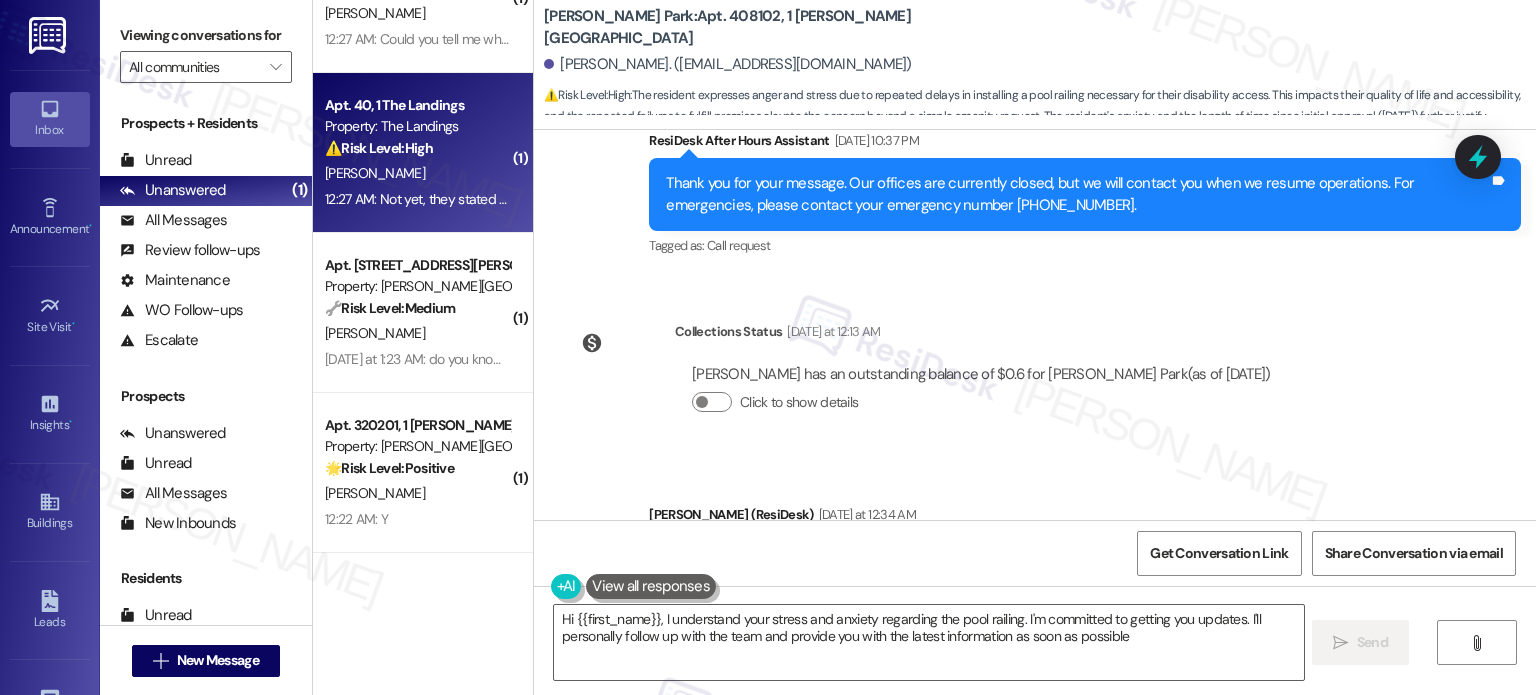 type on "Hi {{first_name}}, I understand your [MEDICAL_DATA] regarding the pool railing. I'm committed to getting you updates. I'll personally follow up with the team and provide you with the latest information as soon as possible." 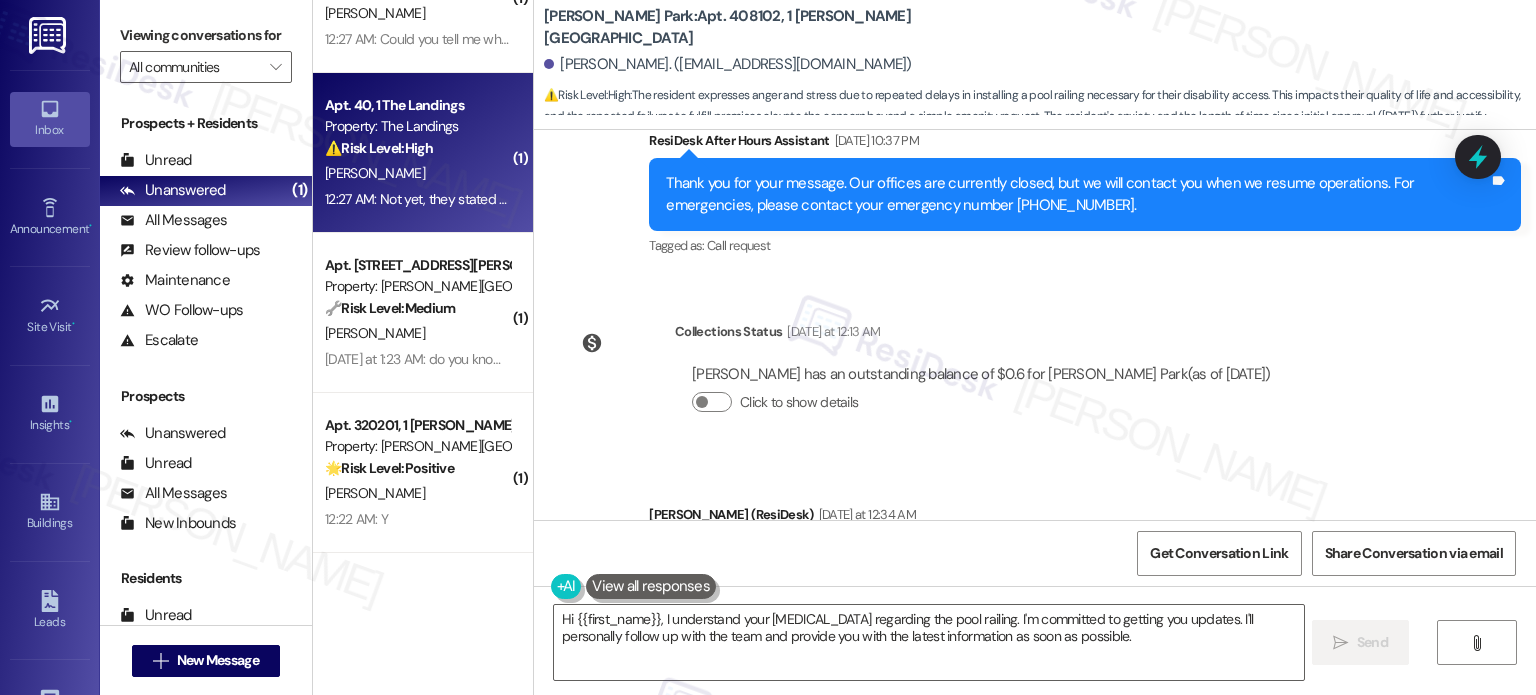 click on "[PERSON_NAME]" at bounding box center (417, 173) 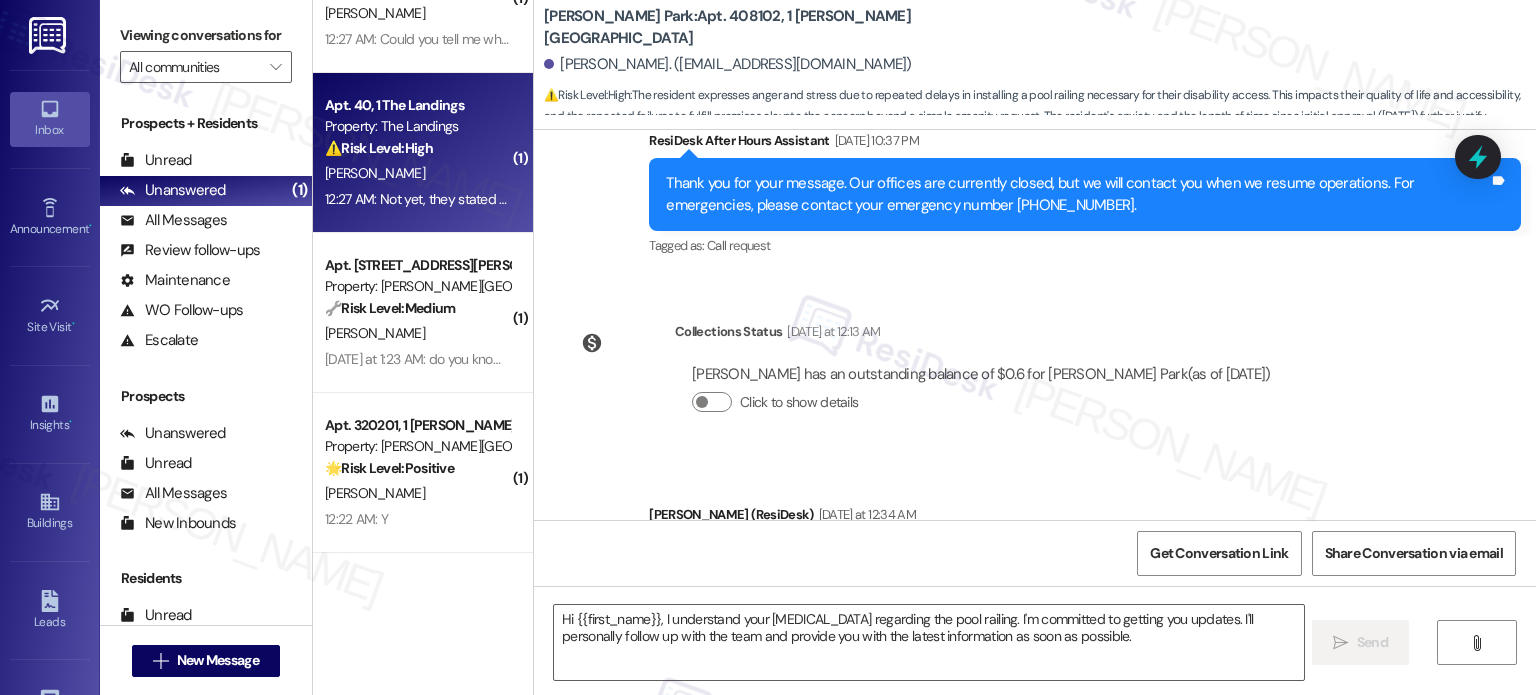 type on "Fetching suggested responses. Please feel free to read through the conversation in the meantime." 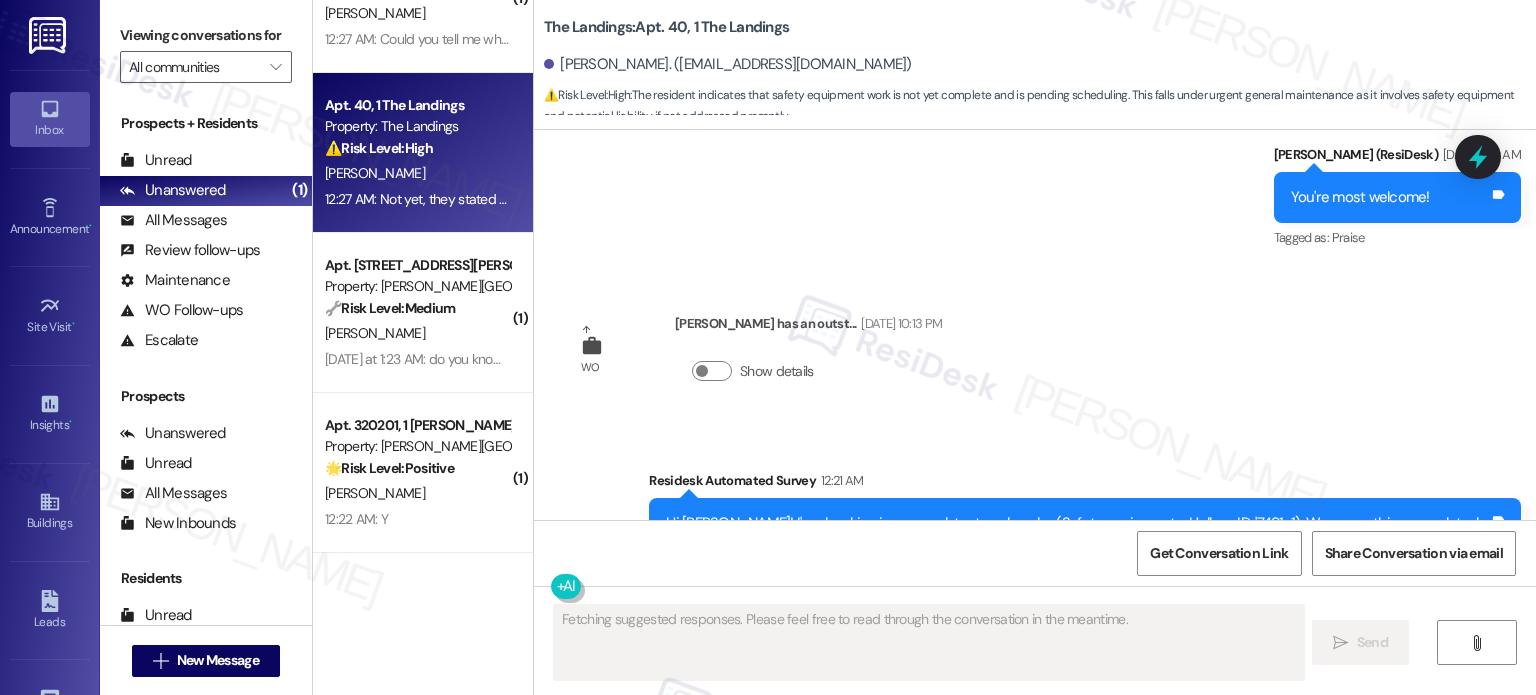 scroll, scrollTop: 11632, scrollLeft: 0, axis: vertical 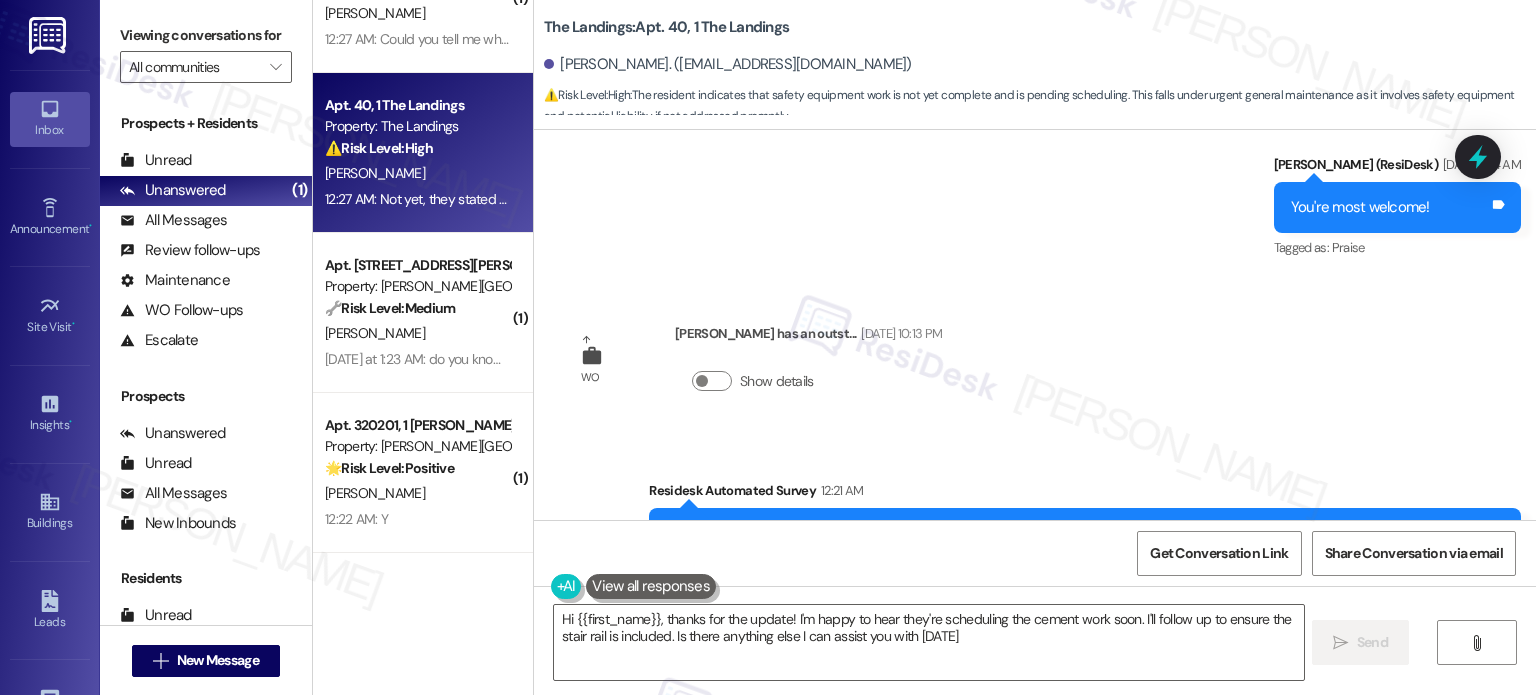 type on "Hi {{first_name}}, thanks for the update! I'm happy to hear they're scheduling the cement work soon. I'll follow up to ensure the stair rail is included. Is there anything else I can assist you with [DATE]?" 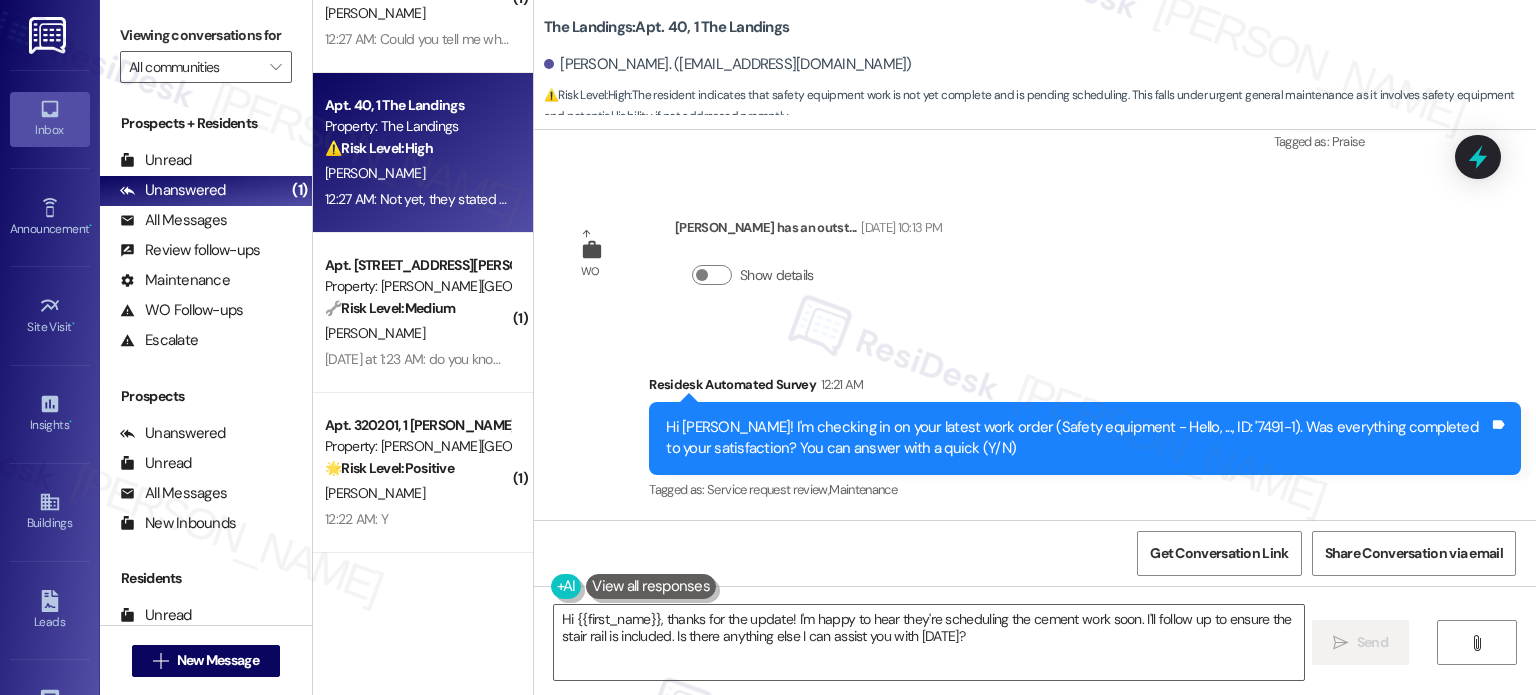 scroll, scrollTop: 11832, scrollLeft: 0, axis: vertical 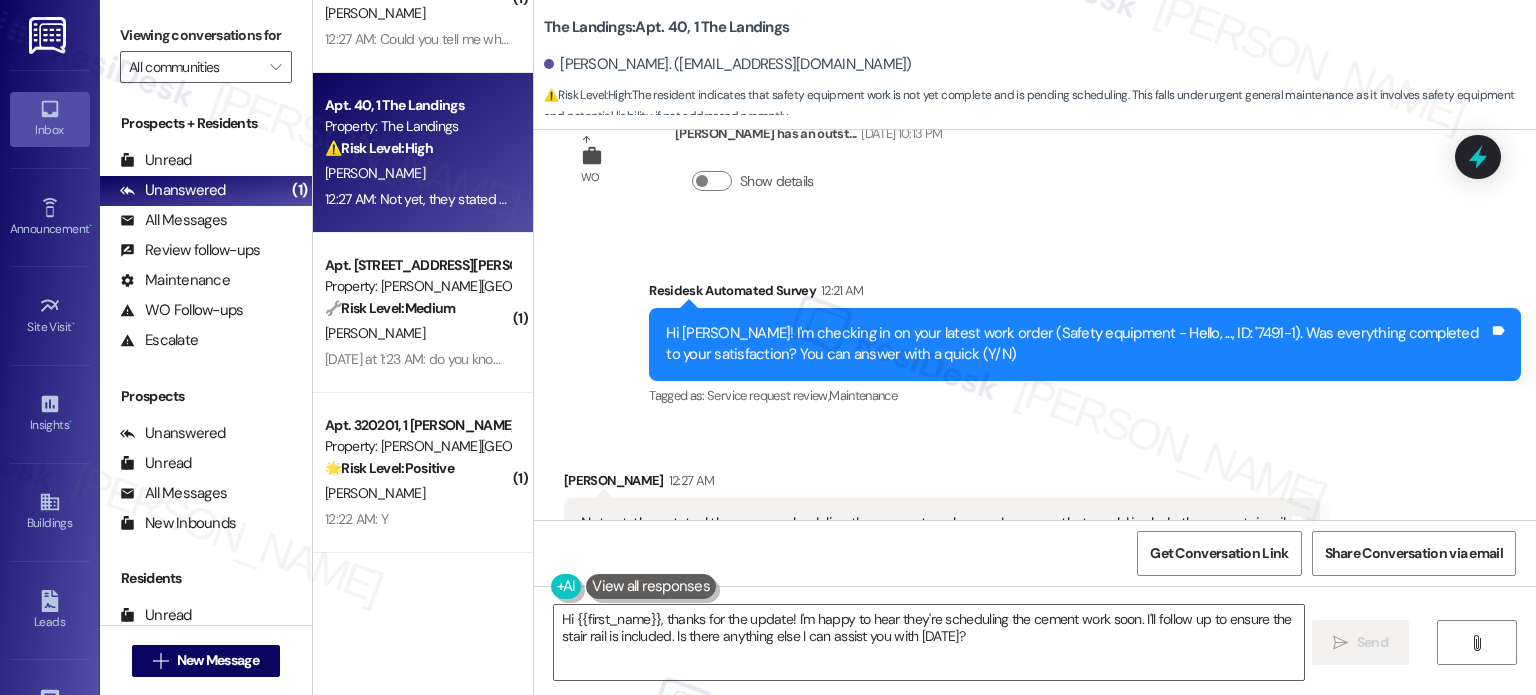 click on "Not yet, they stated they were scheduling the cement work soon. I assume that would include the new stair rail." at bounding box center [934, 523] 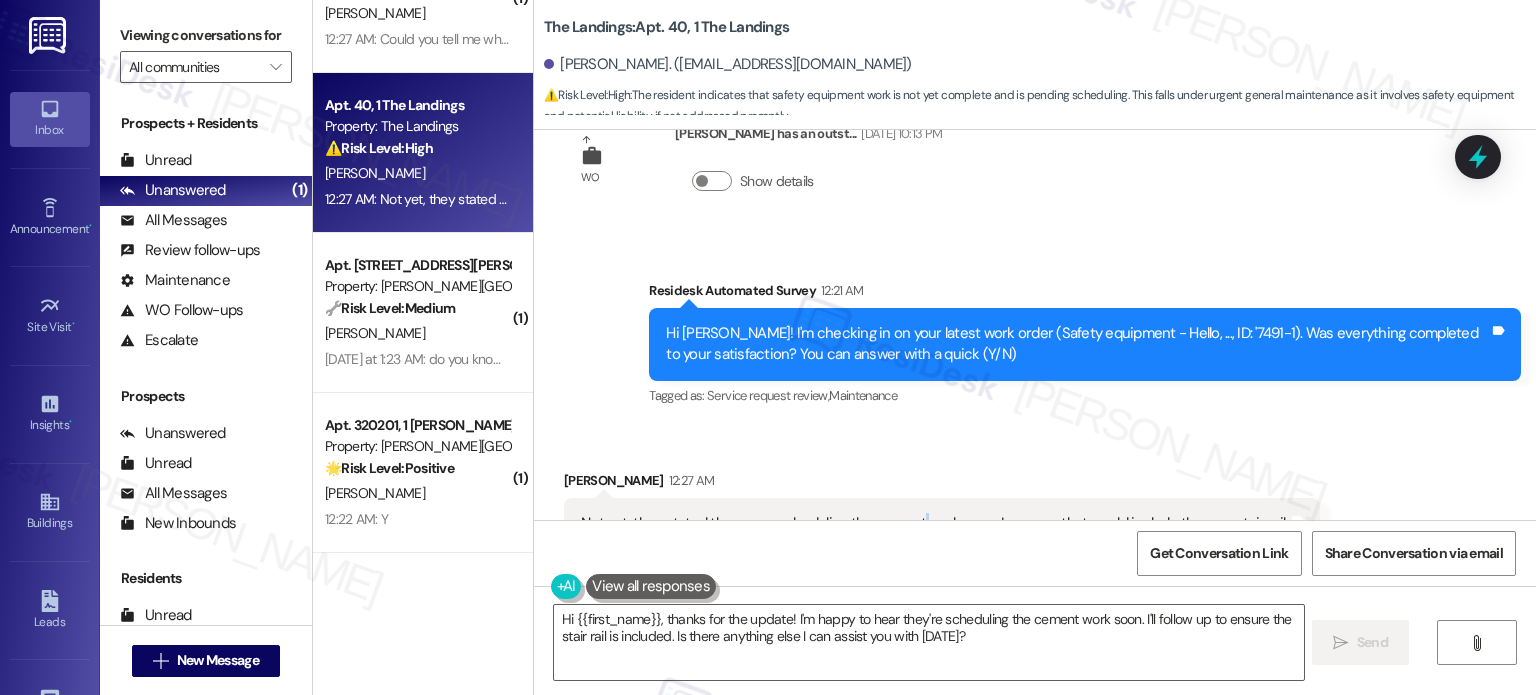 click on "Not yet, they stated they were scheduling the cement work soon. I assume that would include the new stair rail." at bounding box center [934, 523] 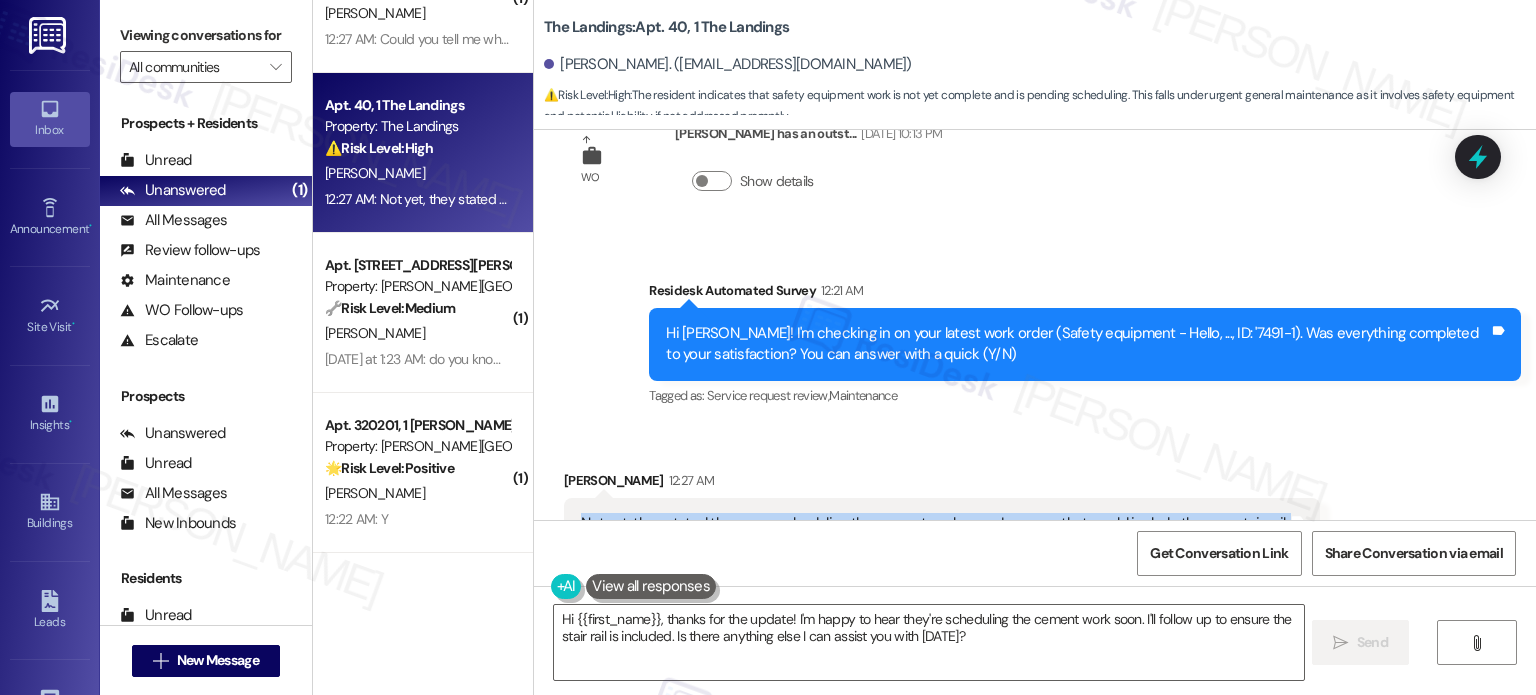 click on "Not yet, they stated they were scheduling the cement work soon. I assume that would include the new stair rail." at bounding box center [934, 523] 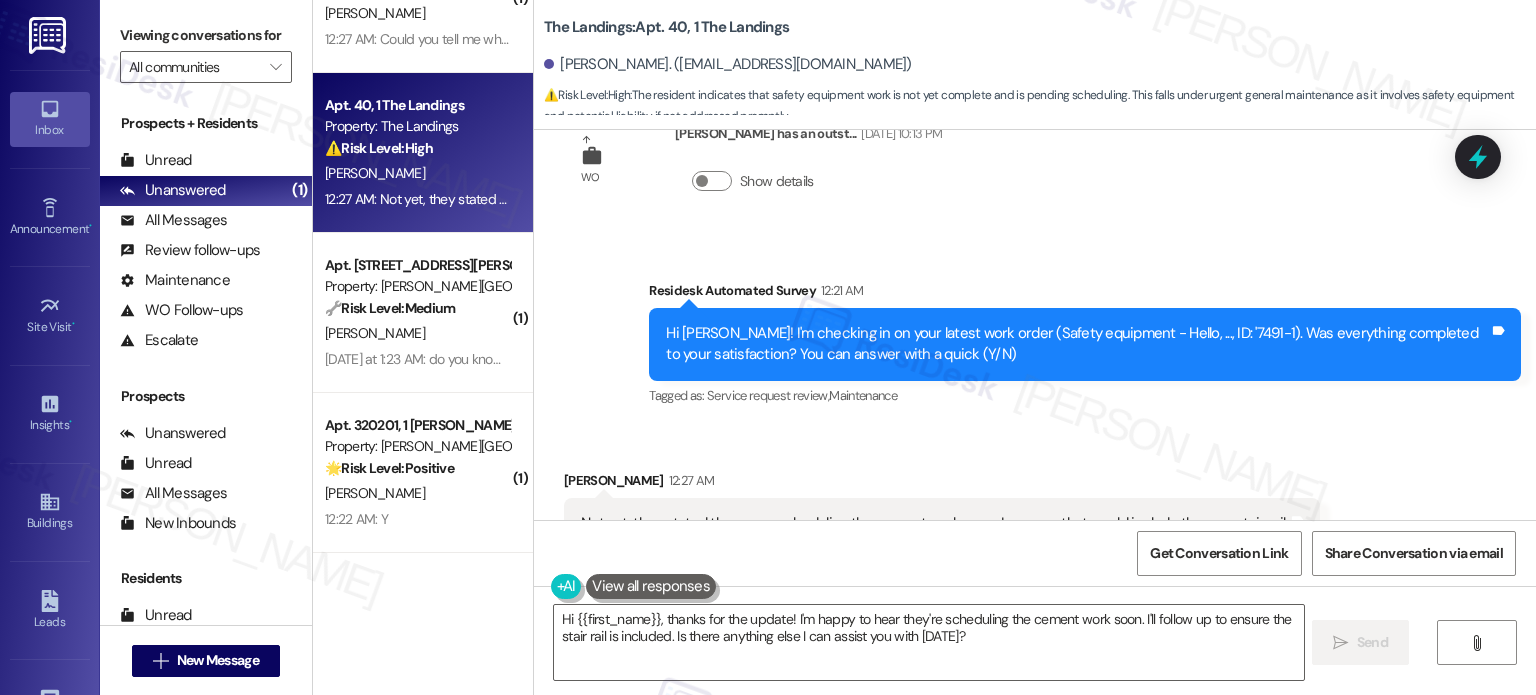 click on "[PERSON_NAME] 12:27 AM" at bounding box center [942, 484] 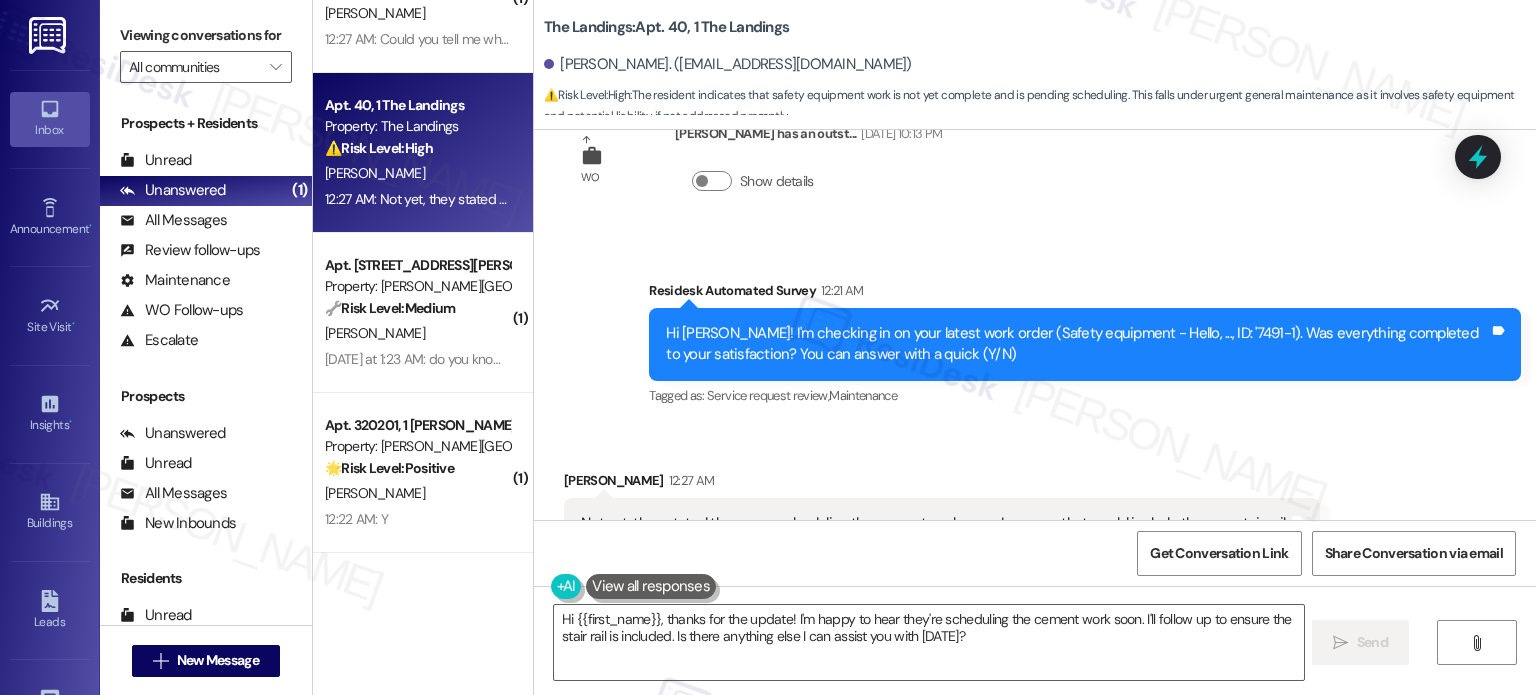 click on "Not yet, they stated they were scheduling the cement work soon. I assume that would include the new stair rail." at bounding box center (934, 523) 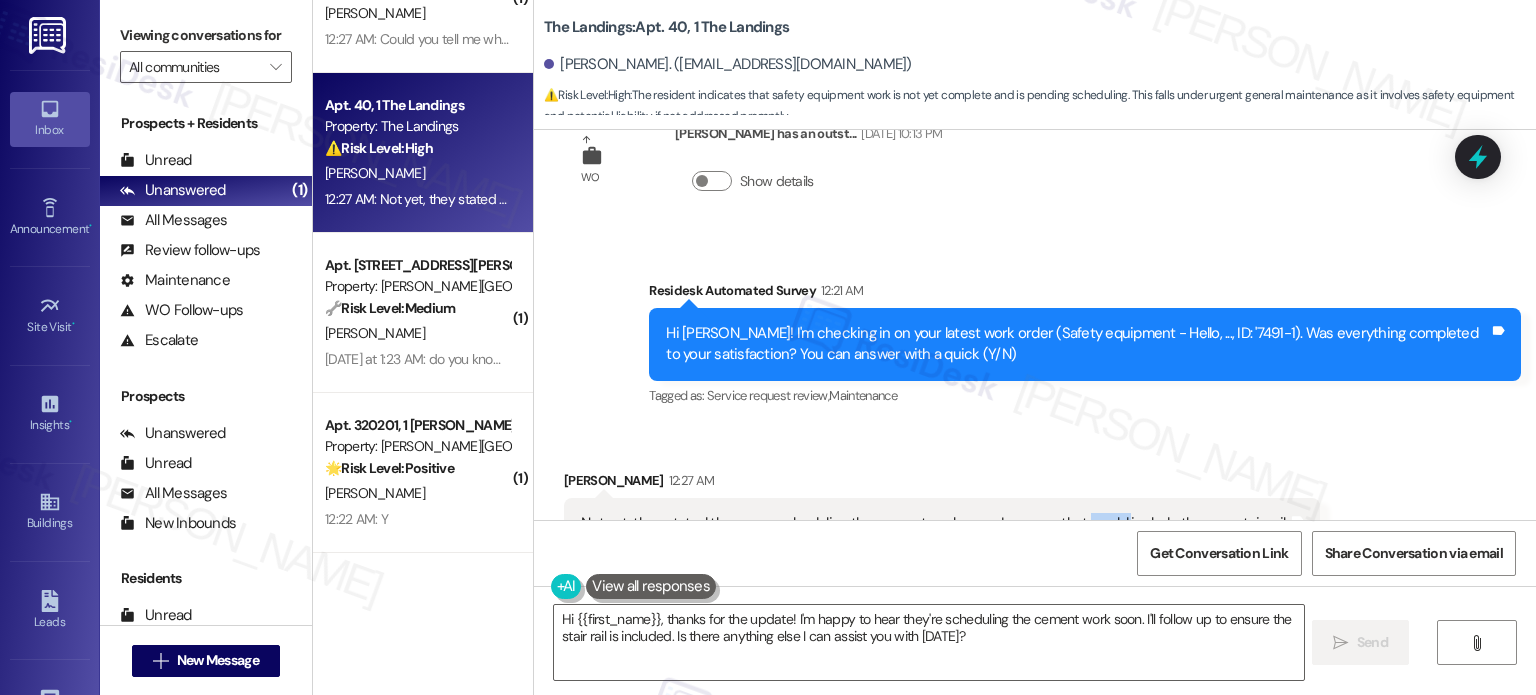 click on "Not yet, they stated they were scheduling the cement work soon. I assume that would include the new stair rail." at bounding box center [934, 523] 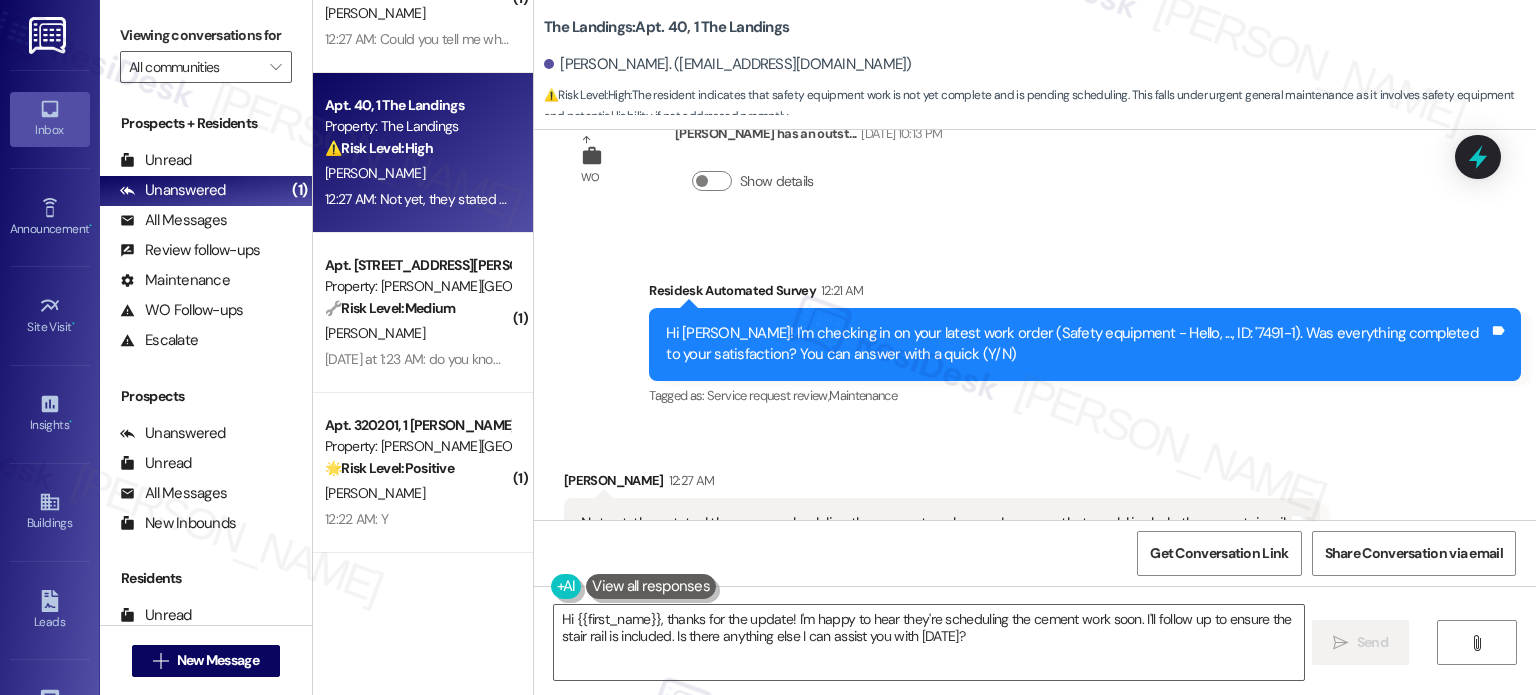 drag, startPoint x: 1156, startPoint y: 355, endPoint x: 1248, endPoint y: 330, distance: 95.33625 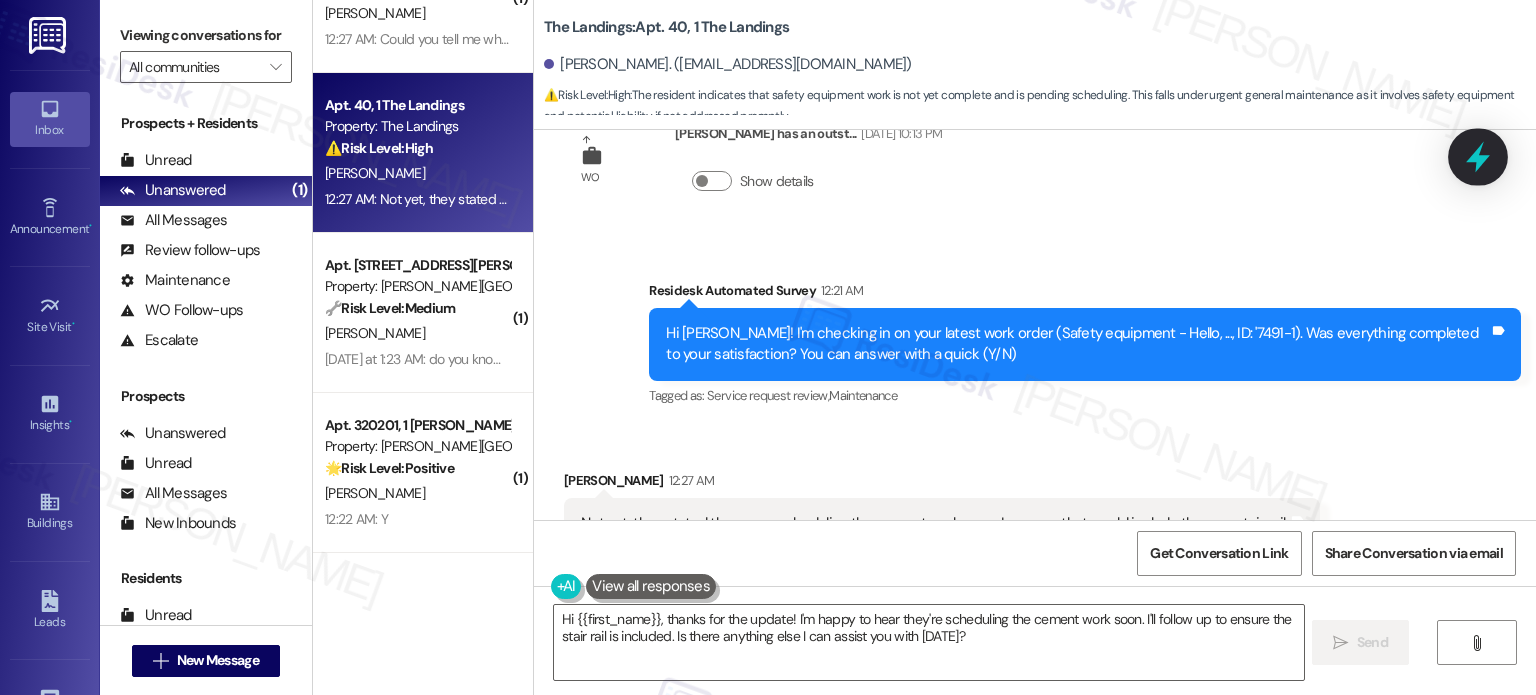click 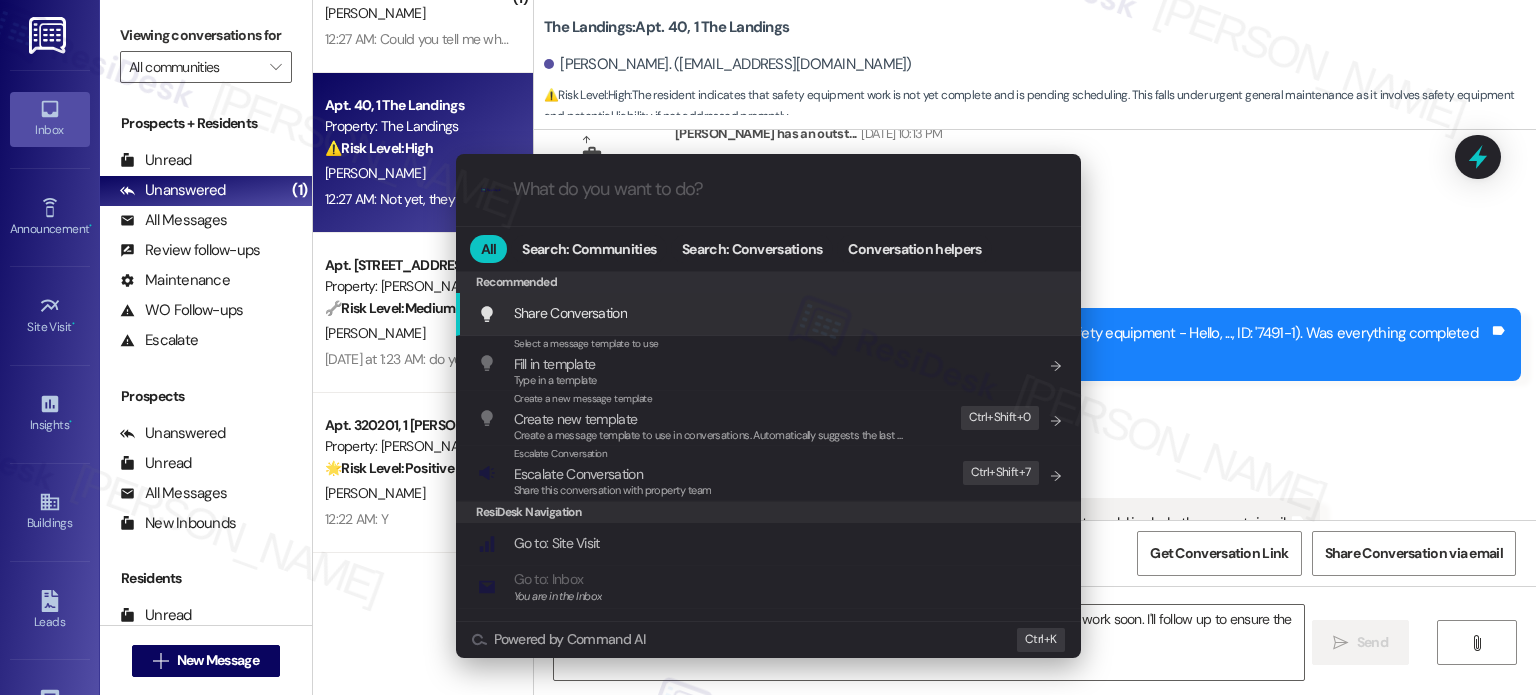 click on ".cls-1{fill:#0a055f;}.cls-2{fill:#0cc4c4;} resideskLogoBlueOrange" at bounding box center [768, 189] 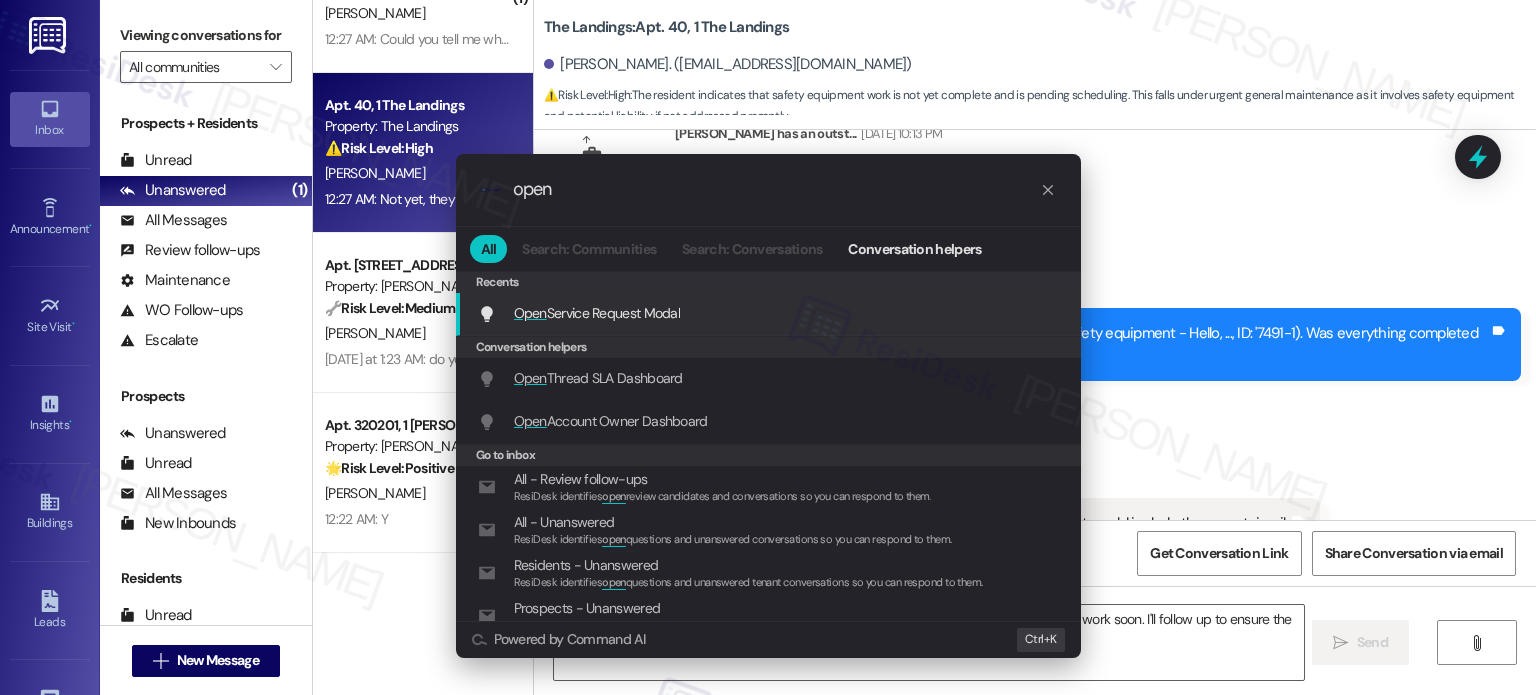 type on "open" 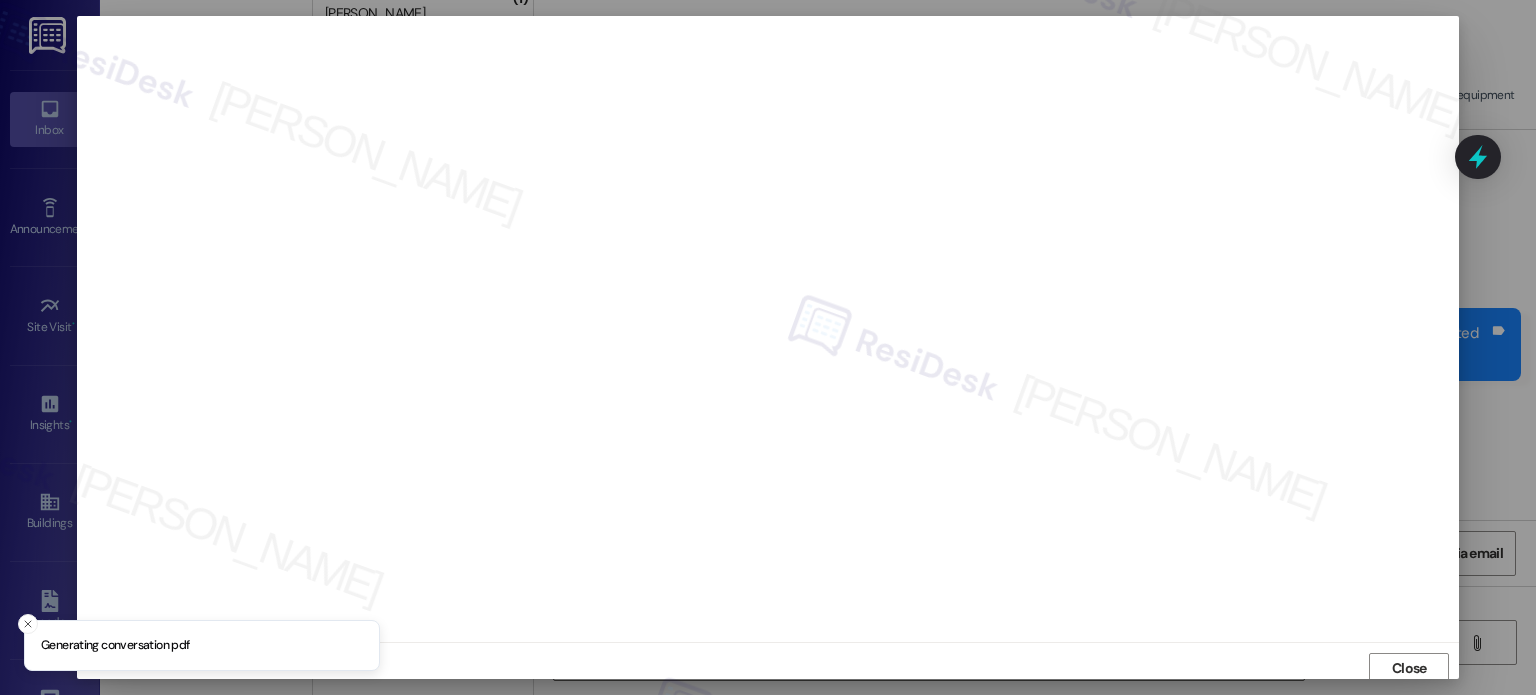 scroll, scrollTop: 5, scrollLeft: 0, axis: vertical 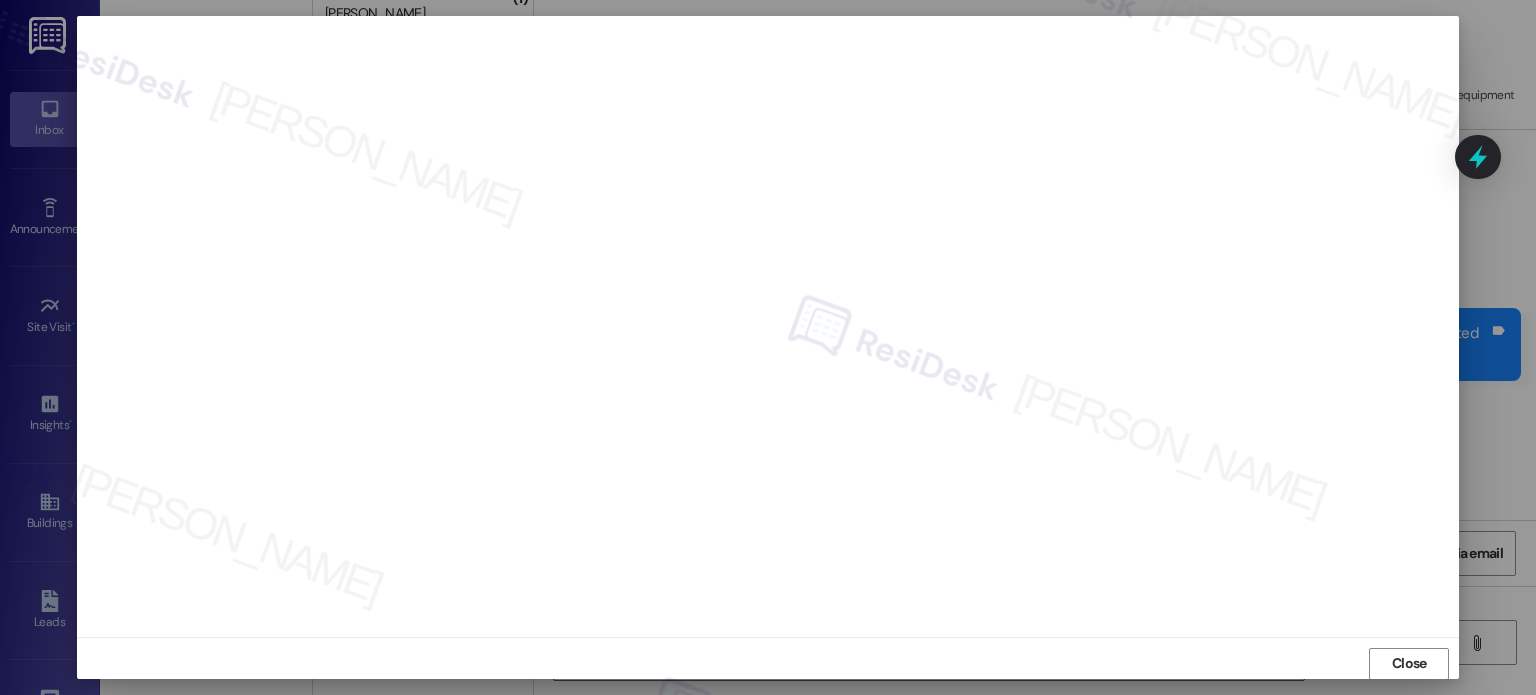 click at bounding box center (768, 347) 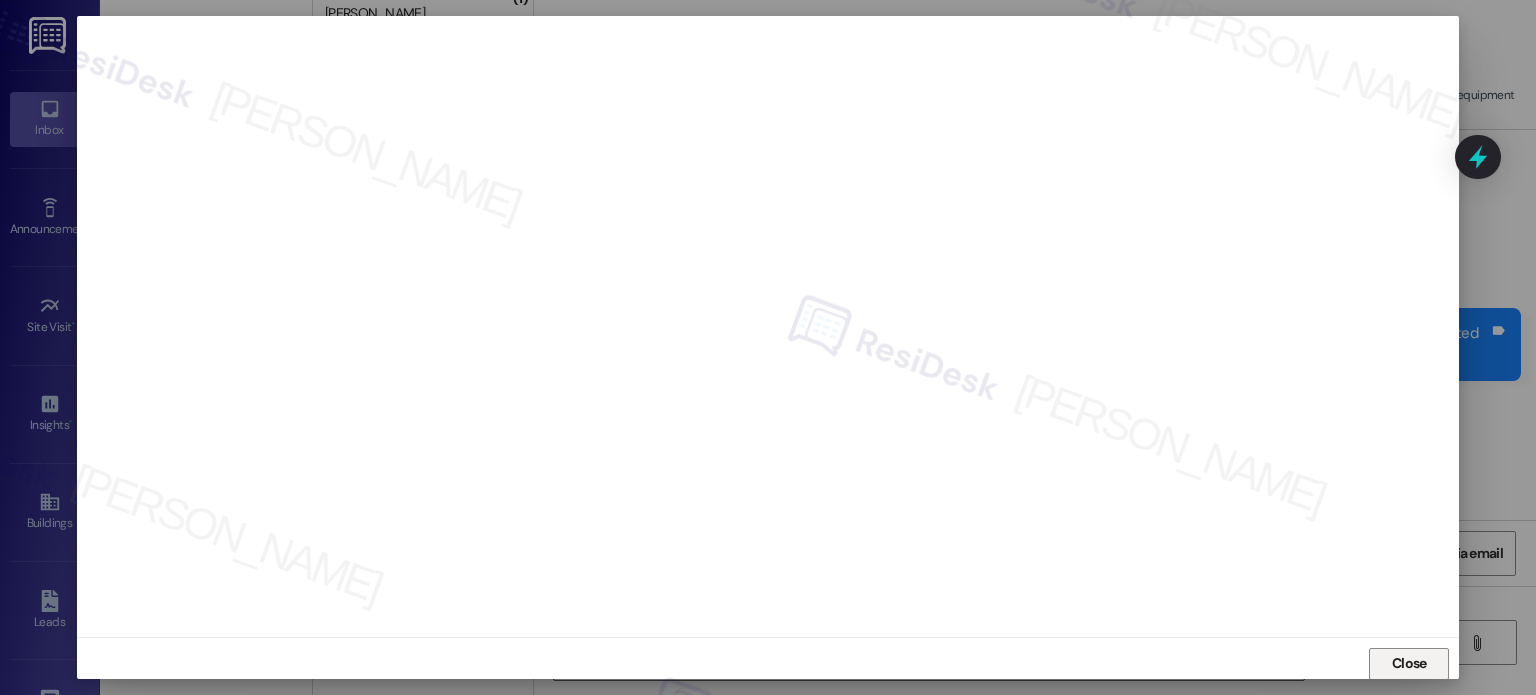click on "Close" at bounding box center [1409, 664] 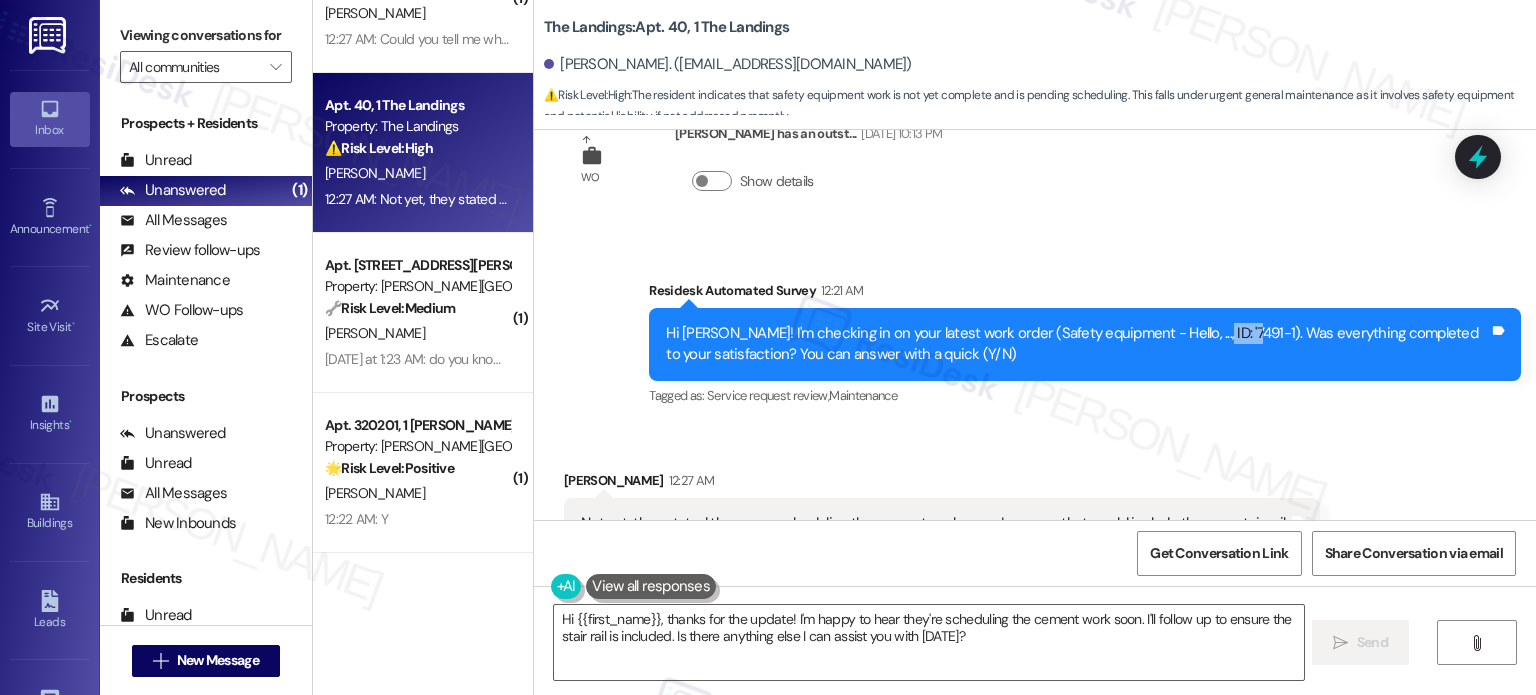 drag, startPoint x: 1224, startPoint y: 222, endPoint x: 1184, endPoint y: 214, distance: 40.792156 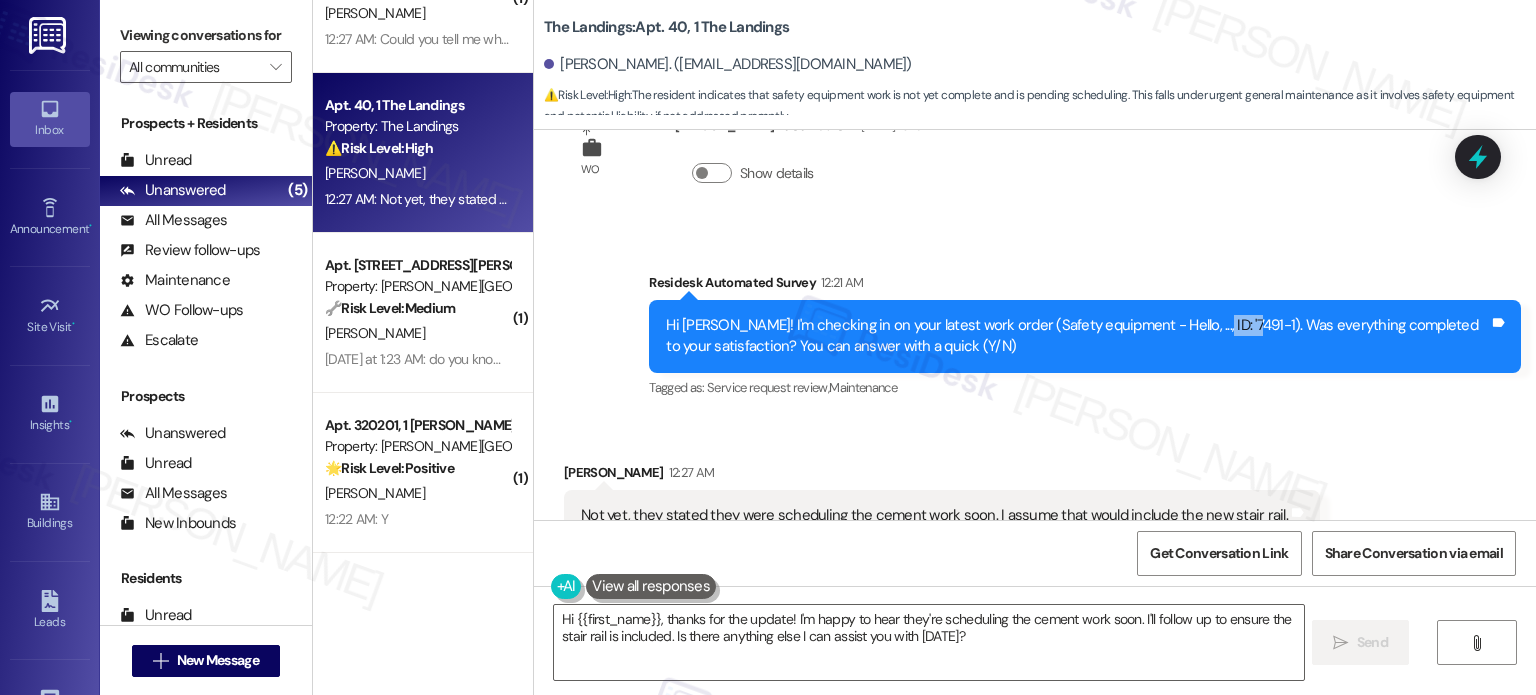 scroll, scrollTop: 11832, scrollLeft: 0, axis: vertical 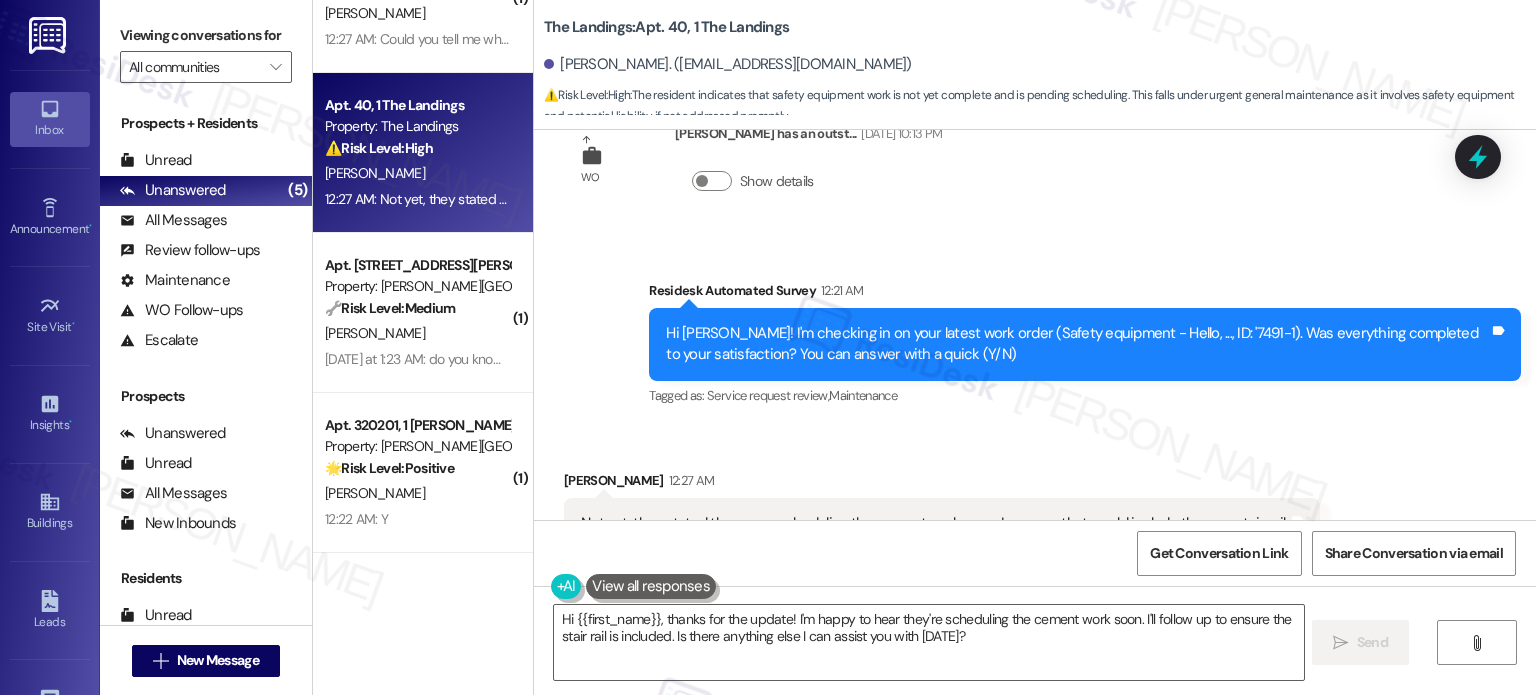 click on "Not yet, they stated they were scheduling the cement work soon. I assume that would include the new stair rail.  Tags and notes" at bounding box center [942, 523] 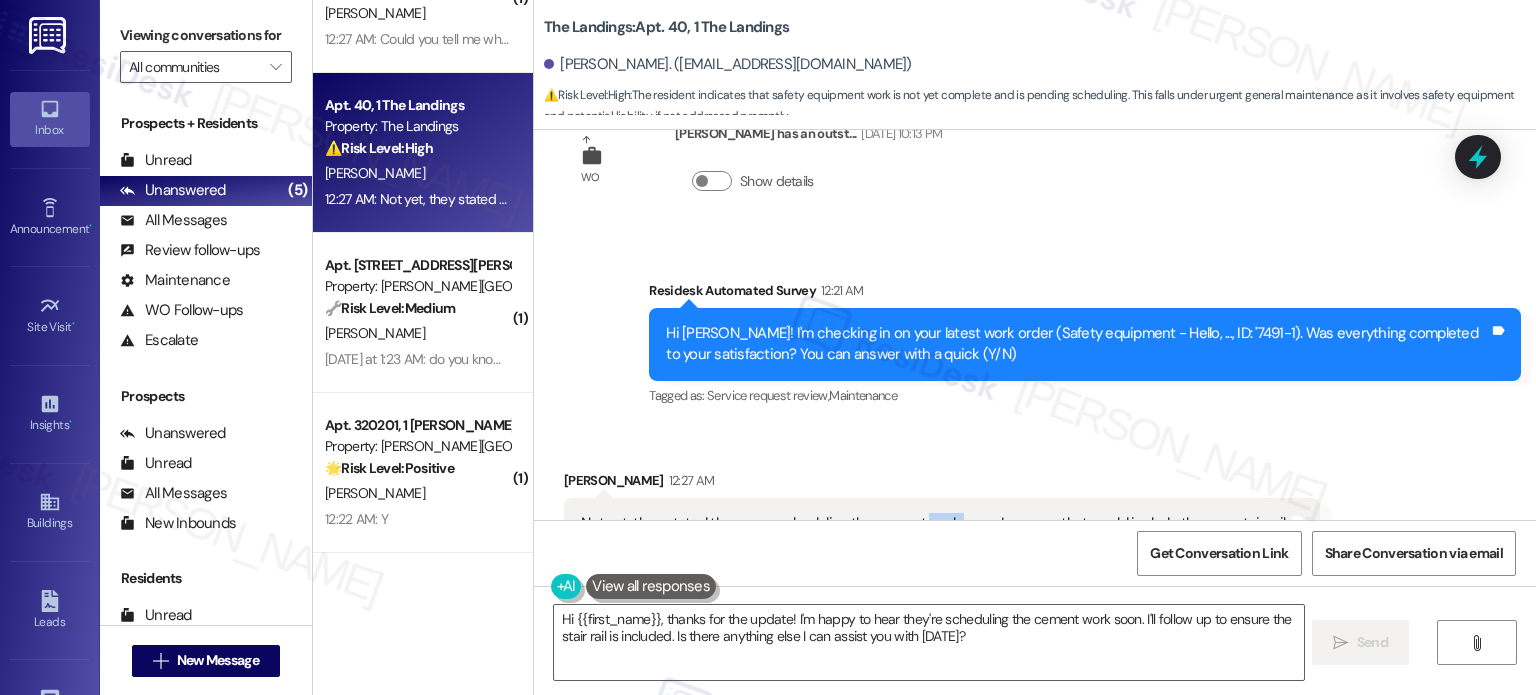 click on "Not yet, they stated they were scheduling the cement work soon. I assume that would include the new stair rail." at bounding box center (934, 523) 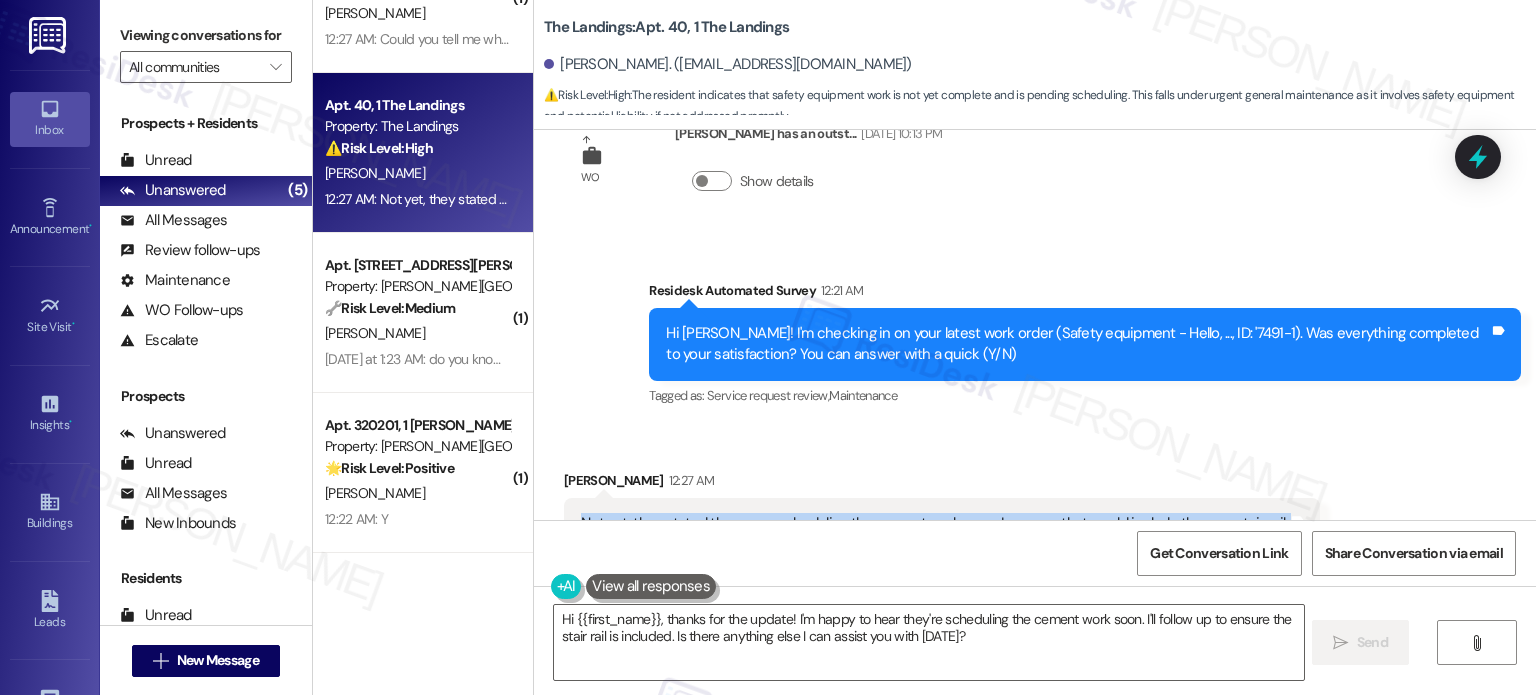 click on "Not yet, they stated they were scheduling the cement work soon. I assume that would include the new stair rail." at bounding box center [934, 523] 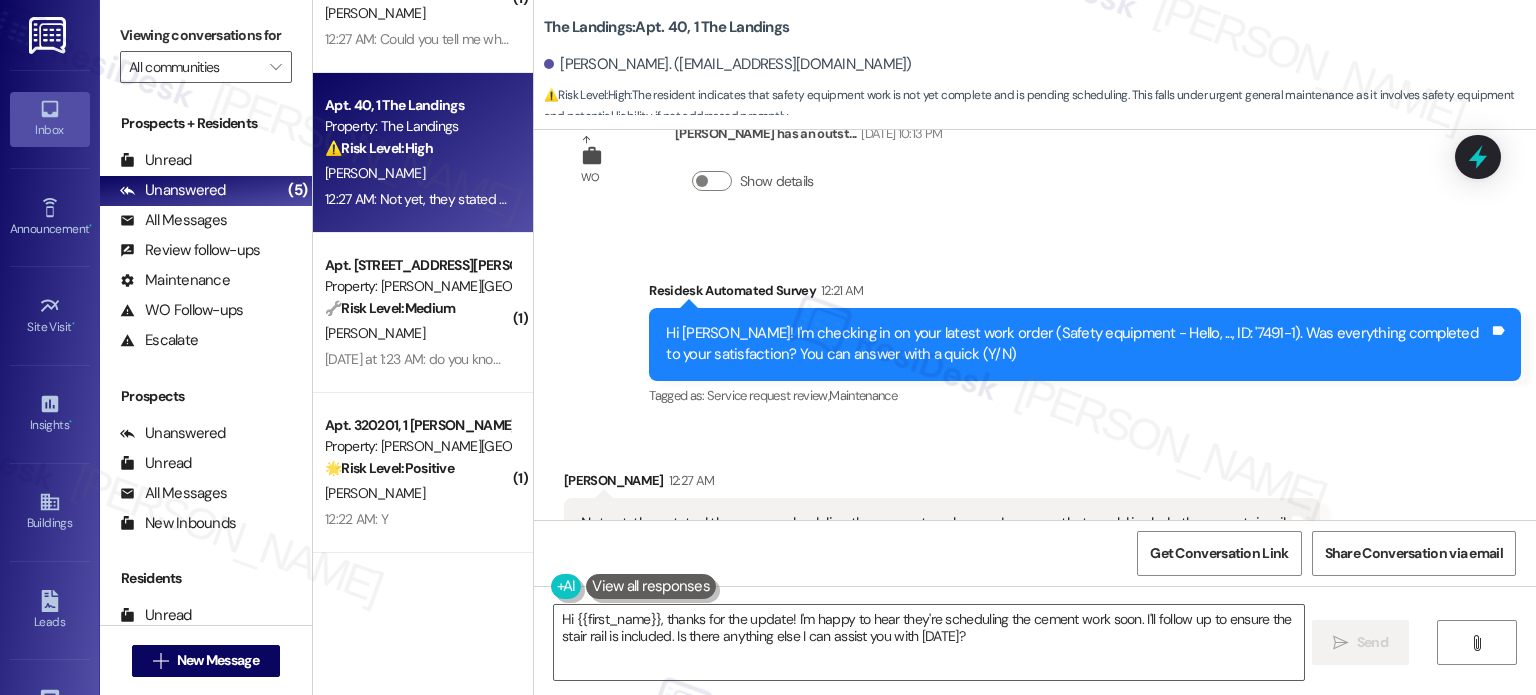 click on "Received via SMS [PERSON_NAME] 12:27 AM Not yet, they stated they were scheduling the cement work soon. I assume that would include the new stair rail.  Tags and notes Tagged as:   Construction Click to highlight conversations about Construction  Related guidelines Hide Suggestions 'OneWall - The Landings: Maintenance does not work on weekends, except for emergencies' Created  [DATE] Property level guideline  ( 71 % match) FAQs generated by ResiDesk AI What is considered an emergency for weekend maintenance? Emergencies typically include issues that pose immediate danger or severe property damage, such as major leaks, electrical failures, or security breaches. What number should I call for emergency maintenance on weekends? For emergency maintenance on weekends, please call our 24/7 emergency hotline at [insert emergency number here]. When does the regular maintenance schedule resume? Regular maintenance services resume [DATE] morning at [insert time, e.g., 8:00 AM]. Original Guideline Created   (" at bounding box center [1035, 678] 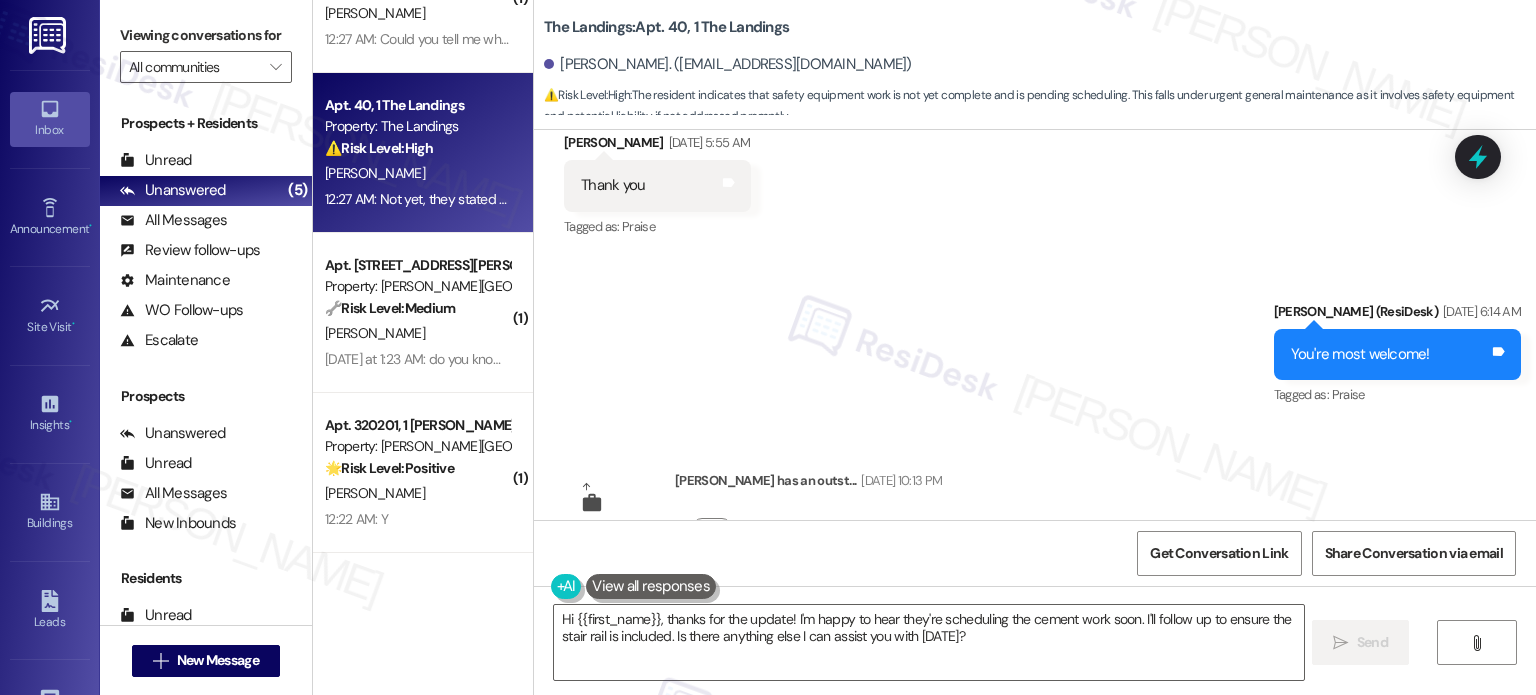 scroll, scrollTop: 11732, scrollLeft: 0, axis: vertical 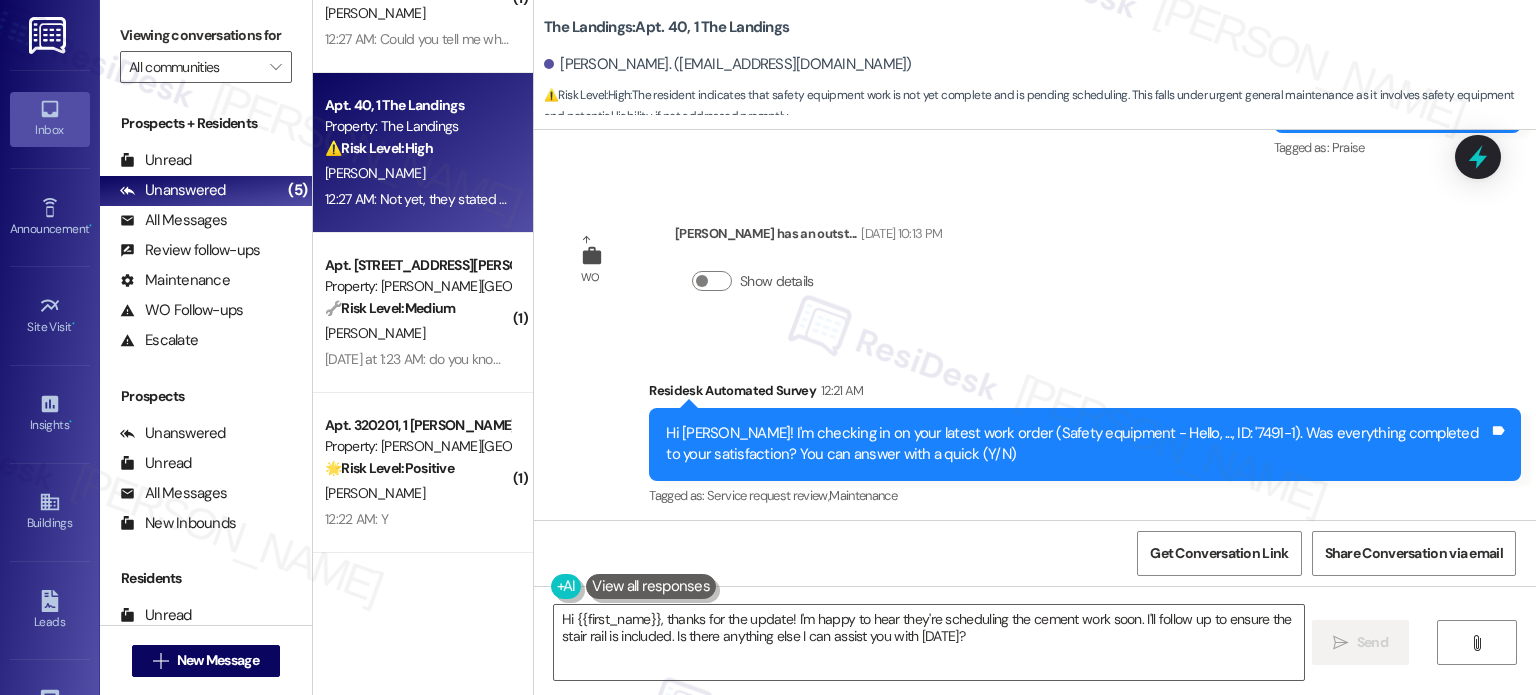 click on "Hi [PERSON_NAME]! I'm checking in on your latest work order (Safety equipment - Hello, ..., ID: '7491-1). Was everything completed to your satisfaction? You can answer with a quick (Y/N)" at bounding box center (1077, 444) 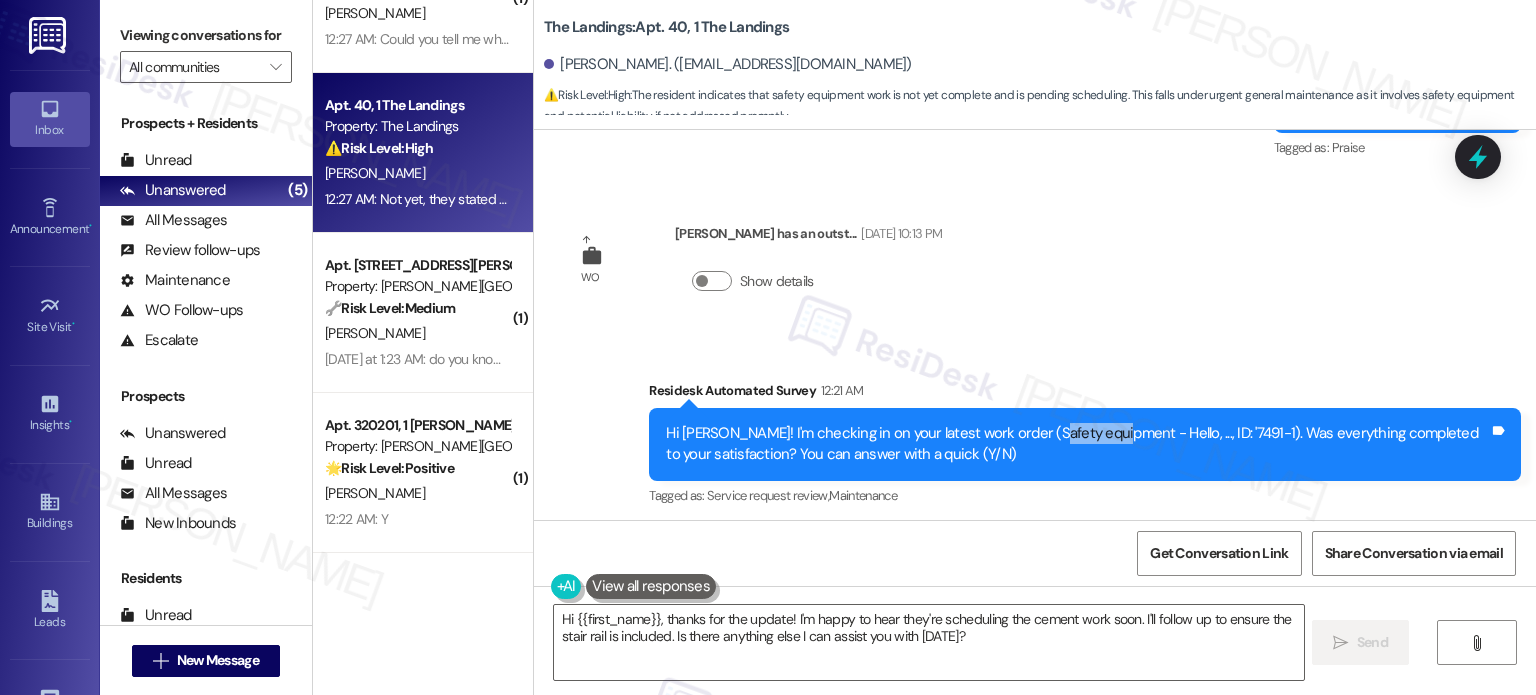 click on "Hi [PERSON_NAME]! I'm checking in on your latest work order (Safety equipment - Hello, ..., ID: '7491-1). Was everything completed to your satisfaction? You can answer with a quick (Y/N)" at bounding box center (1077, 444) 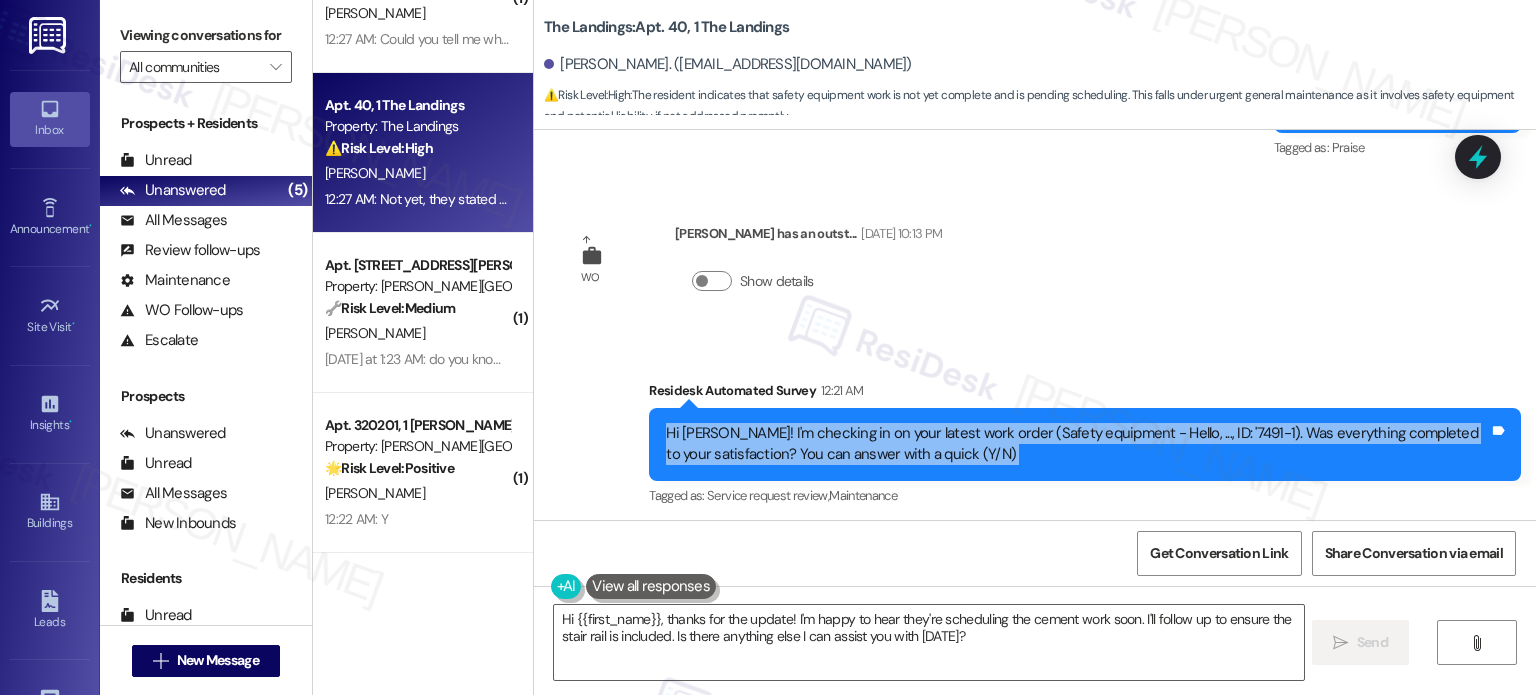 click on "Hi [PERSON_NAME]! I'm checking in on your latest work order (Safety equipment - Hello, ..., ID: '7491-1). Was everything completed to your satisfaction? You can answer with a quick (Y/N)" at bounding box center [1077, 444] 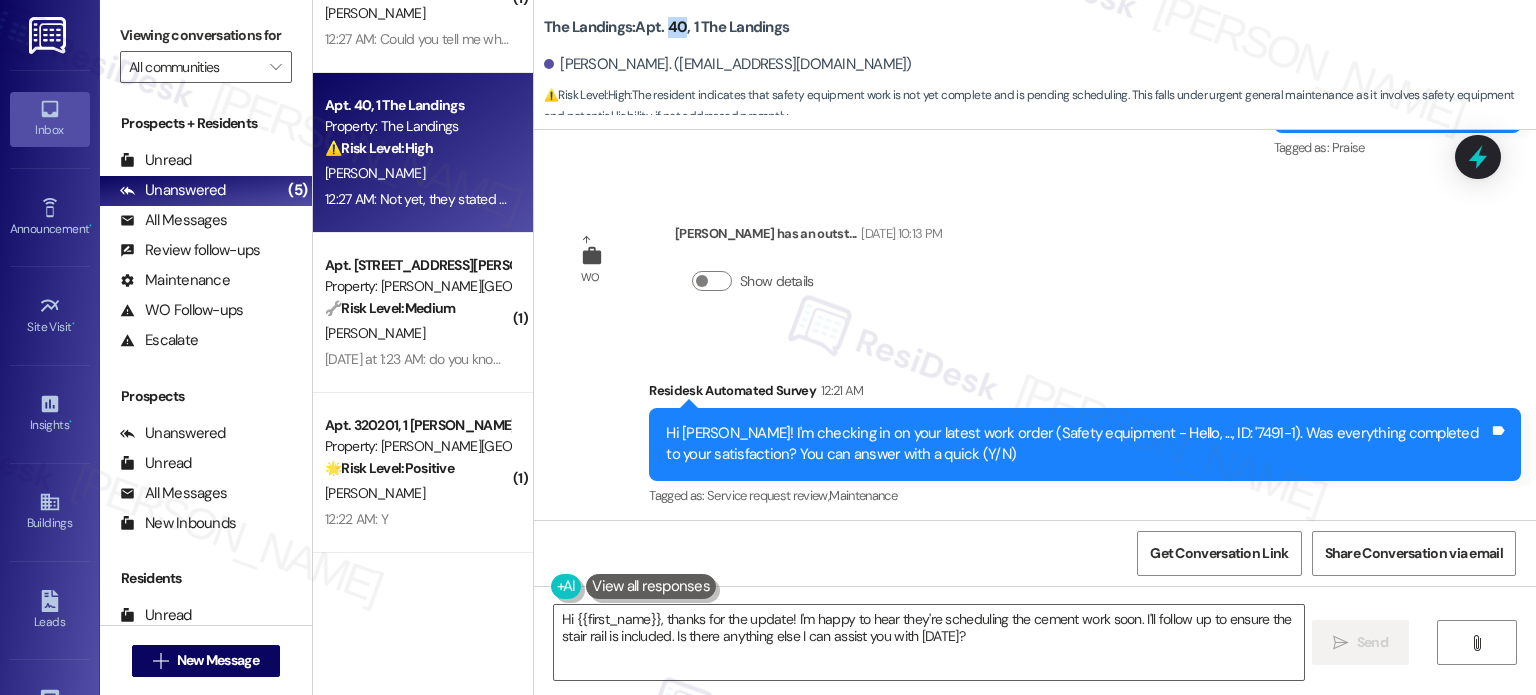 drag, startPoint x: 672, startPoint y: 27, endPoint x: 655, endPoint y: 28, distance: 17.029387 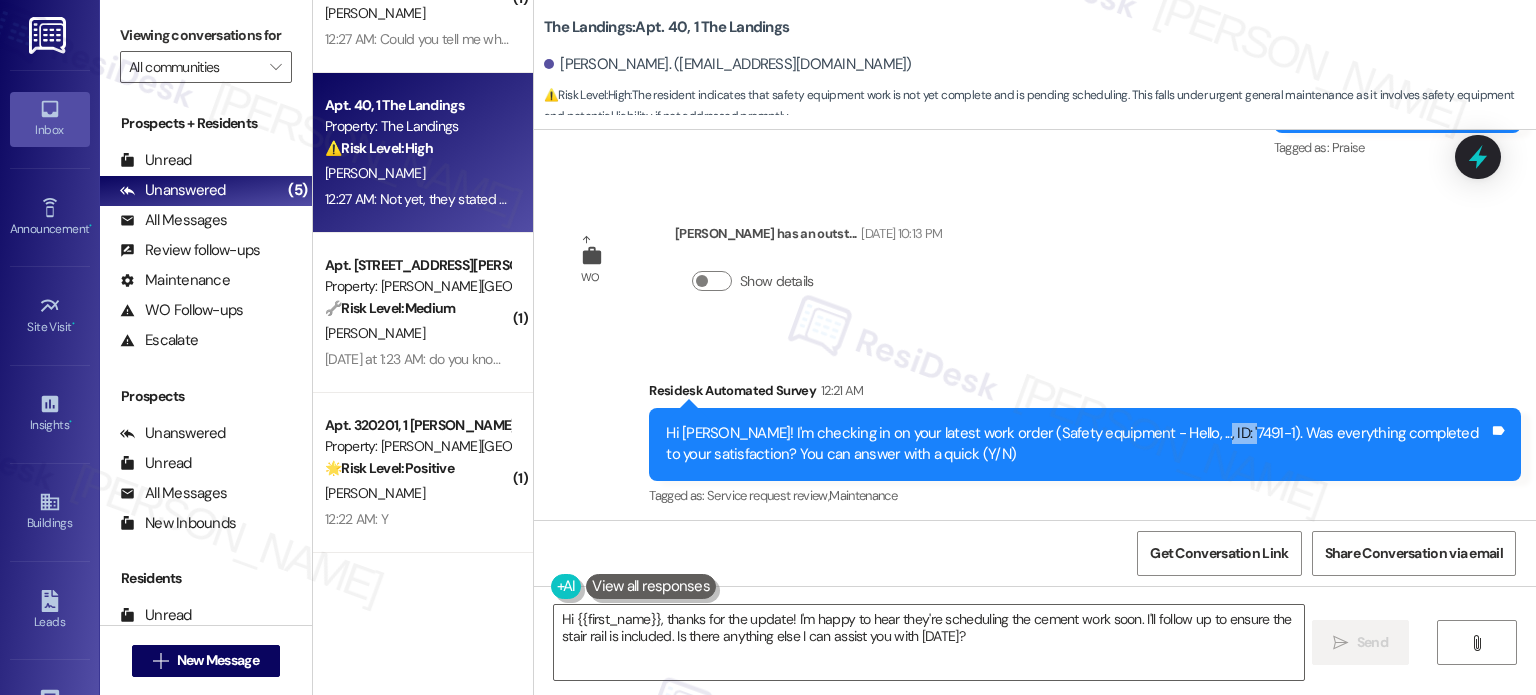 drag, startPoint x: 1219, startPoint y: 327, endPoint x: 1179, endPoint y: 319, distance: 40.792156 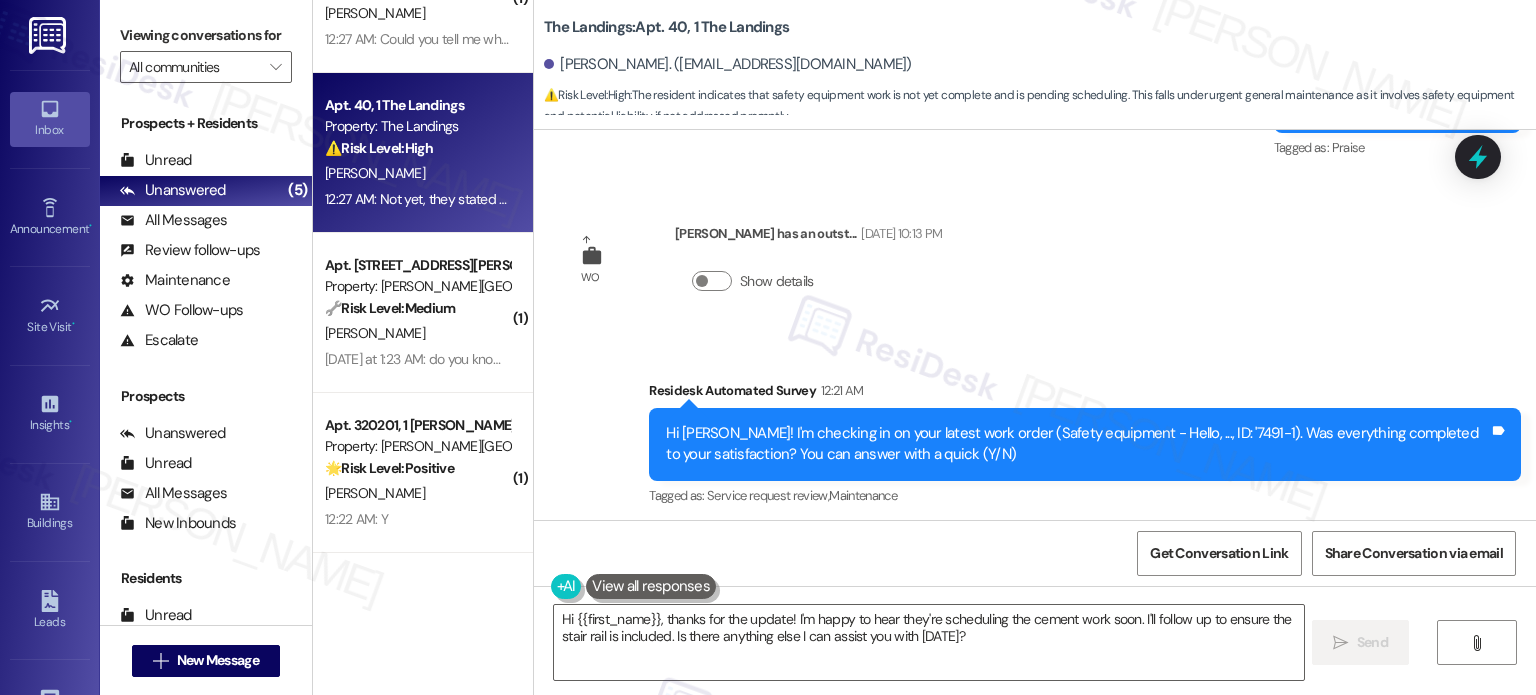 click on "Hi [PERSON_NAME]! I'm checking in on your latest work order (Safety equipment - Hello, ..., ID: '7491-1). Was everything completed to your satisfaction? You can answer with a quick (Y/N)" at bounding box center [1077, 444] 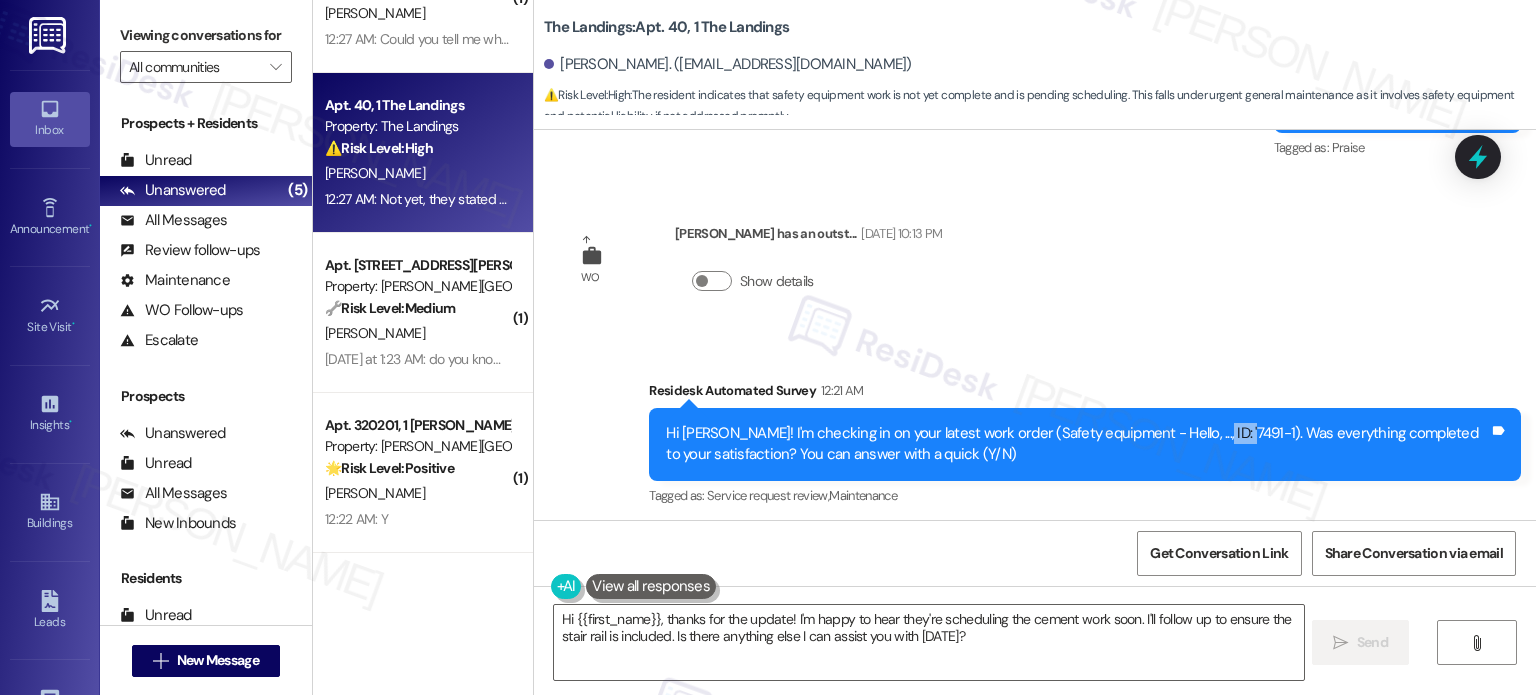 drag, startPoint x: 1218, startPoint y: 320, endPoint x: 1183, endPoint y: 322, distance: 35.057095 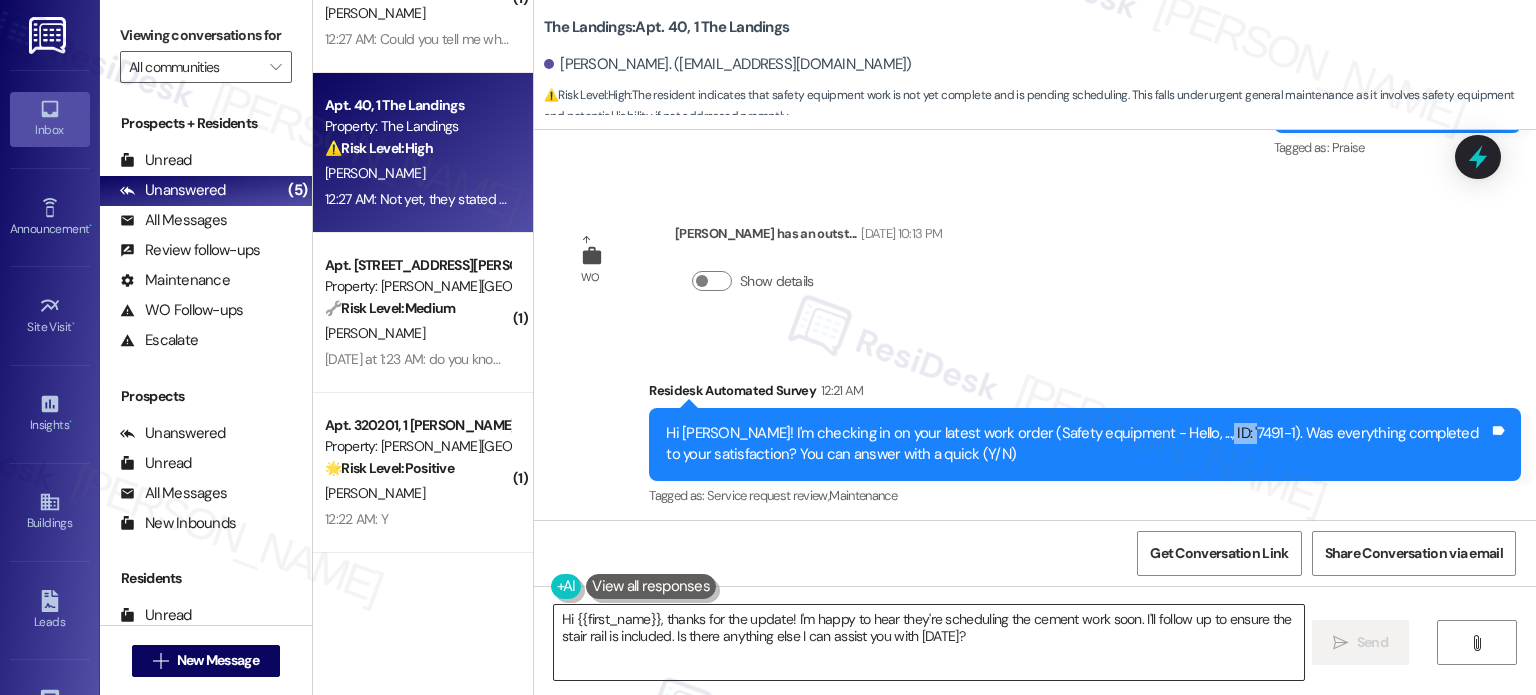 click on "Hi {{first_name}}, thanks for the update! I'm happy to hear they're scheduling the cement work soon. I'll follow up to ensure the stair rail is included. Is there anything else I can assist you with [DATE]?" at bounding box center (928, 642) 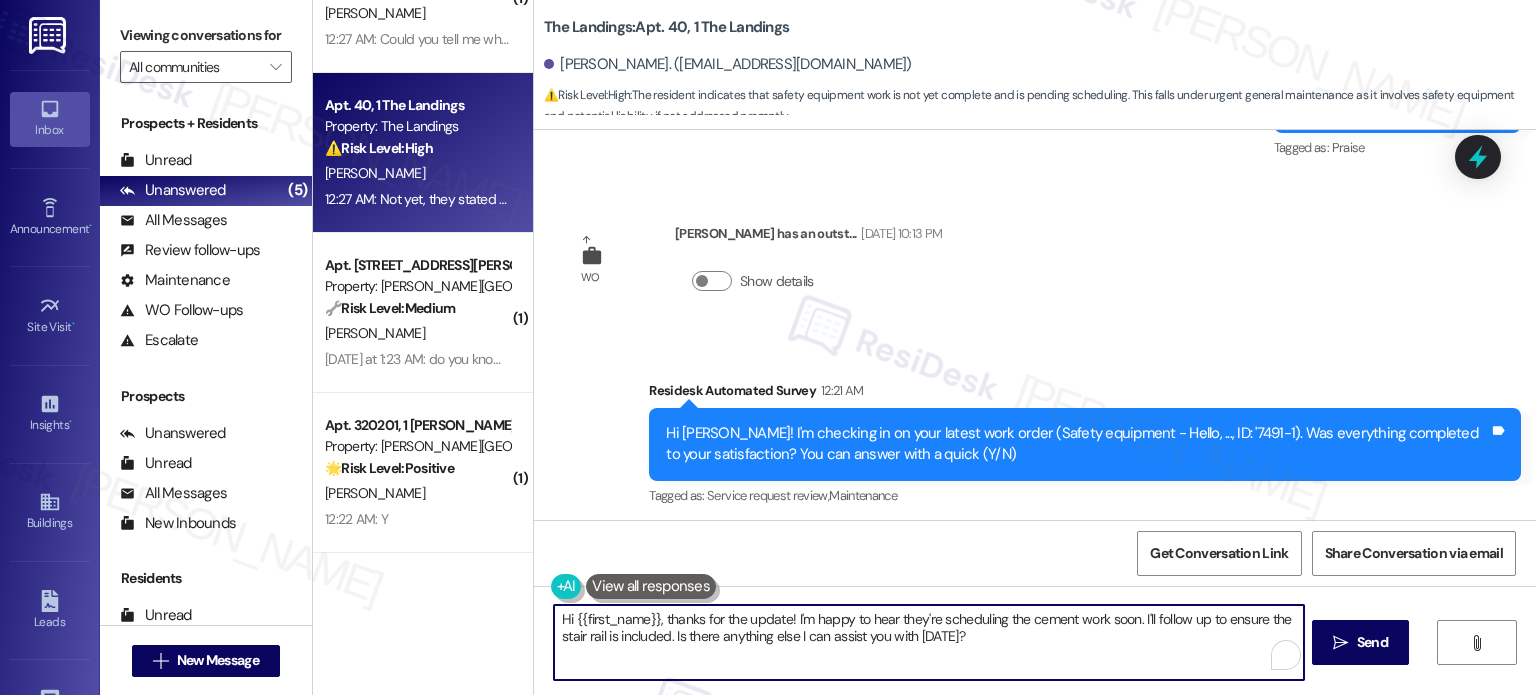 click on "Hi {{first_name}}, thanks for the update! I'm happy to hear they're scheduling the cement work soon. I'll follow up to ensure the stair rail is included. Is there anything else I can assist you with [DATE]?" at bounding box center [928, 642] 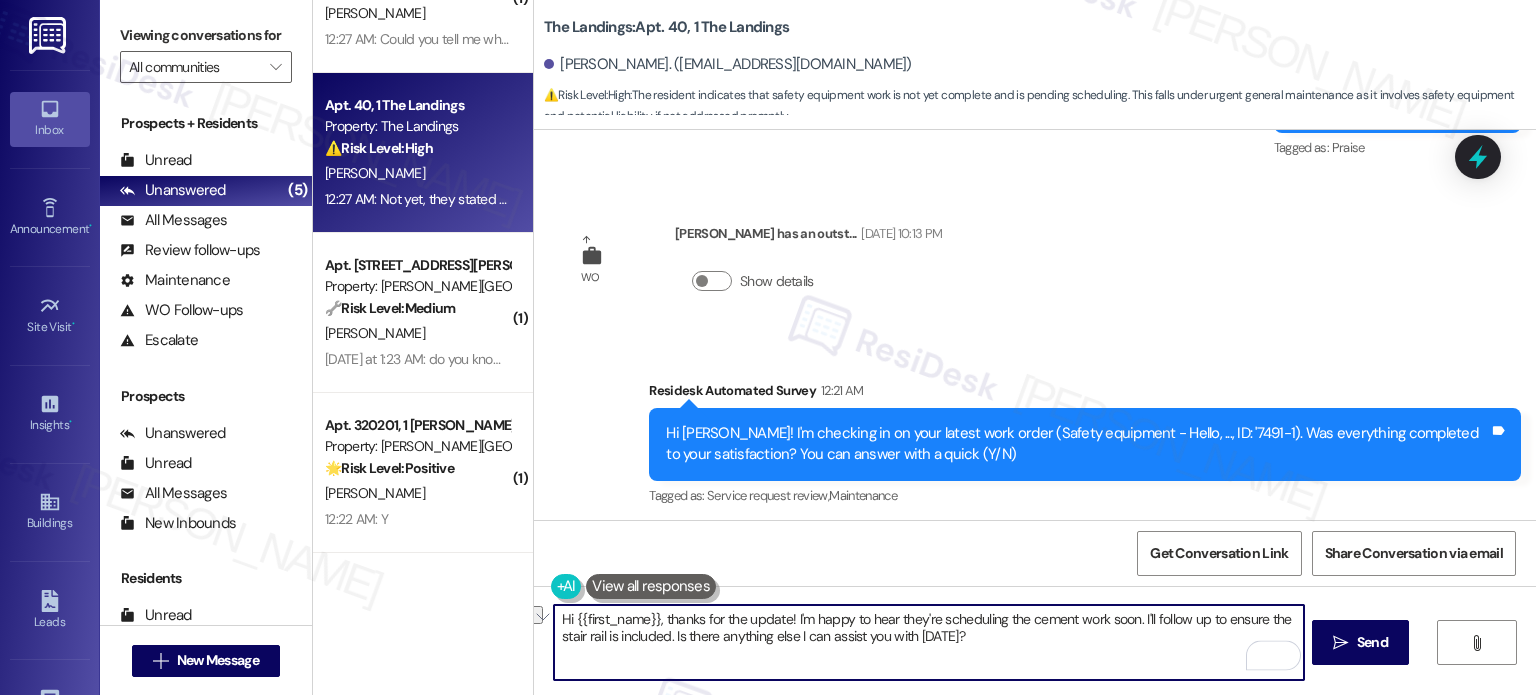 drag, startPoint x: 785, startPoint y: 617, endPoint x: 1041, endPoint y: 625, distance: 256.12497 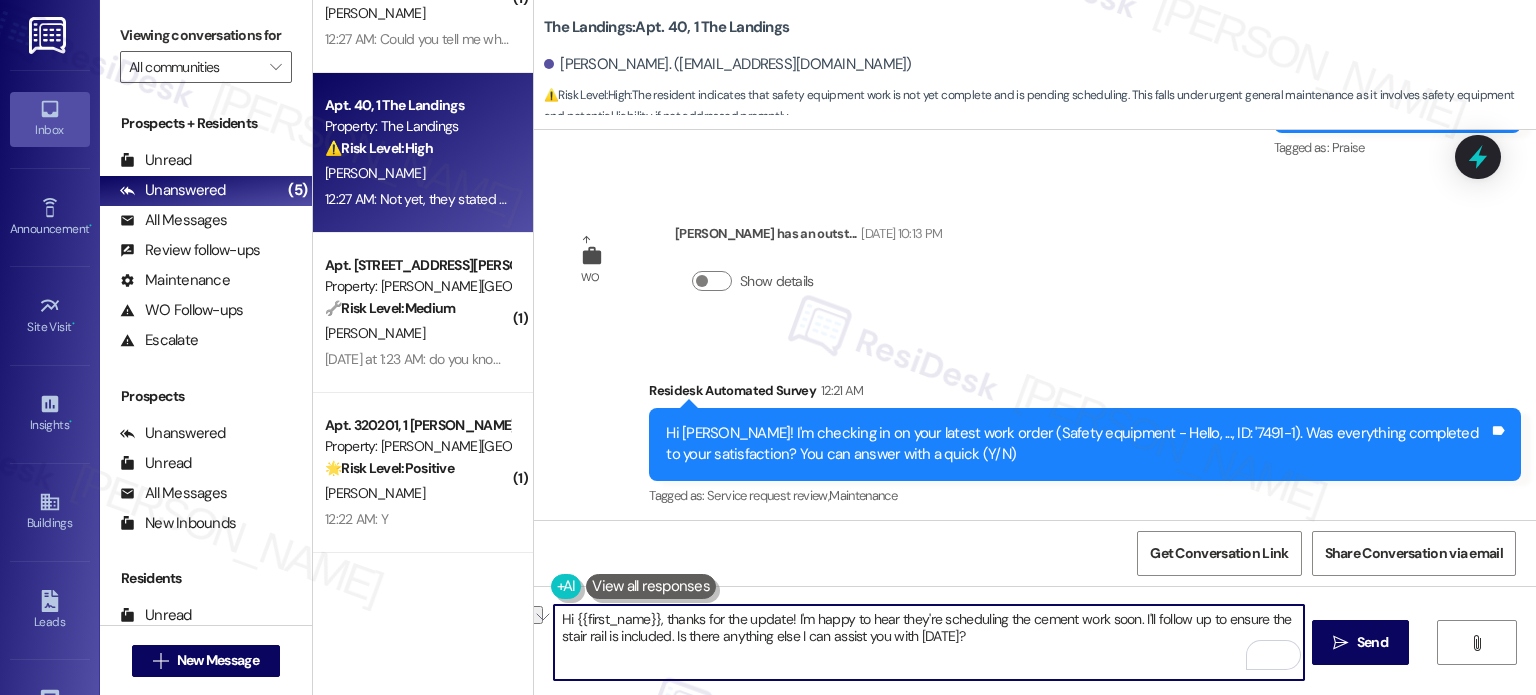 click on "Hi {{first_name}}, thanks for the update! I'm happy to hear they're scheduling the cement work soon. I'll follow up to ensure the stair rail is included. Is there anything else I can assist you with [DATE]?" at bounding box center (928, 642) 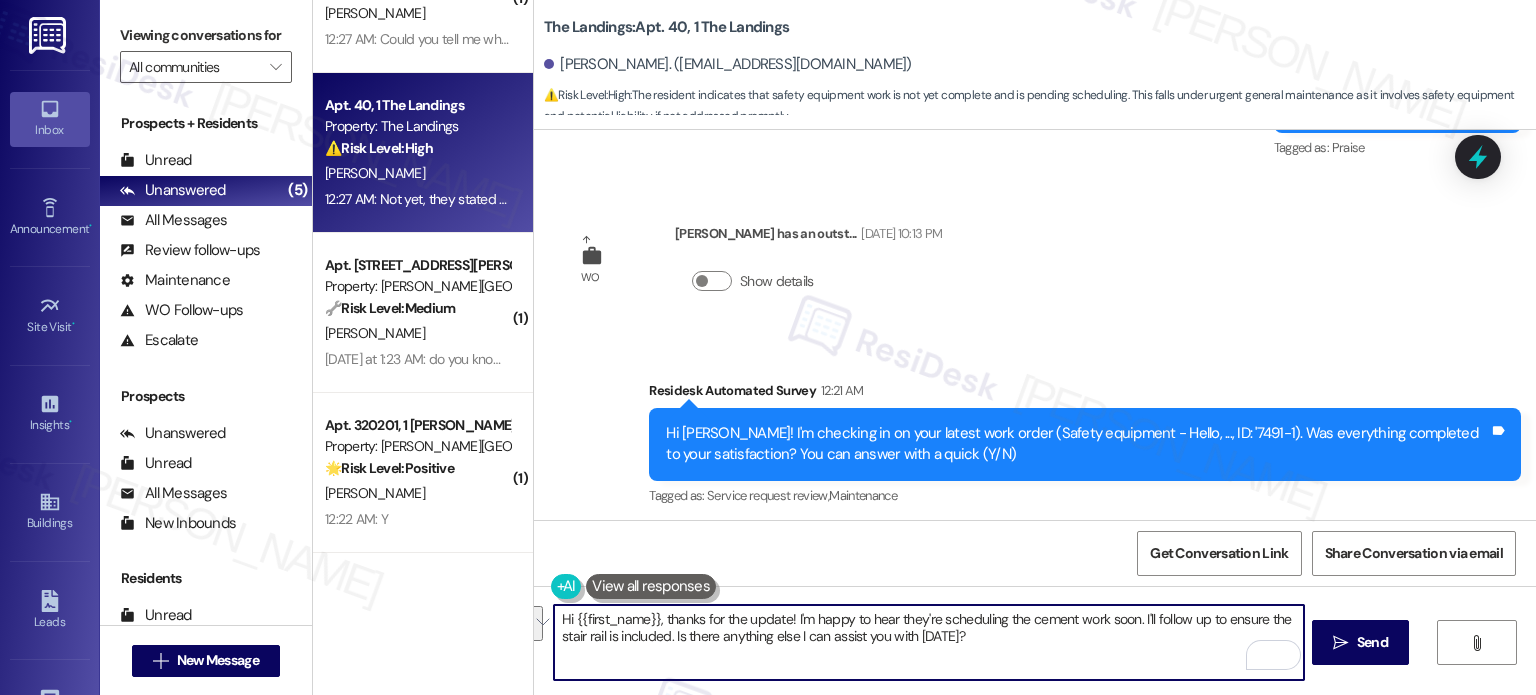 drag, startPoint x: 785, startPoint y: 618, endPoint x: 1038, endPoint y: 669, distance: 258.08914 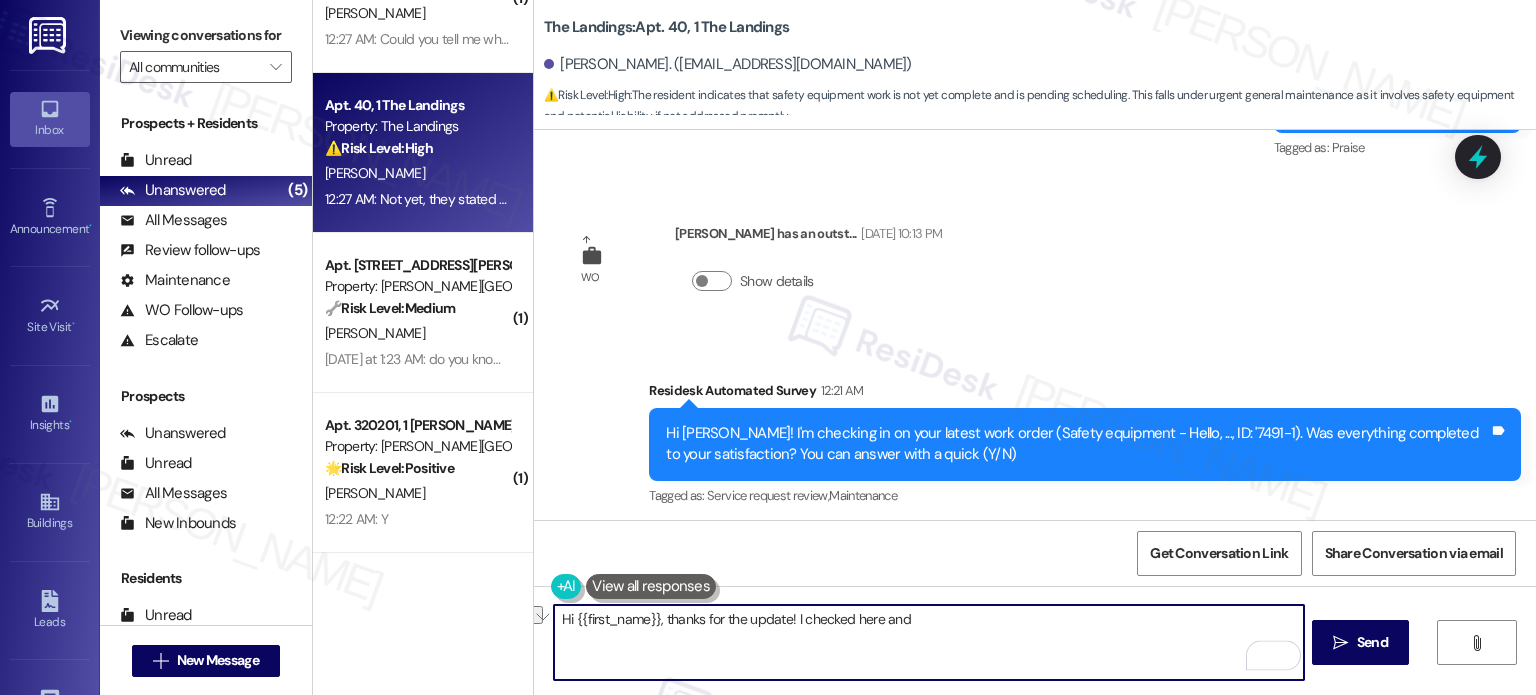 drag, startPoint x: 924, startPoint y: 616, endPoint x: 844, endPoint y: 620, distance: 80.09994 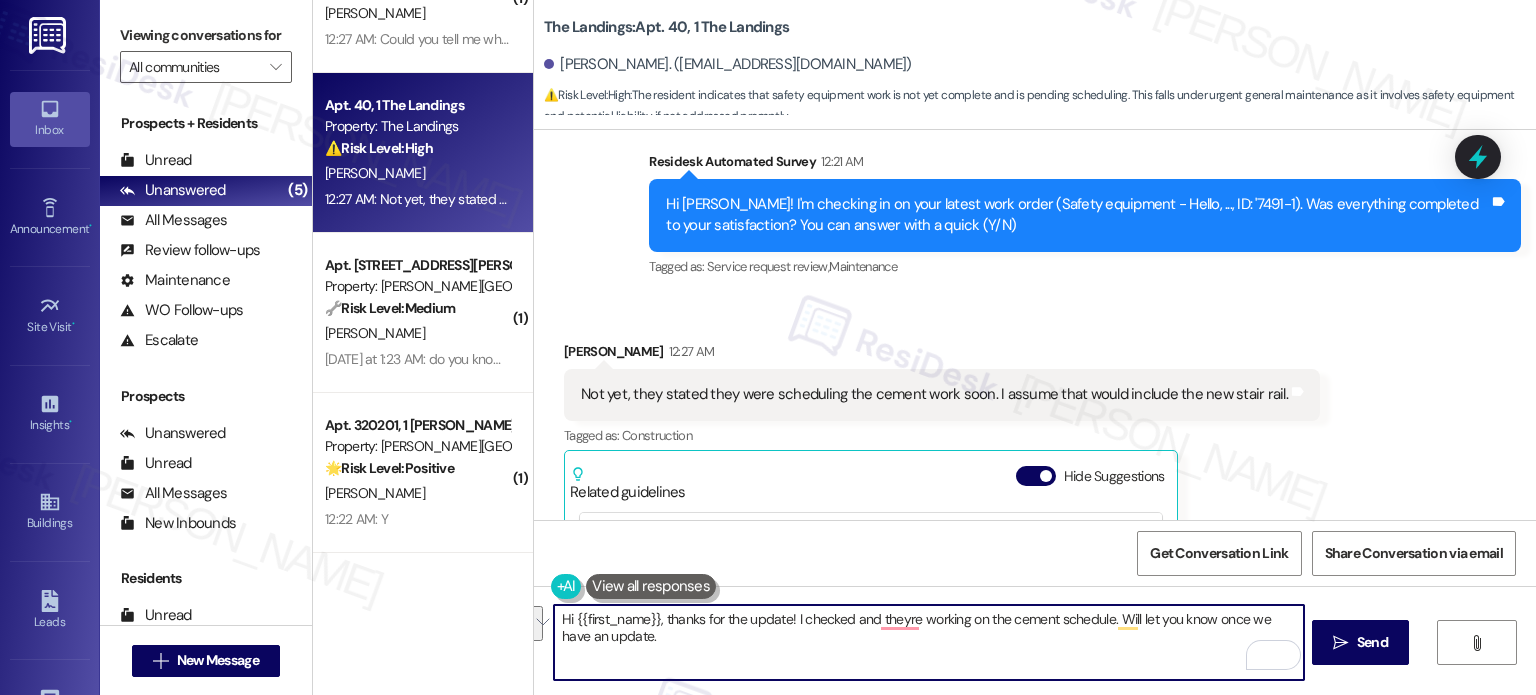 scroll, scrollTop: 11832, scrollLeft: 0, axis: vertical 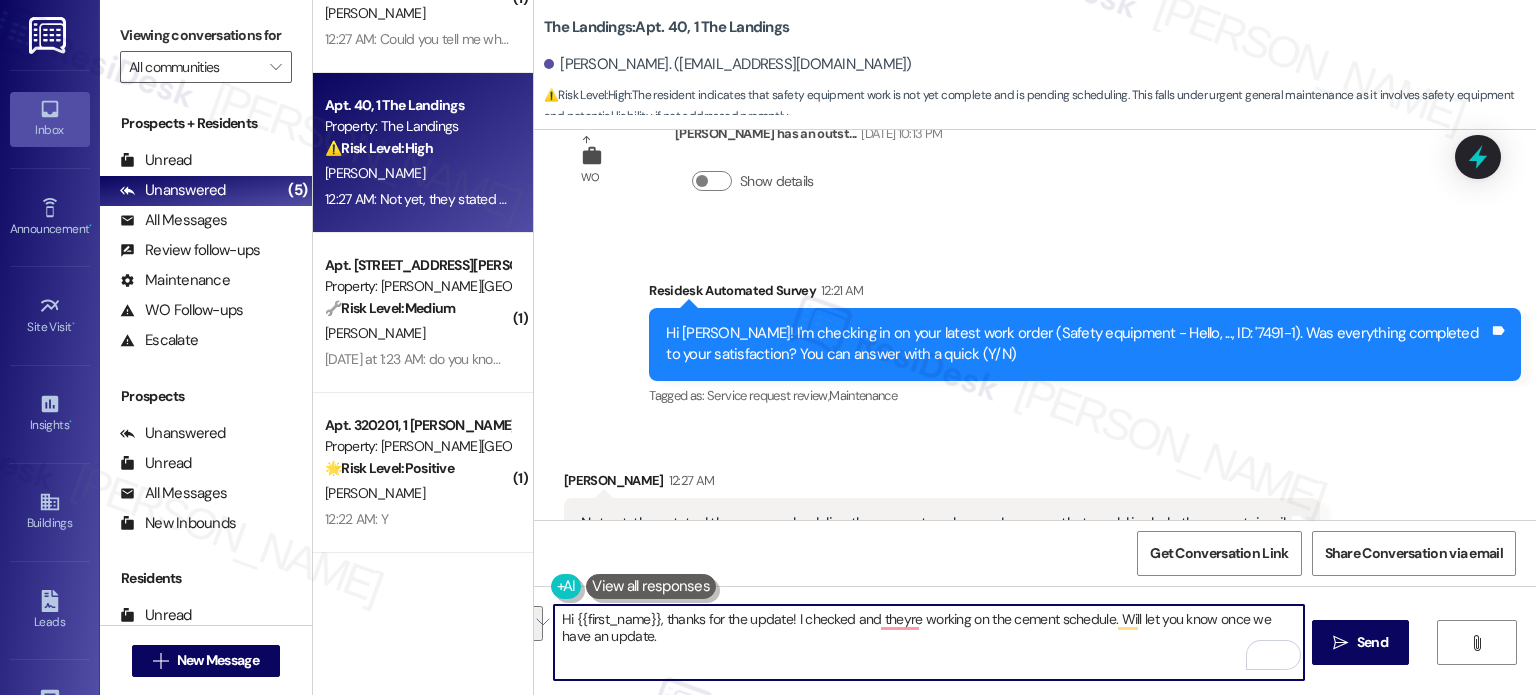 paste on "Thanks for the update! I checked in, and they're currently working on getting the cement scheduled. I’ll keep you posted as soon as I have more information" 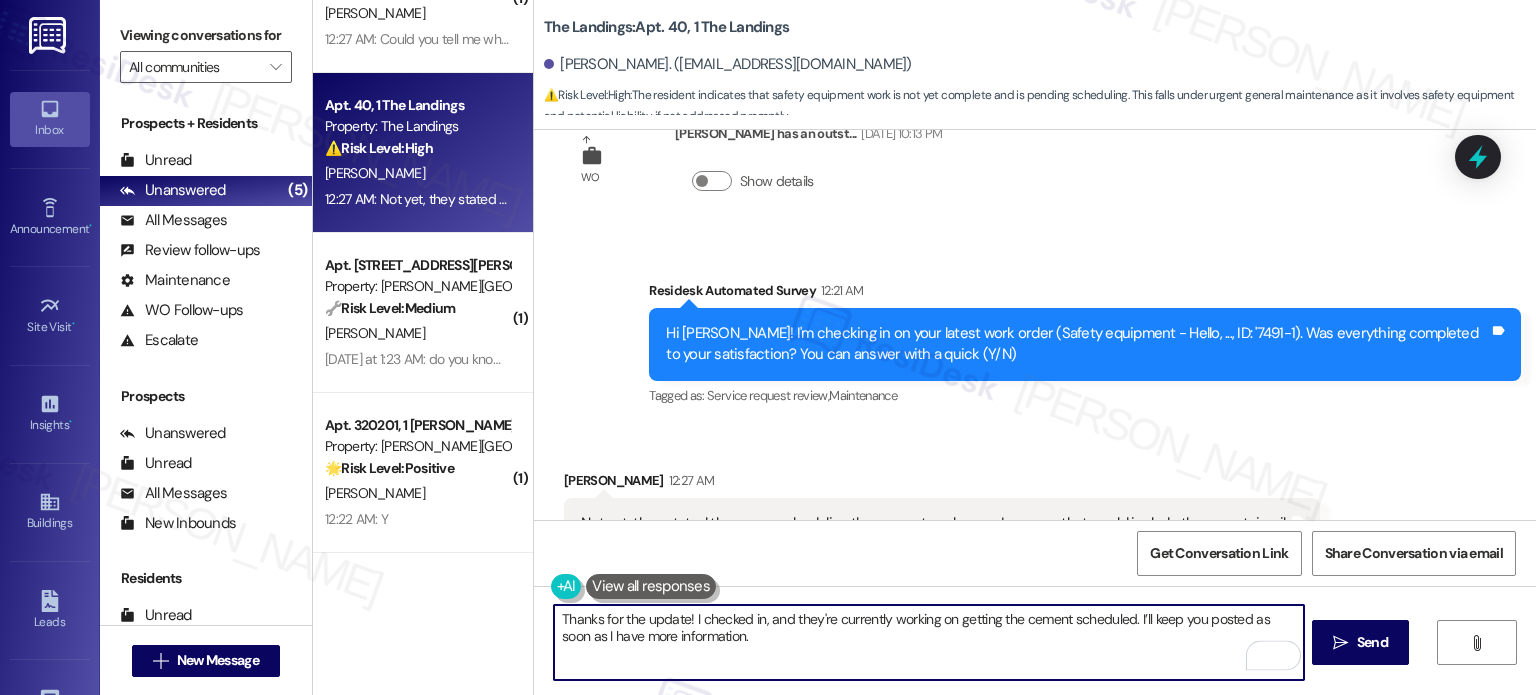 click on "Thanks for the update! I checked in, and they're currently working on getting the cement scheduled. I’ll keep you posted as soon as I have more information." at bounding box center [928, 642] 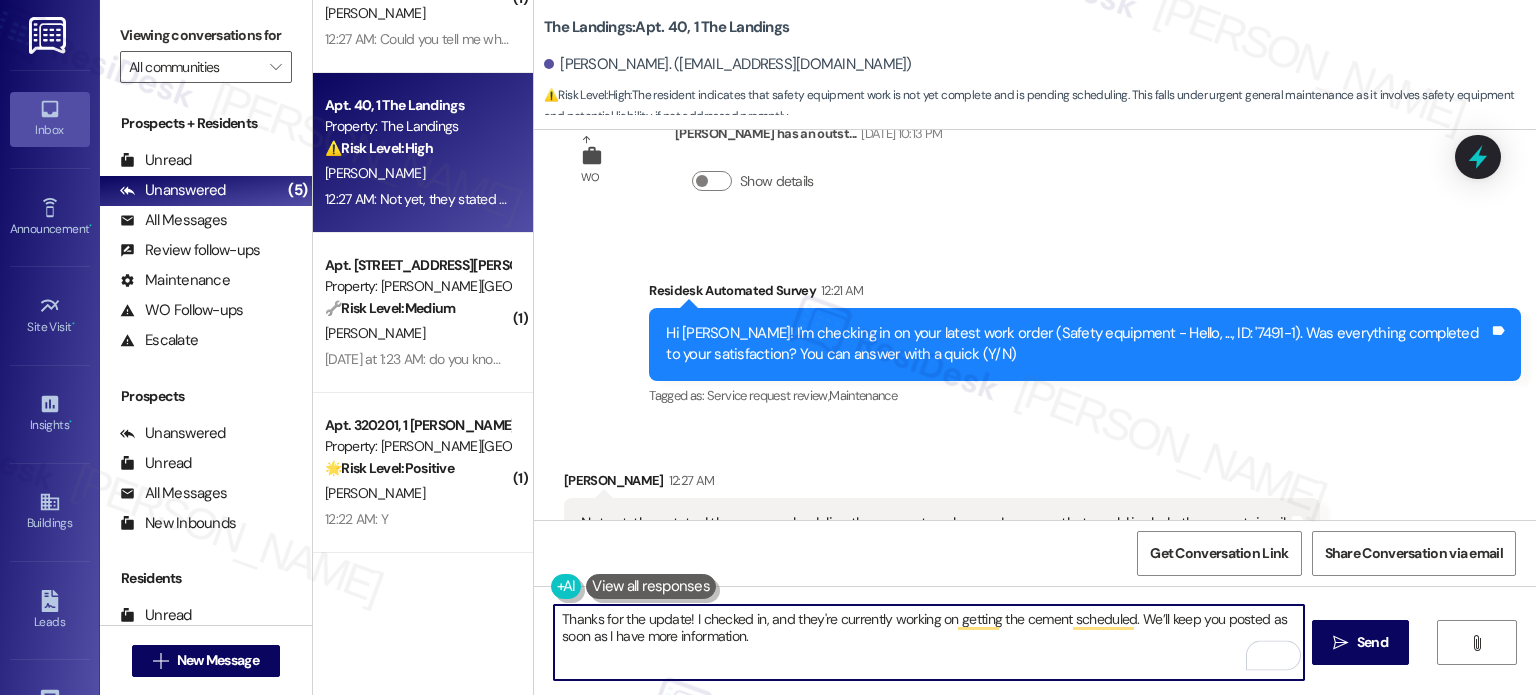 click on "Thanks for the update! I checked in, and they're currently working on getting the cement scheduled. We’ll keep you posted as soon as I have more information." at bounding box center (928, 642) 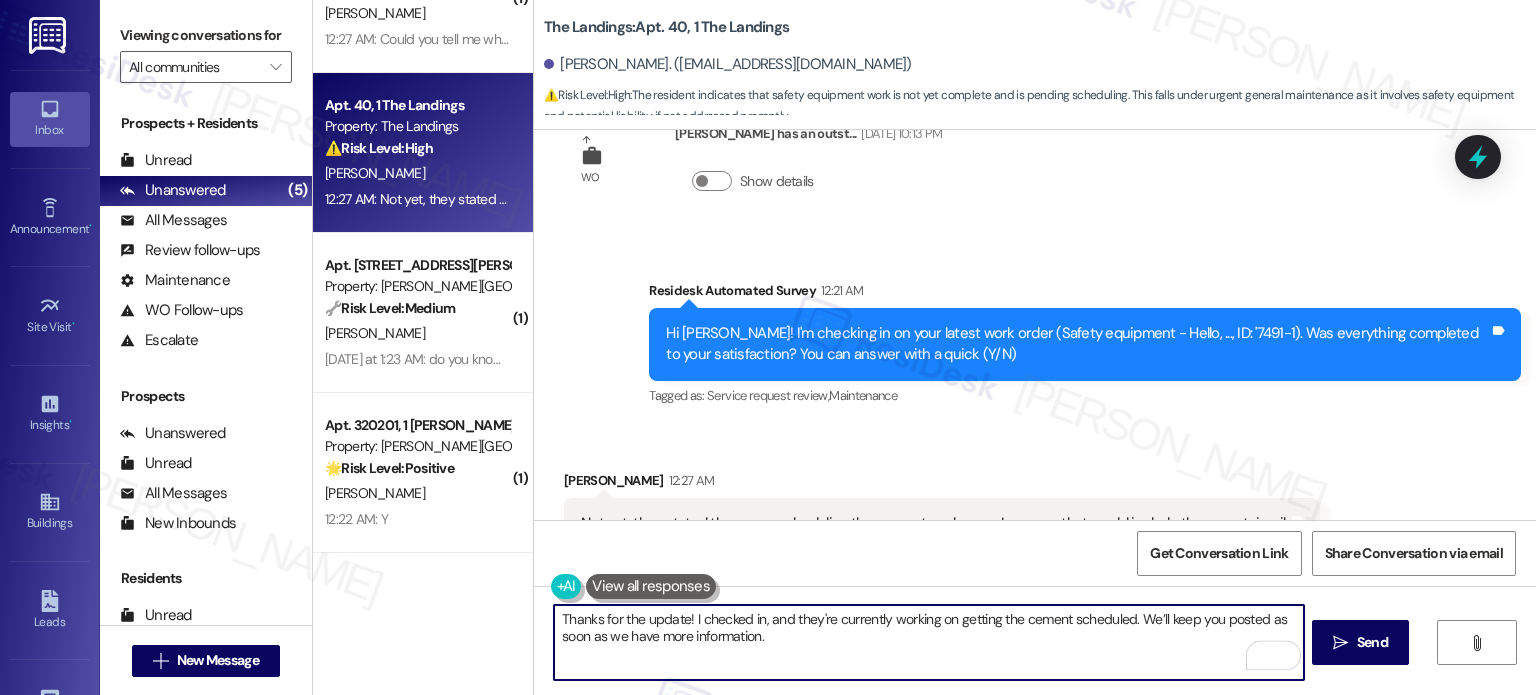 click on "Thanks for the update! I checked in, and they're currently working on getting the cement scheduled. We’ll keep you posted as soon as we have more information." at bounding box center [928, 642] 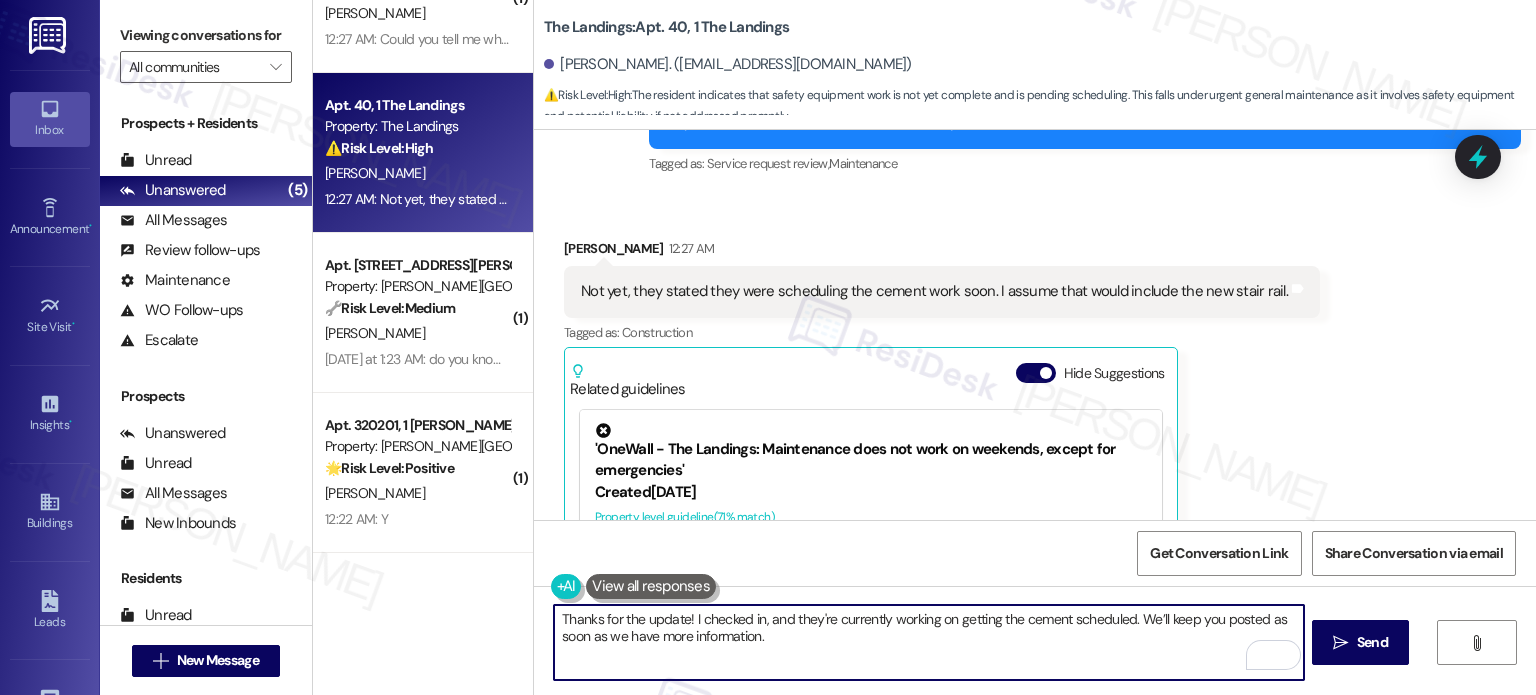 scroll, scrollTop: 12132, scrollLeft: 0, axis: vertical 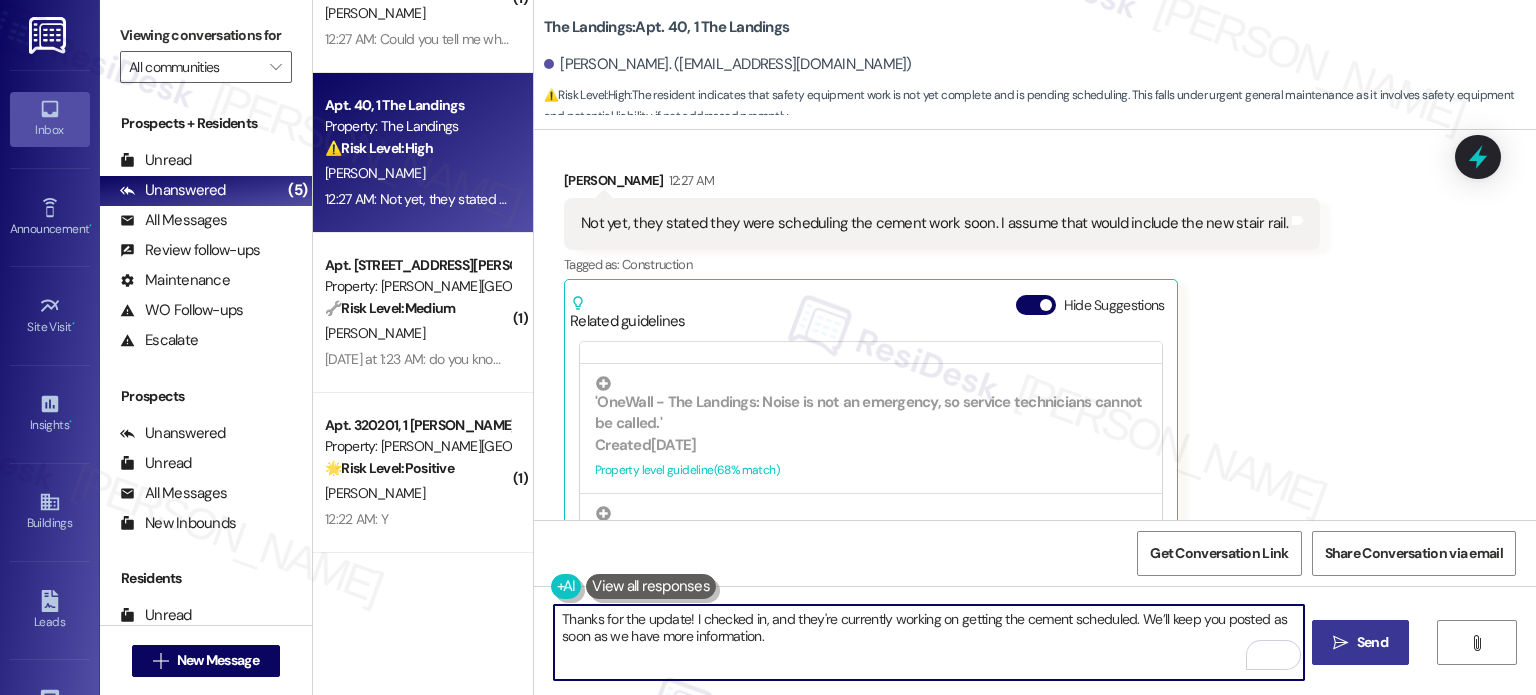 type on "Thanks for the update! I checked in, and they're currently working on getting the cement scheduled. We’ll keep you posted as soon as we have more information." 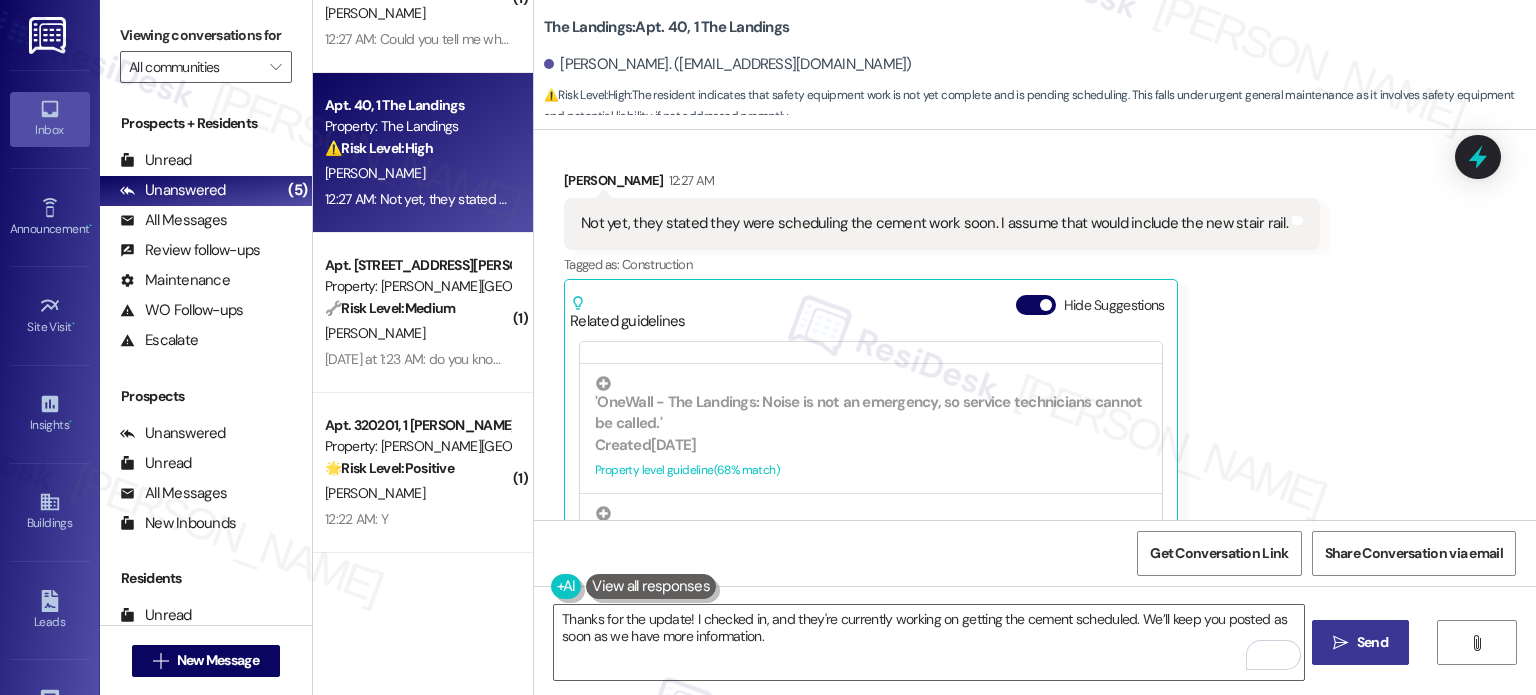 click on " Send" at bounding box center [1360, 642] 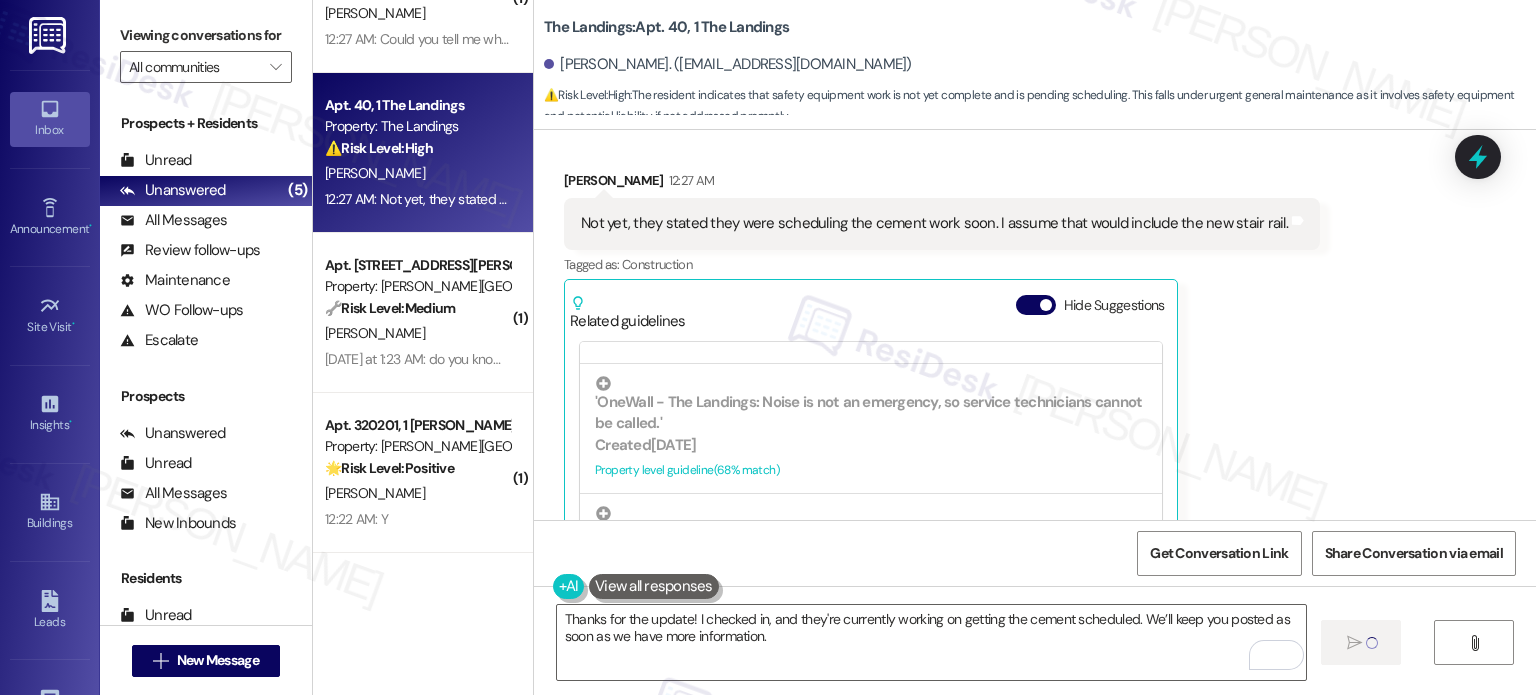 type 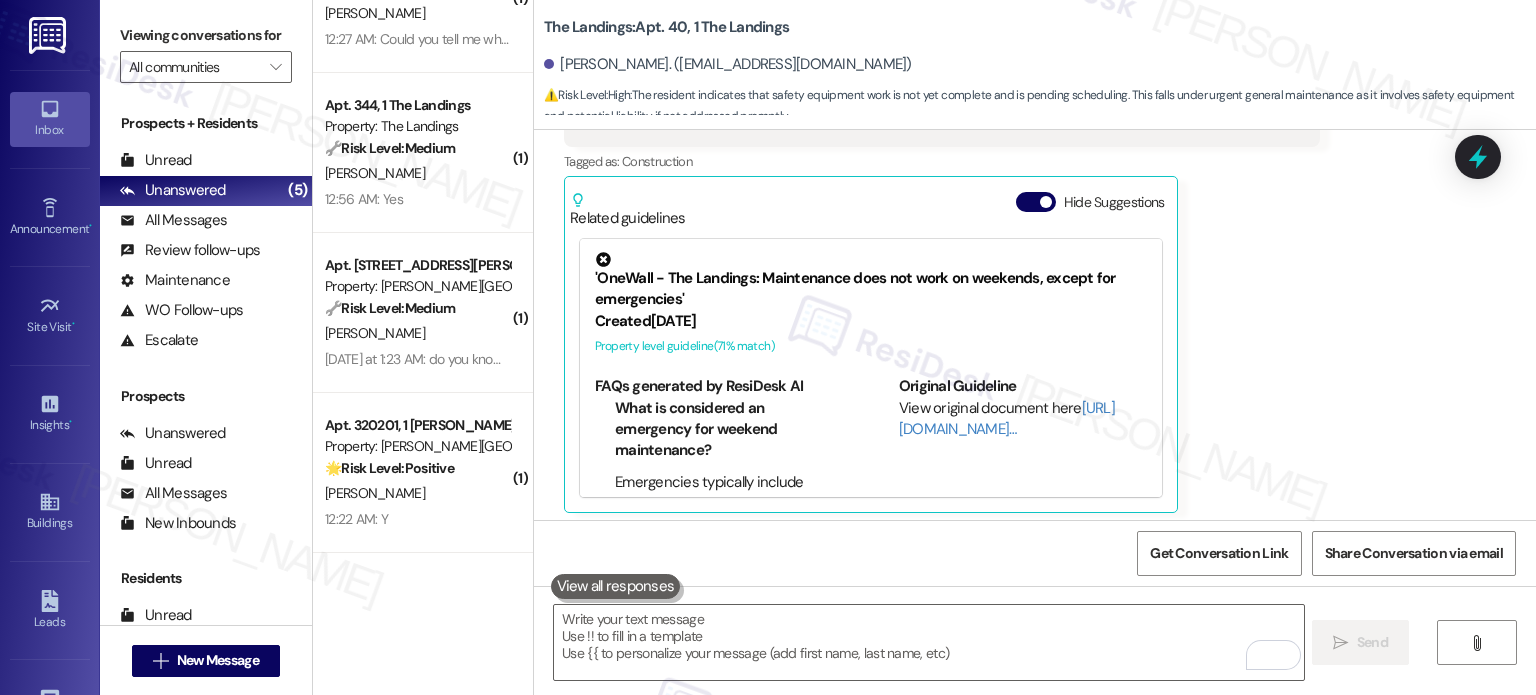 scroll, scrollTop: 12293, scrollLeft: 0, axis: vertical 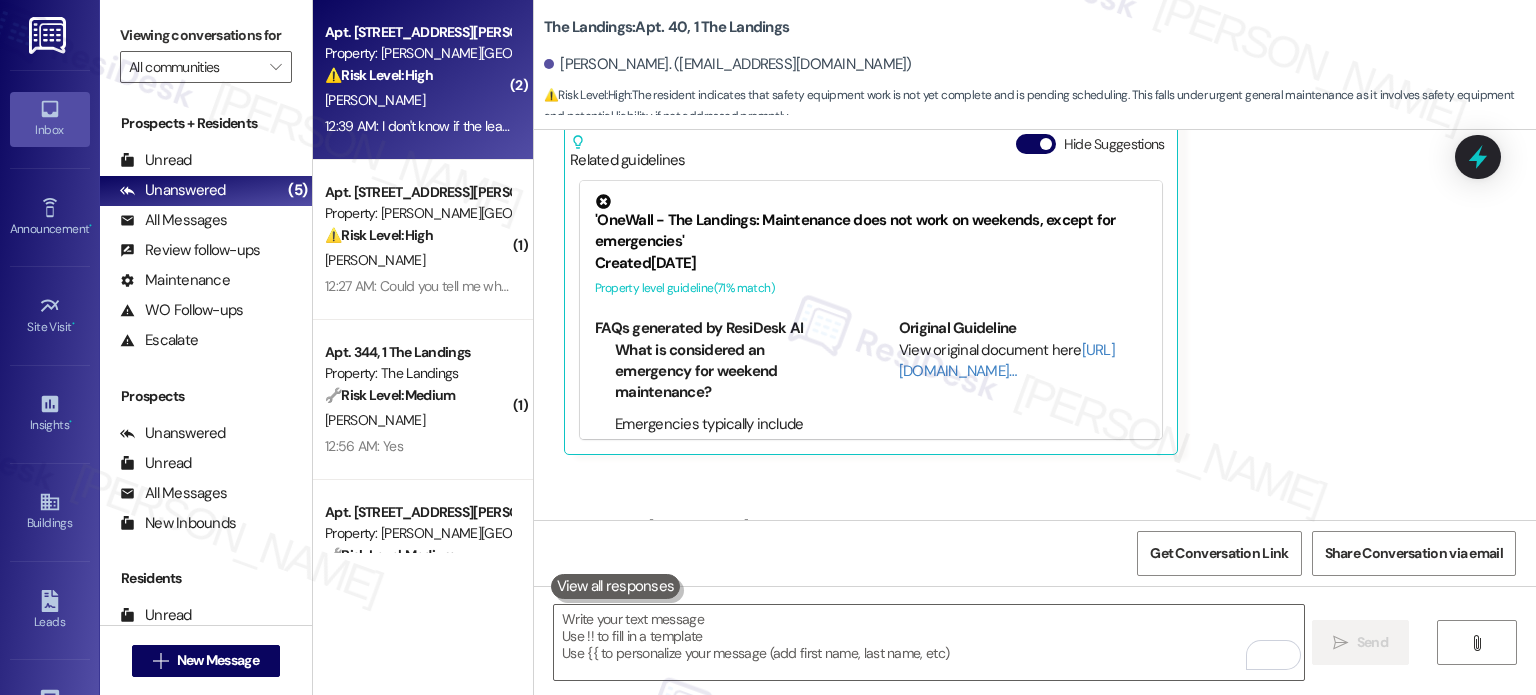 click on "Apt. 607D, 1 [PERSON_NAME][GEOGRAPHIC_DATA] Property: [PERSON_NAME][GEOGRAPHIC_DATA] ⚠️  Risk Level:  High The resident indicates that the water stain and peeling paint from a previous water leak work order are still present. While they acknowledge the paint/stain is less urgent, the potential for an ongoing leak necessitates a Tier 2 classification to prevent further property damage. [PERSON_NAME] 12:39 AM: I don't know if the leak was fixed, if it was that is great. The peeling paint and stain is still there but that is obviously less urgent 12:39 AM: I don't know if the leak was fixed, if it was that is great. The peeling paint and stain is still there but that is obviously less urgent" at bounding box center [423, 80] 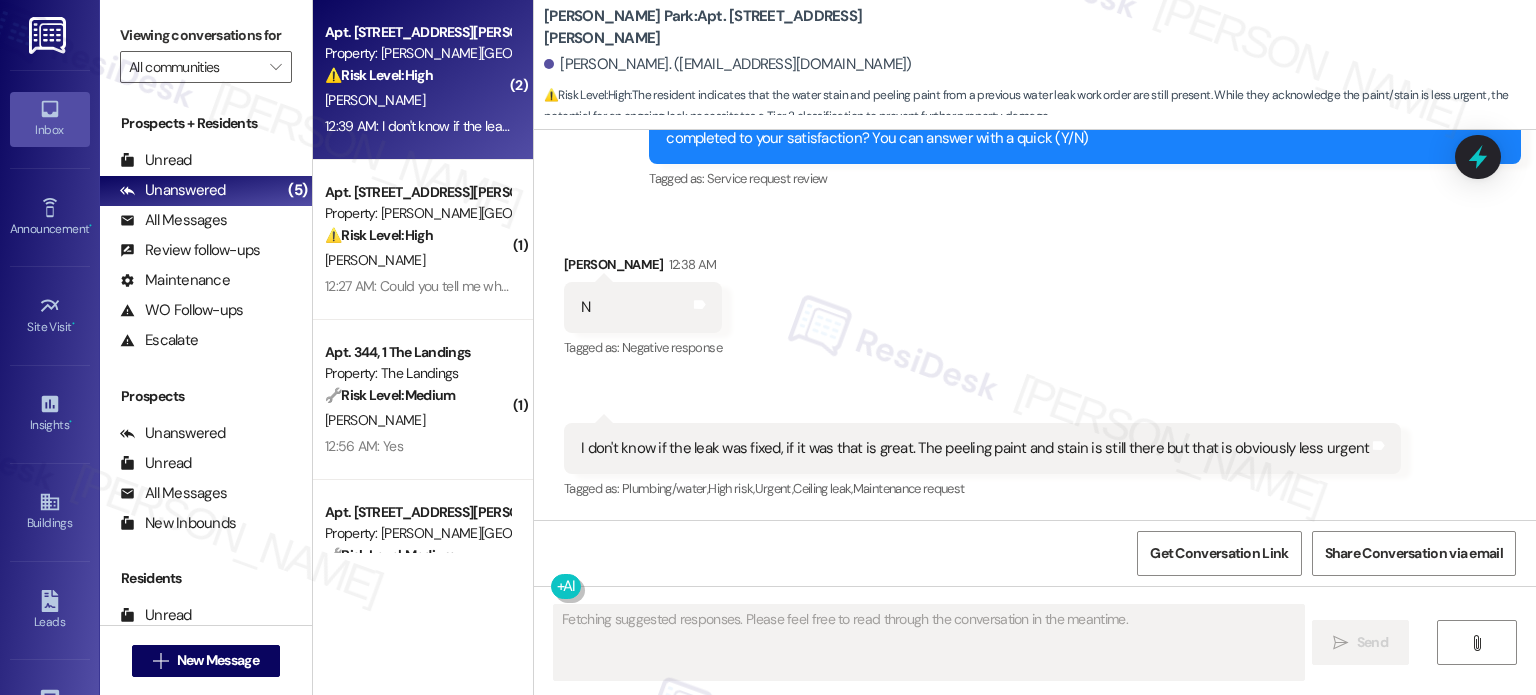 scroll, scrollTop: 2723, scrollLeft: 0, axis: vertical 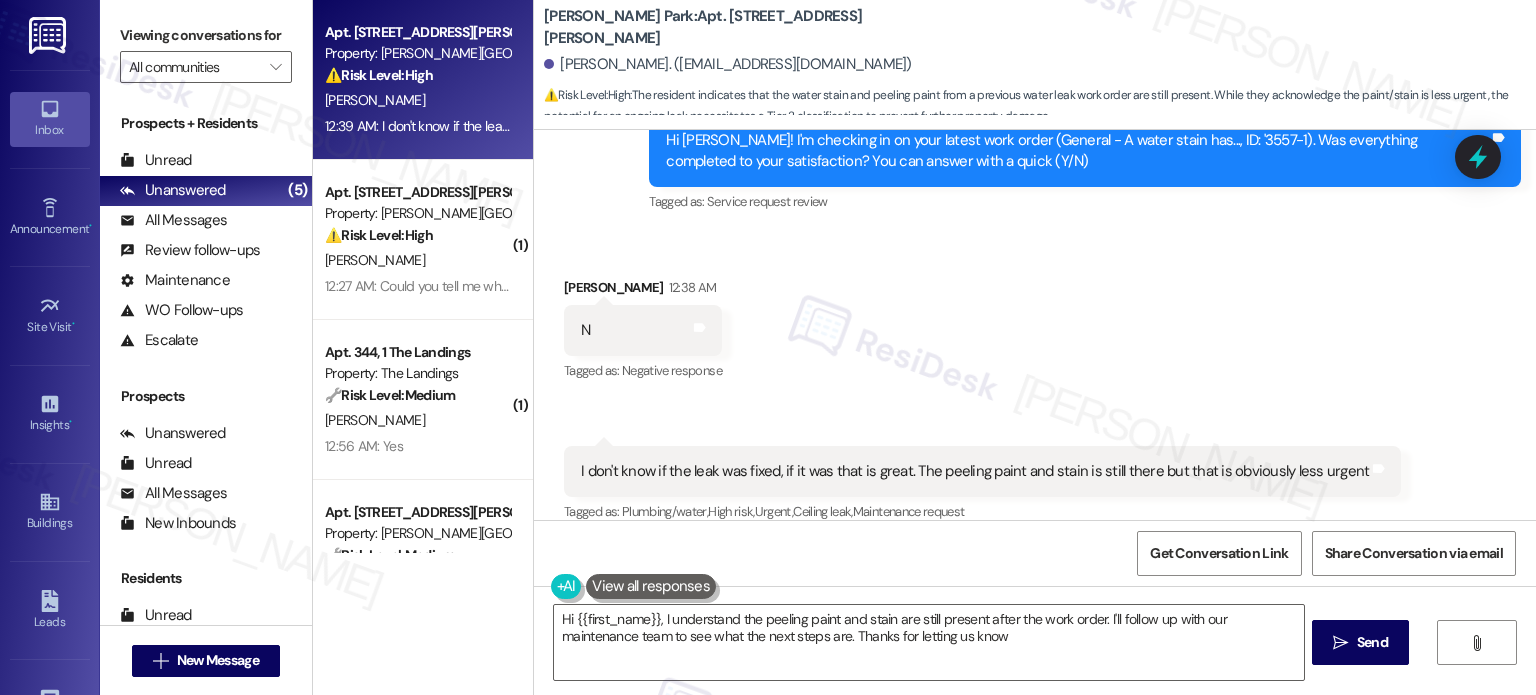 type on "Hi {{first_name}}, I understand the peeling paint and stain are still present after the work order. I'll follow up with our maintenance team to see what the next steps are. Thanks for letting us know!" 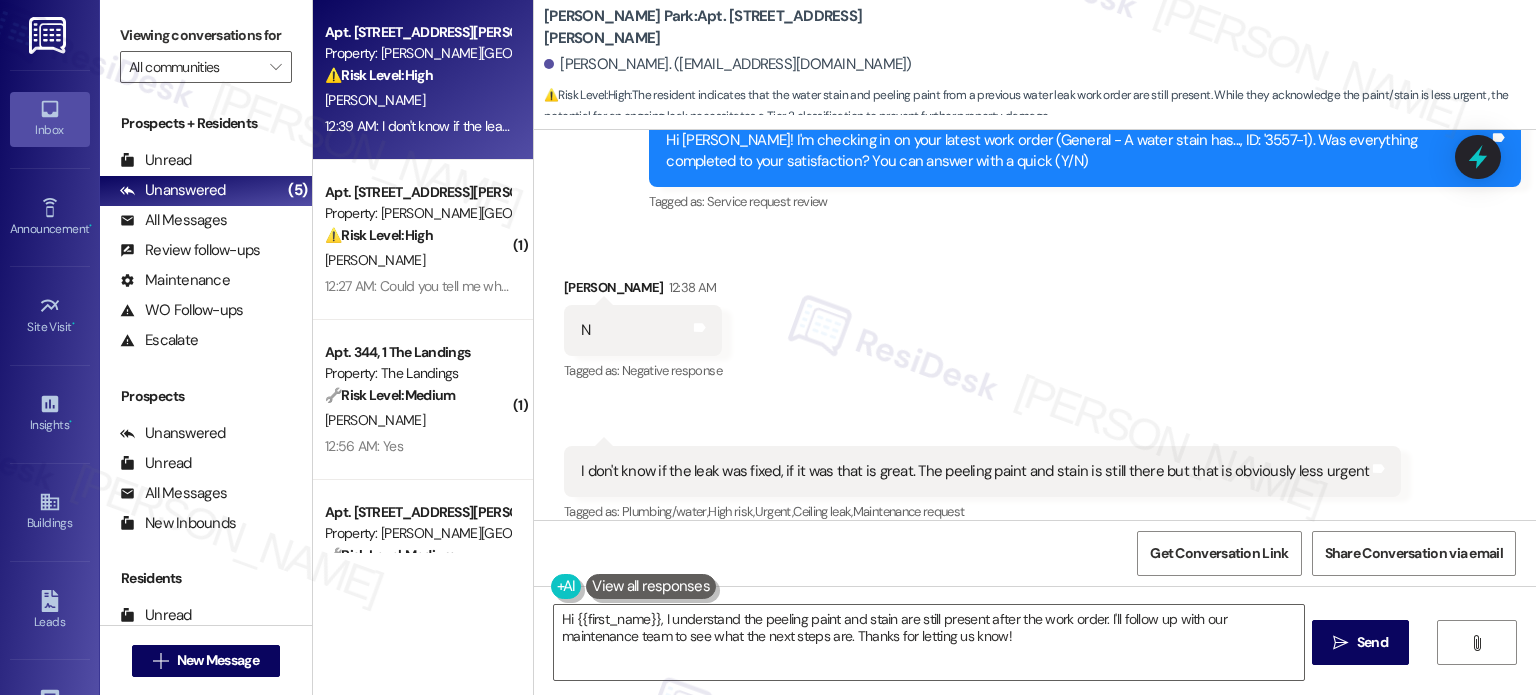 scroll, scrollTop: 2523, scrollLeft: 0, axis: vertical 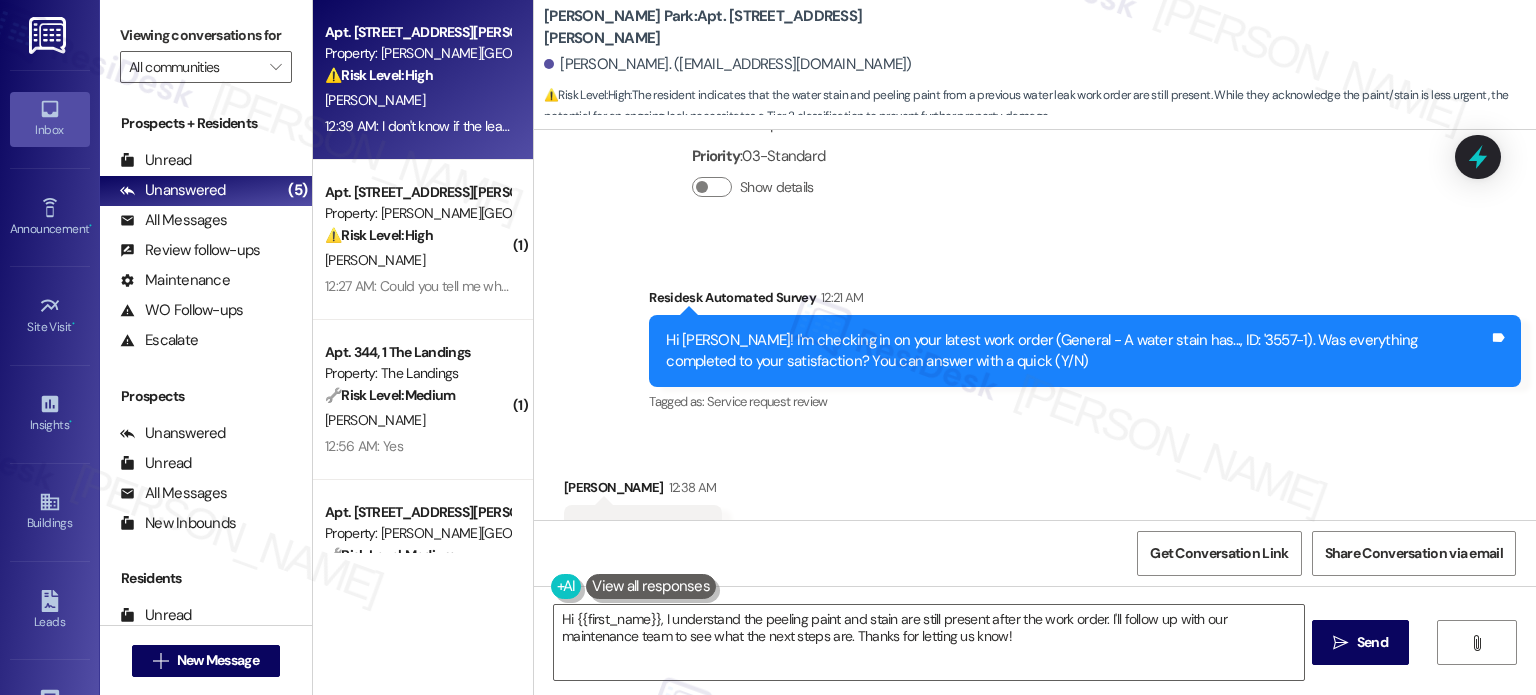 click on "Apt. 607D, 1 [PERSON_NAME][GEOGRAPHIC_DATA] Property: [PERSON_NAME][GEOGRAPHIC_DATA] ⚠️  Risk Level:  High The resident indicates that the water stain and peeling paint from a previous water leak work order are still present. While they acknowledge the paint/stain is less urgent, the potential for an ongoing leak necessitates a Tier 2 classification to prevent further property damage. [PERSON_NAME] 12:39 AM: I don't know if the leak was fixed, if it was that is great. The peeling paint and stain is still there but that is obviously less urgent 12:39 AM: I don't know if the leak was fixed, if it was that is great. The peeling paint and stain is still there but that is obviously less urgent ( 1 ) Apt. 629F, 1 [PERSON_NAME][GEOGRAPHIC_DATA] Property: [PERSON_NAME][GEOGRAPHIC_DATA] ⚠️  Risk Level:  High The resident indicates that a service ticket was closed without the work being completed. This represents a failure in service delivery and requires urgent attention to resolve the outstanding issue. [PERSON_NAME] ( 1 ) Apt. 344, 1 The Landings Property: The Landings 🔧" at bounding box center (423, 347) 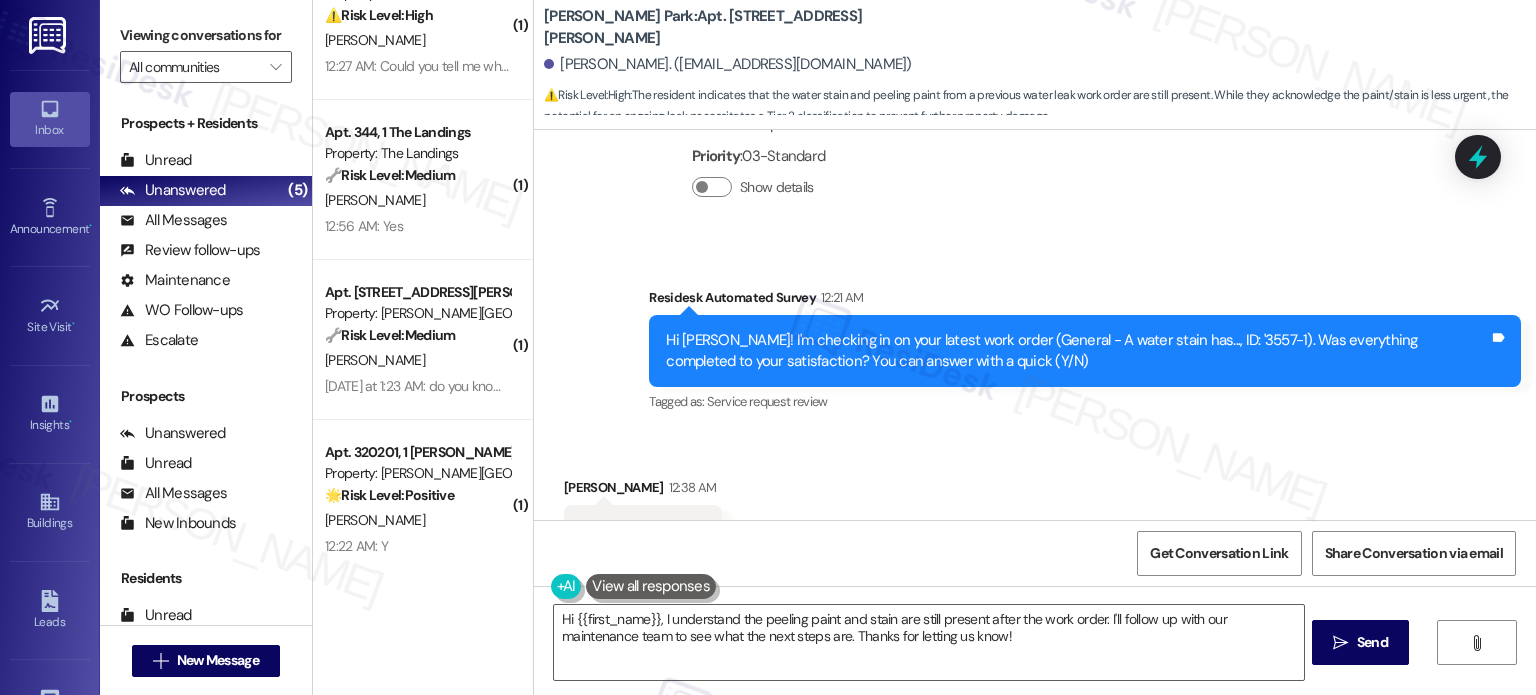 scroll, scrollTop: 107, scrollLeft: 0, axis: vertical 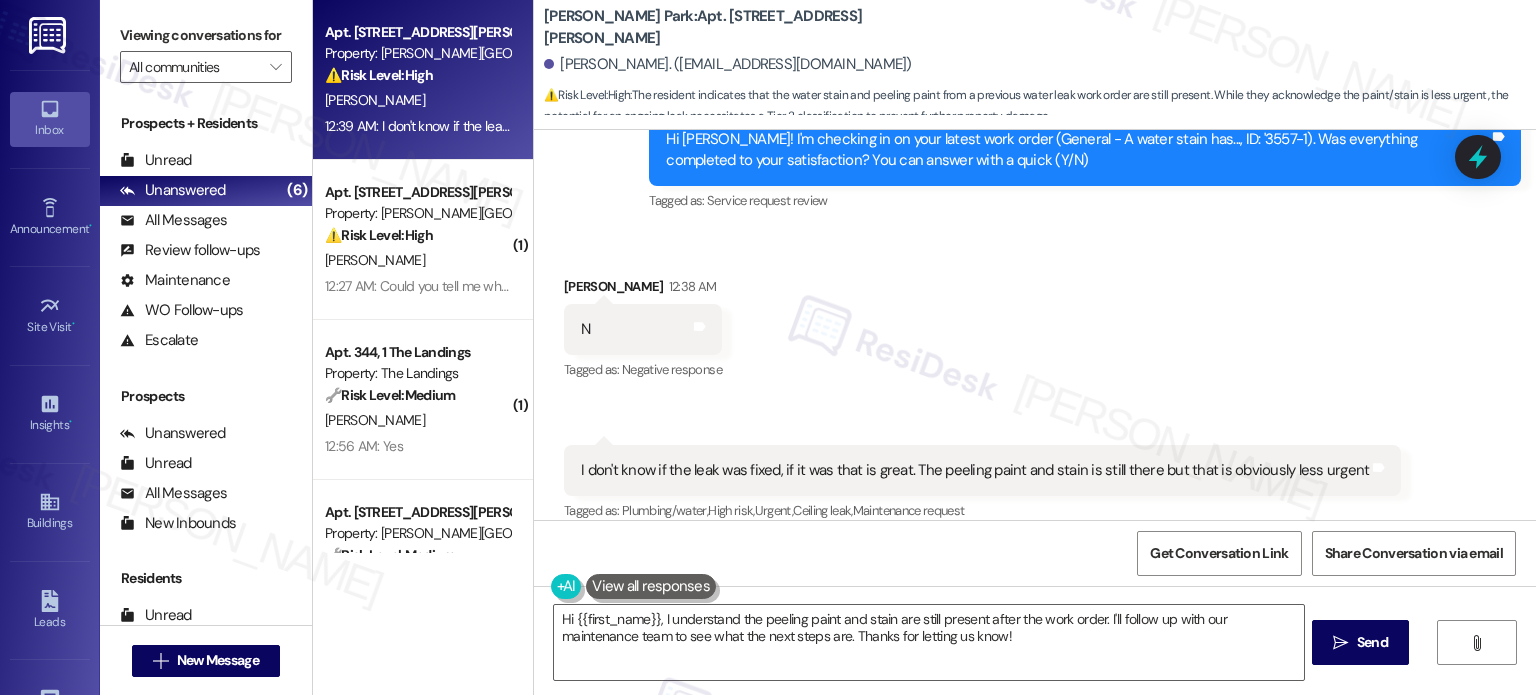 click on "I don't know if the leak was fixed, if it was that is great. The peeling paint and stain is still there but that is obviously less urgent" at bounding box center (975, 470) 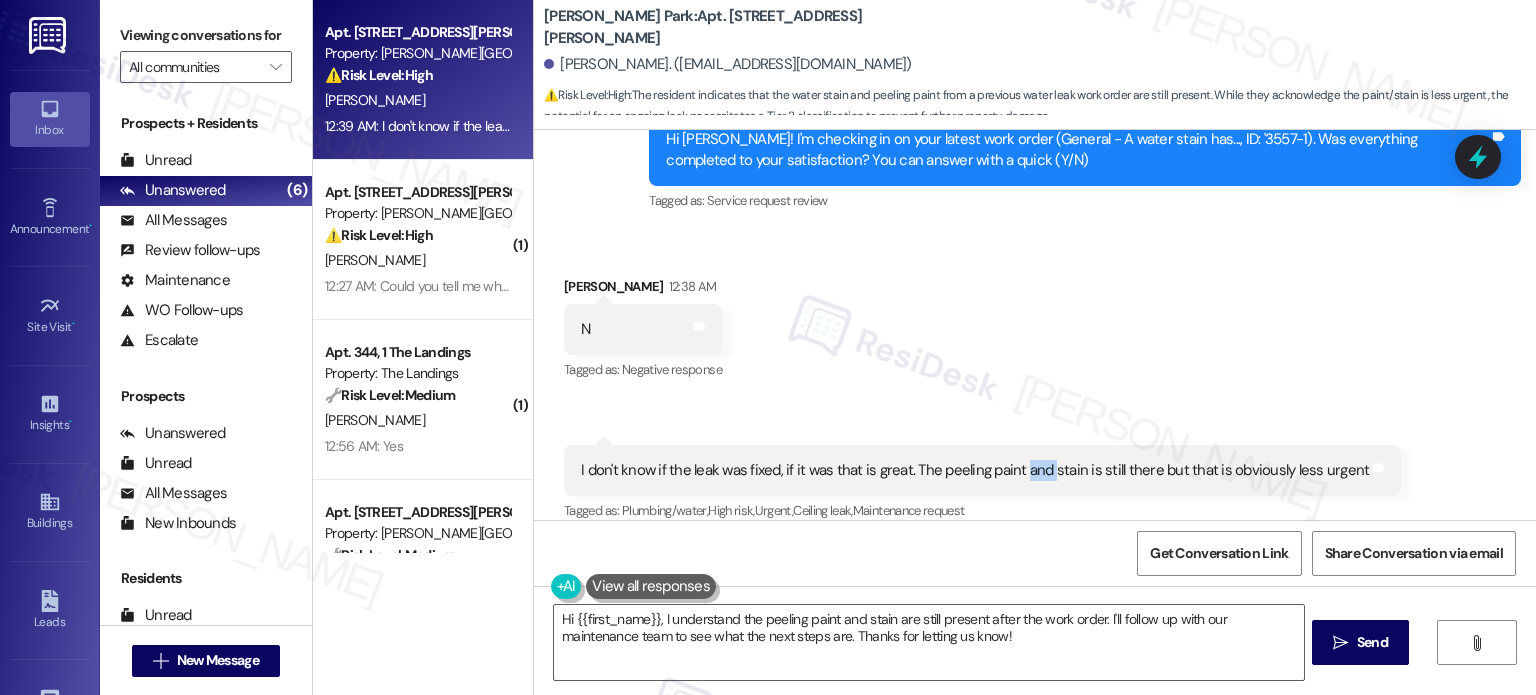 click on "I don't know if the leak was fixed, if it was that is great. The peeling paint and stain is still there but that is obviously less urgent" at bounding box center [975, 470] 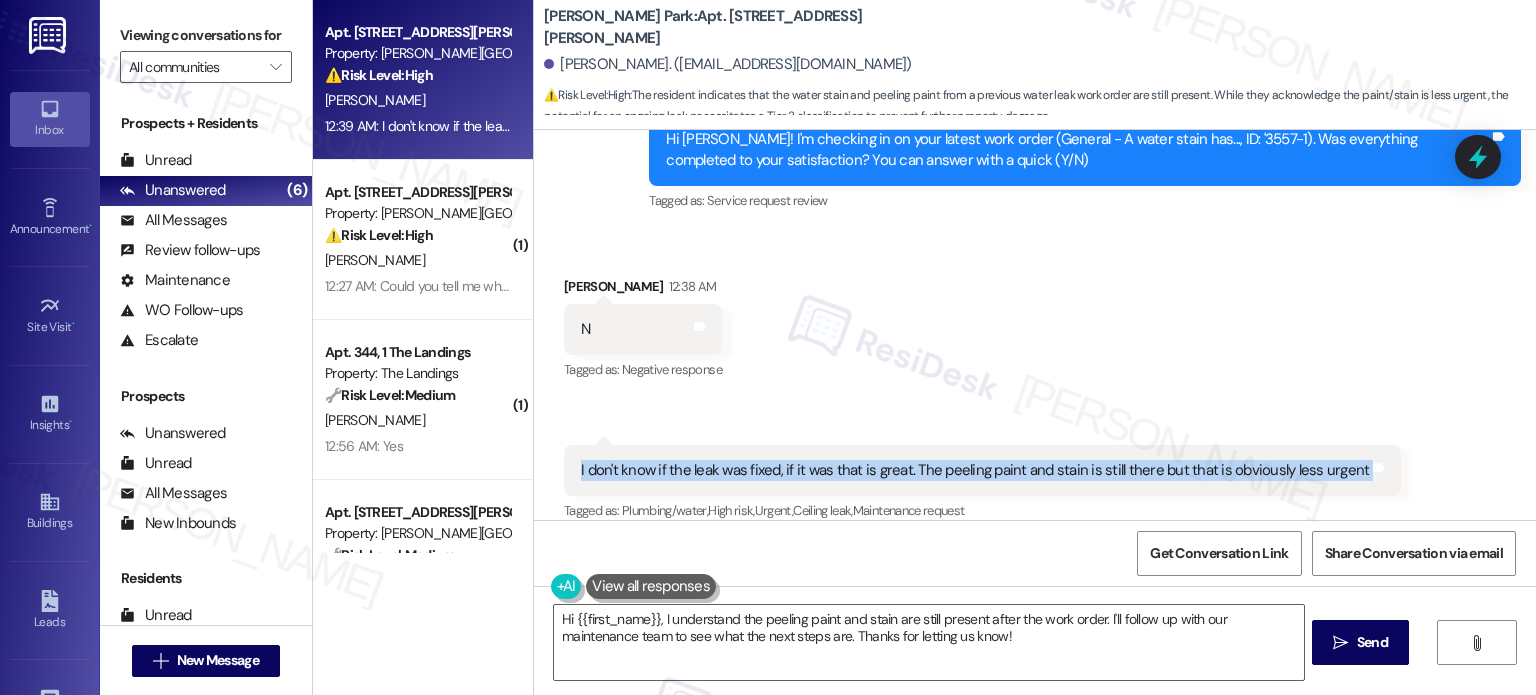 click on "I don't know if the leak was fixed, if it was that is great. The peeling paint and stain is still there but that is obviously less urgent" at bounding box center [975, 470] 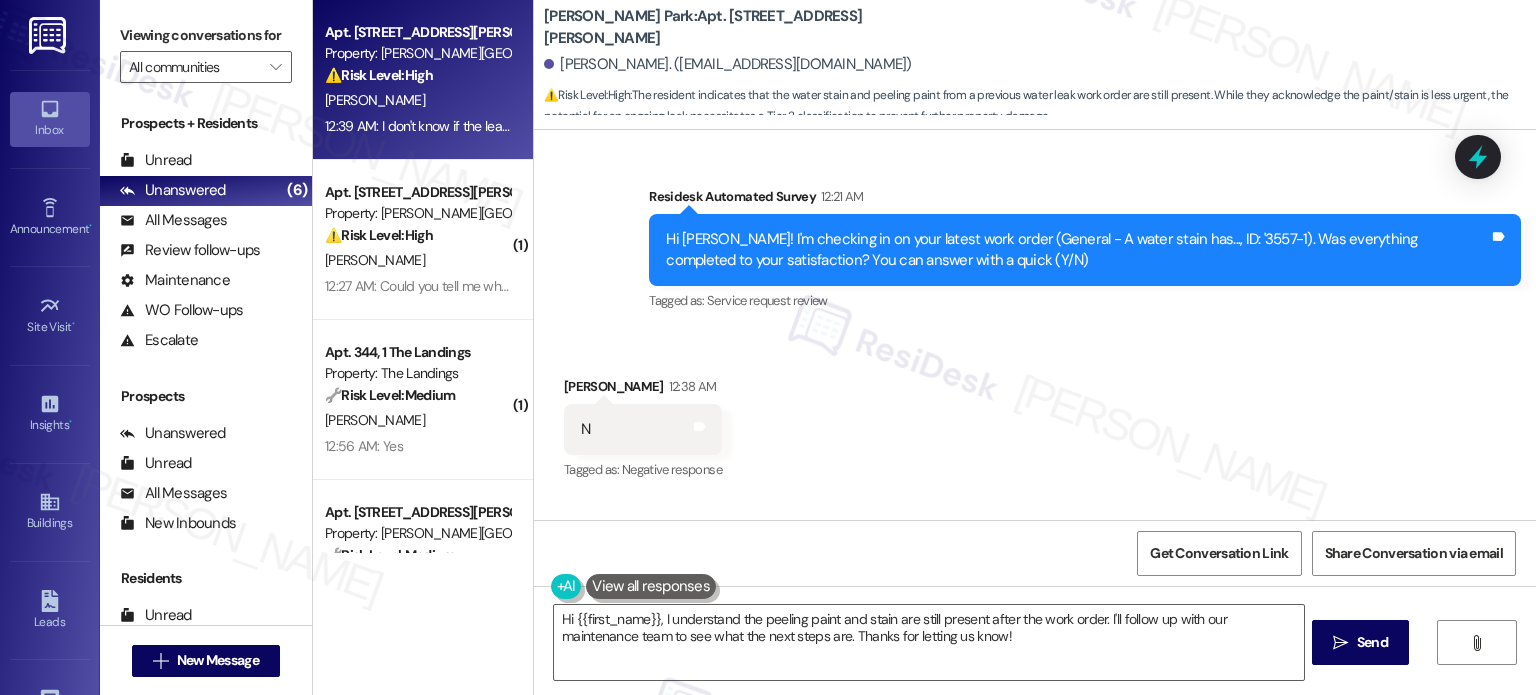 scroll, scrollTop: 2724, scrollLeft: 0, axis: vertical 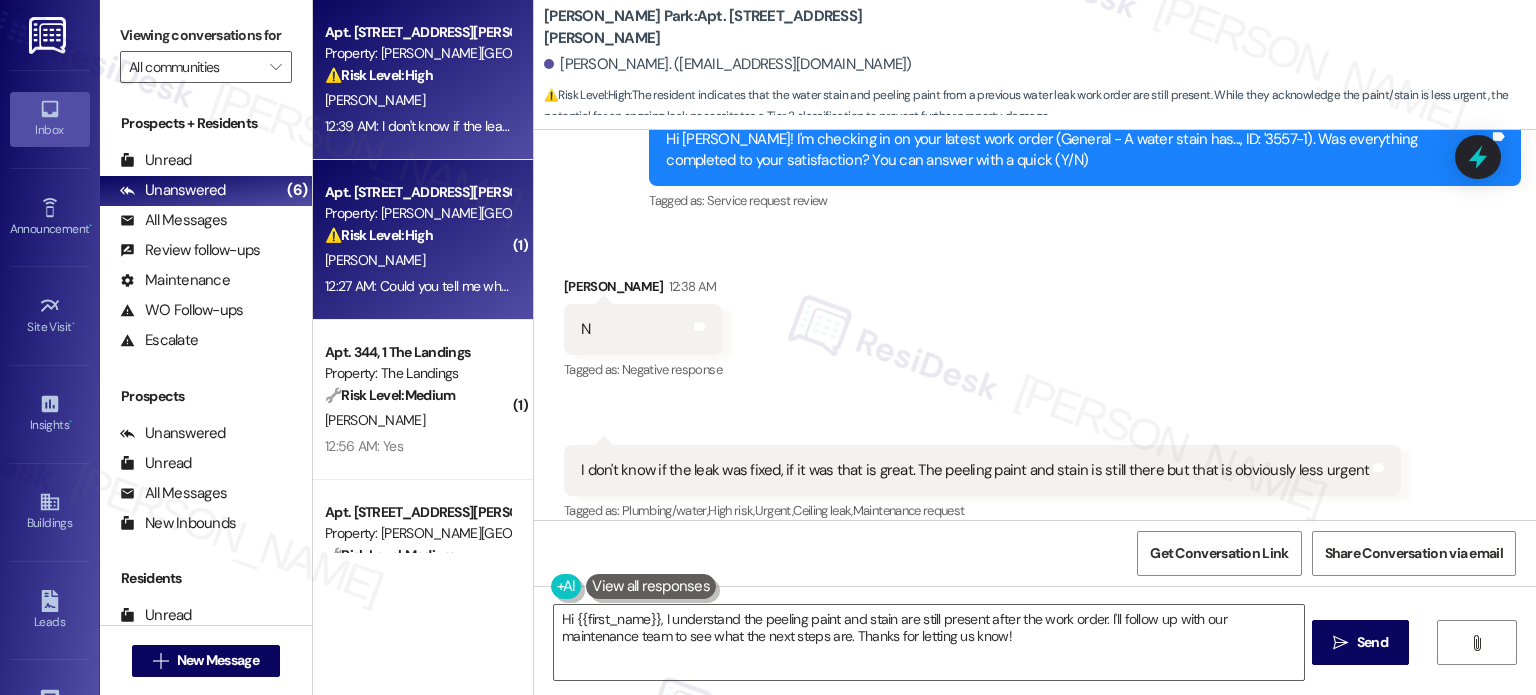 click on "[PERSON_NAME]" at bounding box center [417, 260] 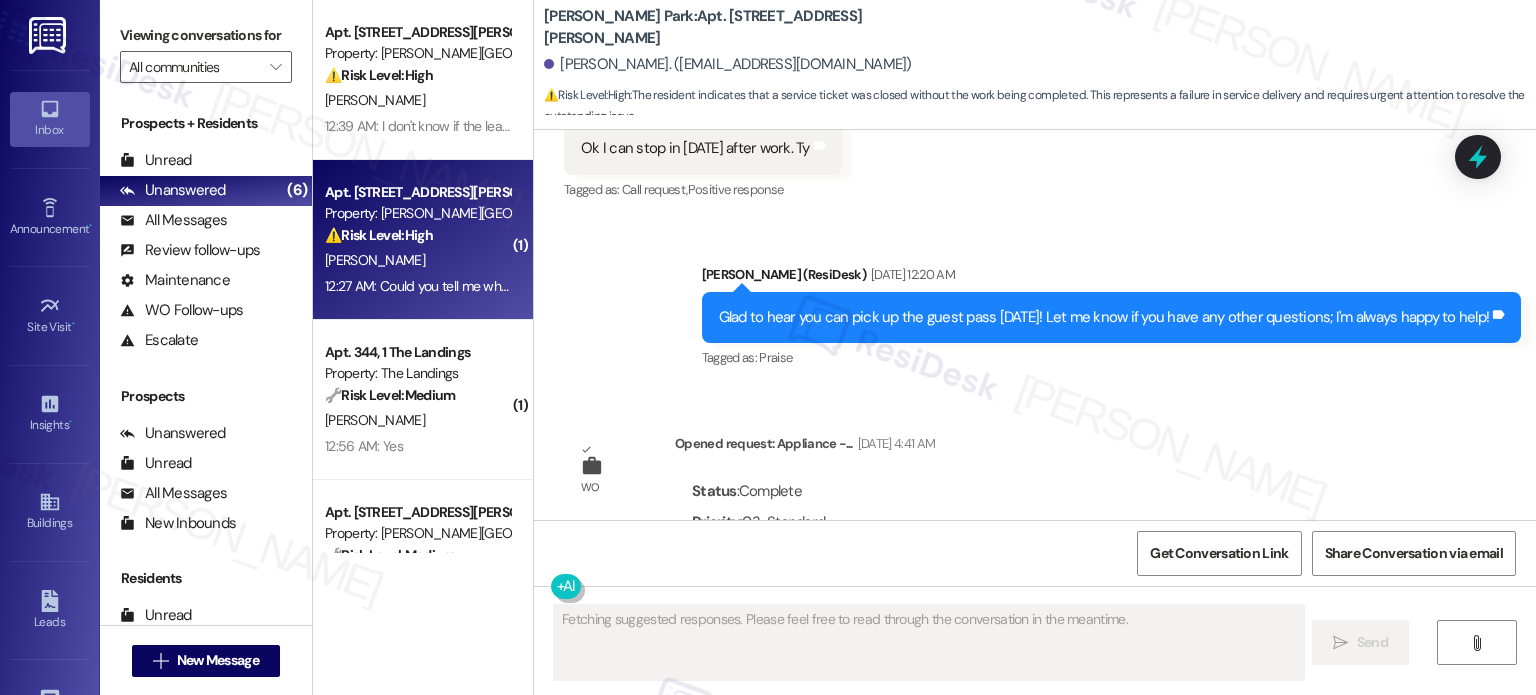 scroll, scrollTop: 2254, scrollLeft: 0, axis: vertical 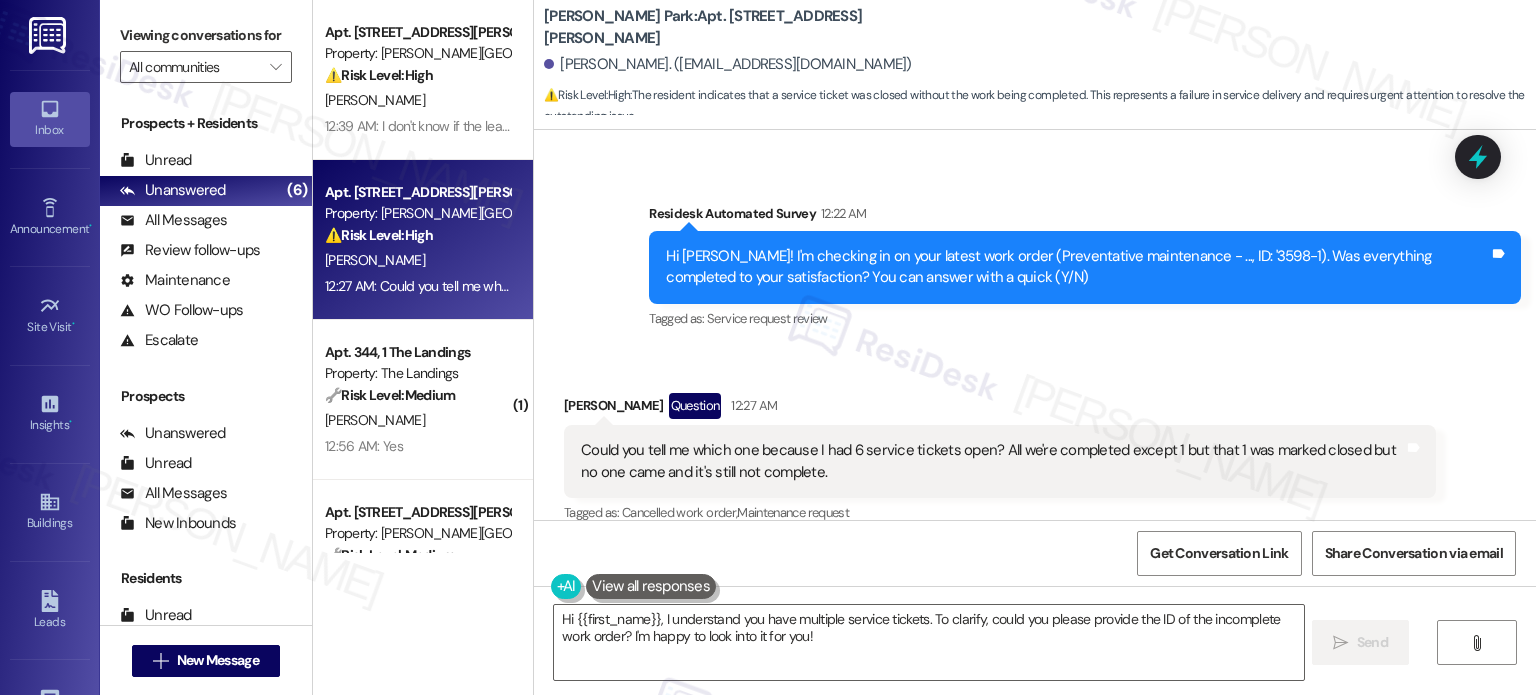 click on "Hi [PERSON_NAME]! I'm checking in on your latest work order (Preventative maintenance - ..., ID: '3598-1). Was everything completed to your satisfaction? You can answer with a quick (Y/N)" at bounding box center [1077, 267] 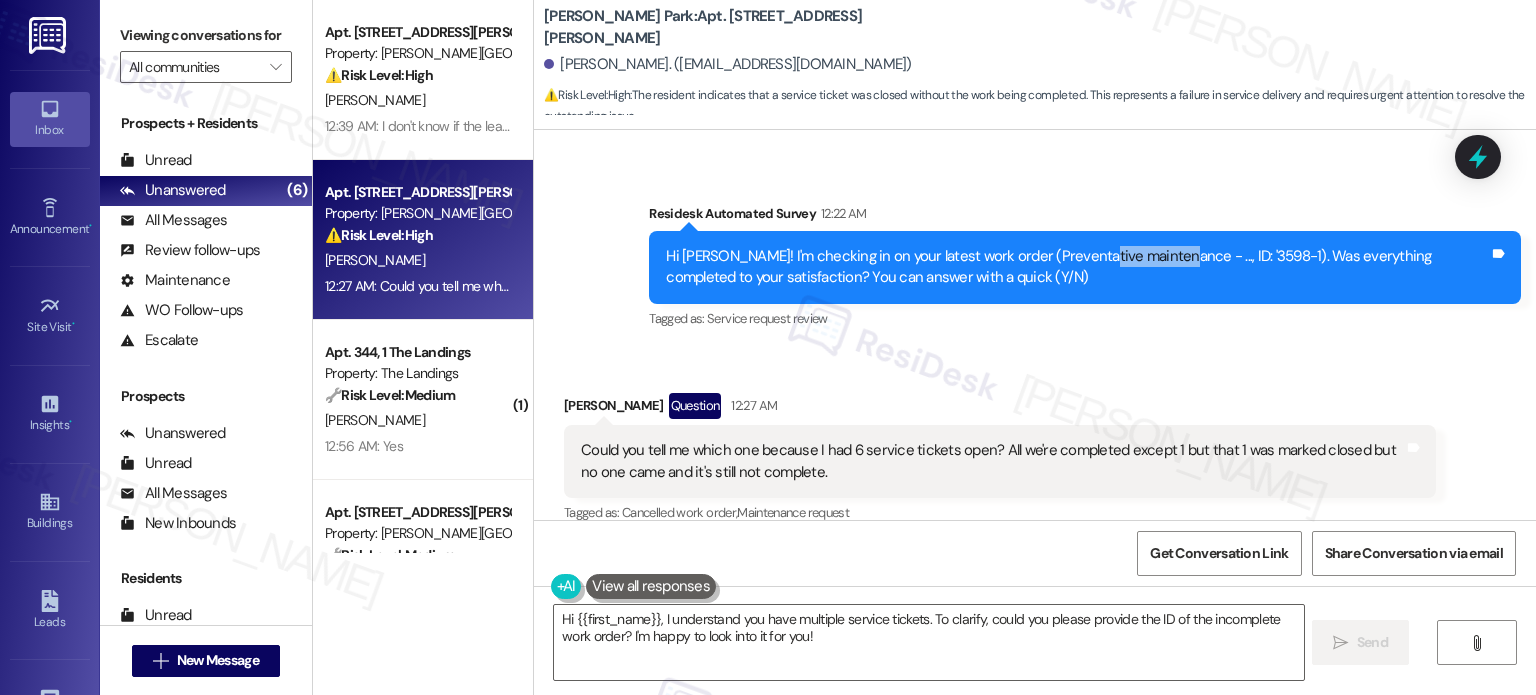 click on "Hi [PERSON_NAME]! I'm checking in on your latest work order (Preventative maintenance - ..., ID: '3598-1). Was everything completed to your satisfaction? You can answer with a quick (Y/N)" at bounding box center (1077, 267) 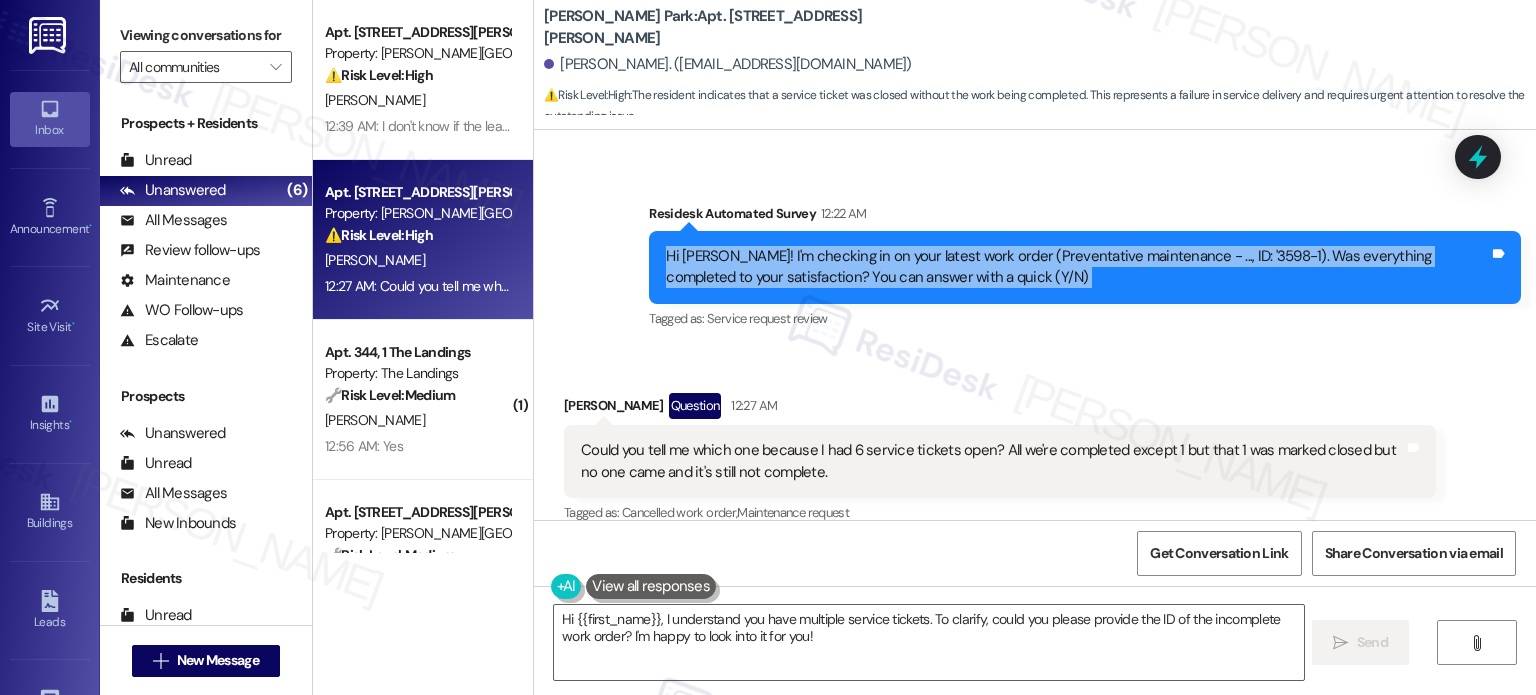 click on "Hi [PERSON_NAME]! I'm checking in on your latest work order (Preventative maintenance - ..., ID: '3598-1). Was everything completed to your satisfaction? You can answer with a quick (Y/N)" at bounding box center (1077, 267) 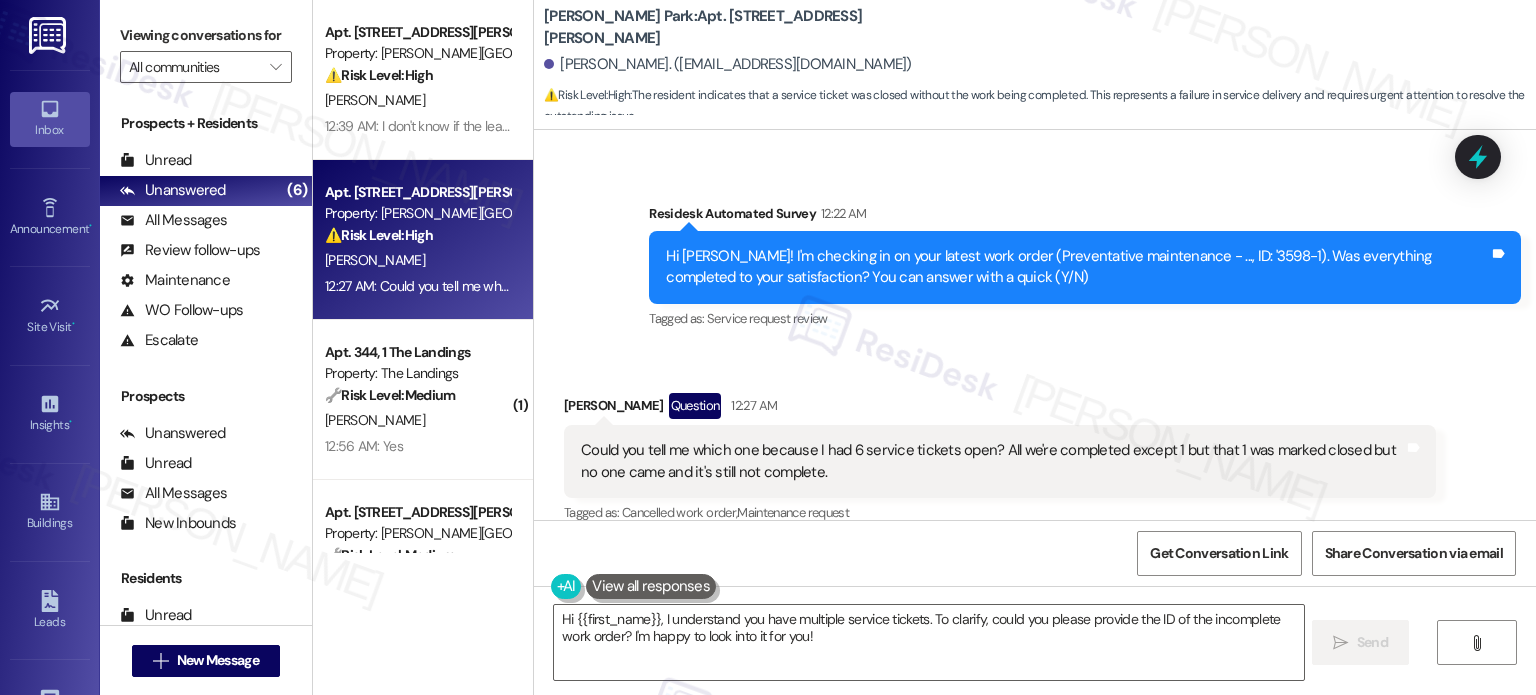 click on "Could you tell me which one because I had 6 service tickets open? All we're completed except 1 but that 1 was marked closed but no one came and it's still not complete." at bounding box center [992, 461] 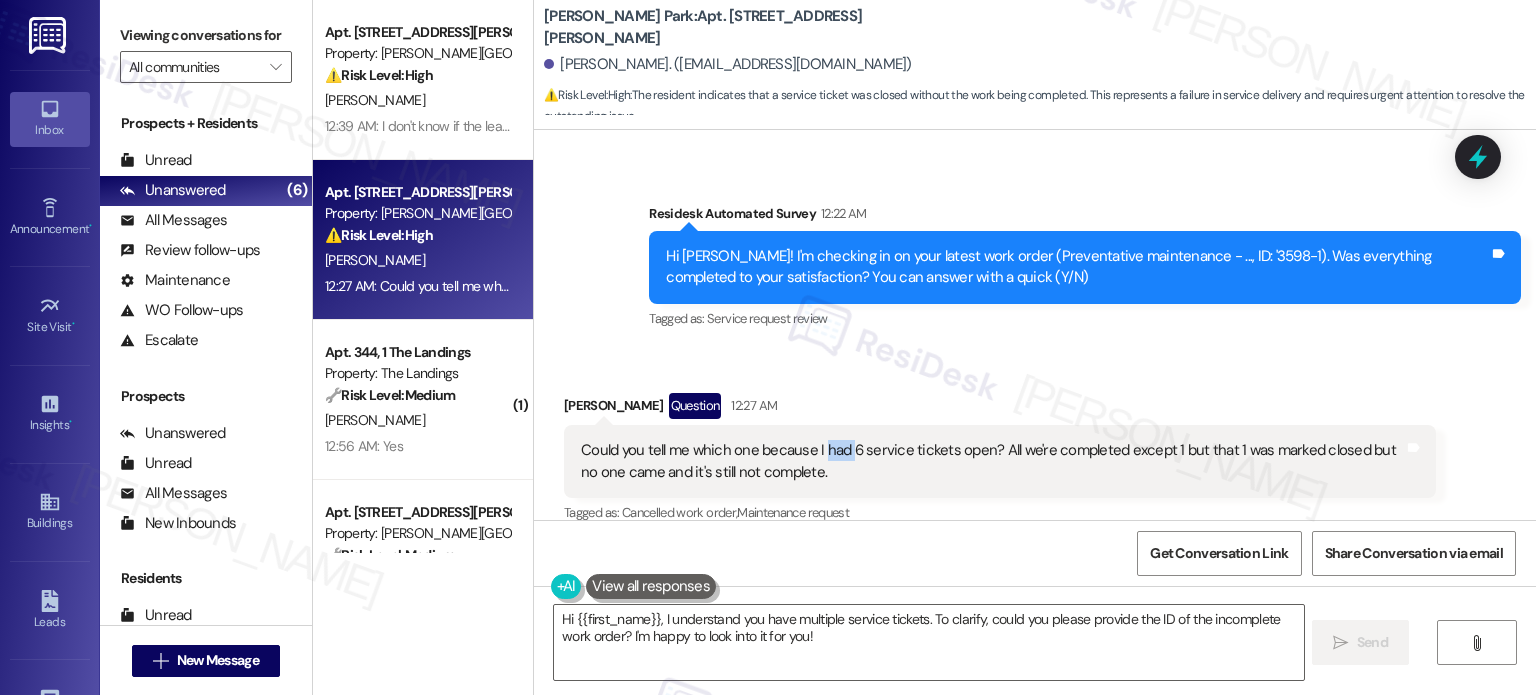 click on "Could you tell me which one because I had 6 service tickets open? All we're completed except 1 but that 1 was marked closed but no one came and it's still not complete." at bounding box center (992, 461) 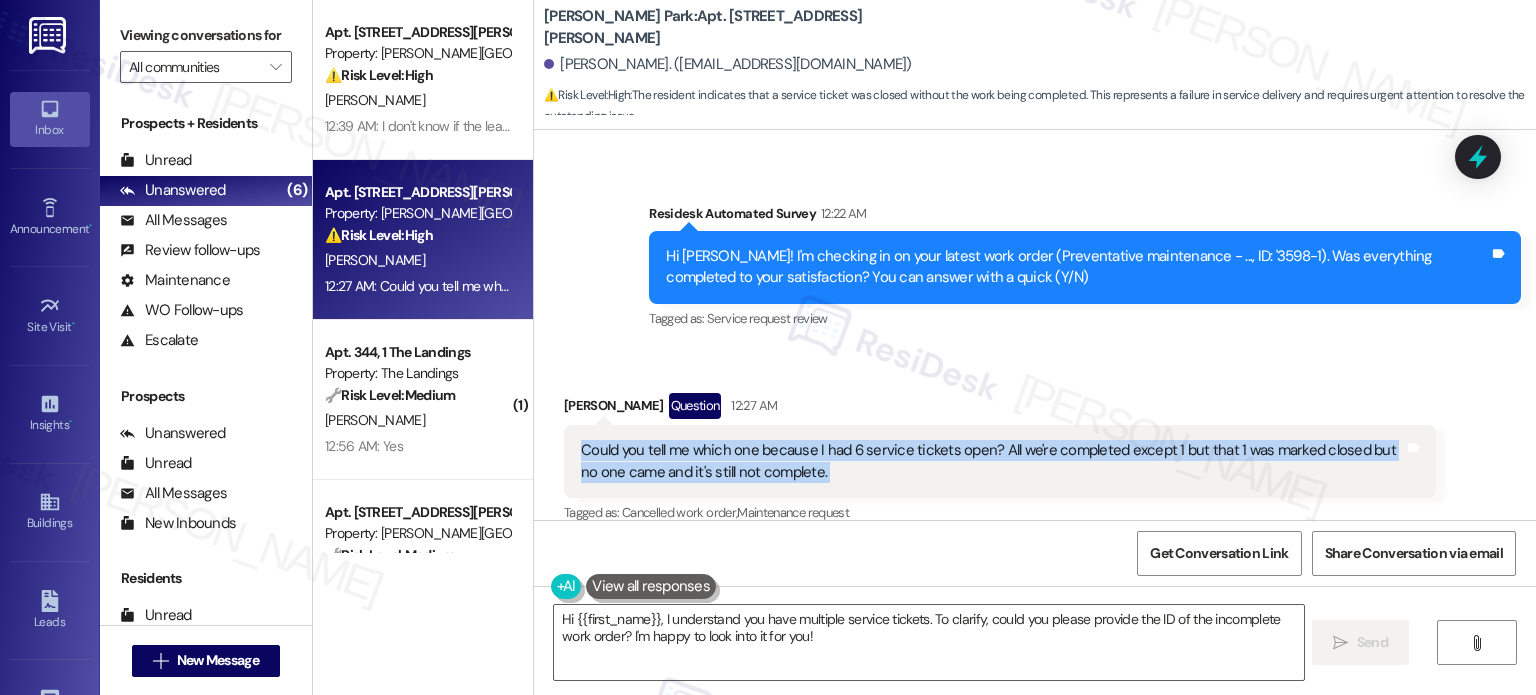 click on "Could you tell me which one because I had 6 service tickets open? All we're completed except 1 but that 1 was marked closed but no one came and it's still not complete." at bounding box center (992, 461) 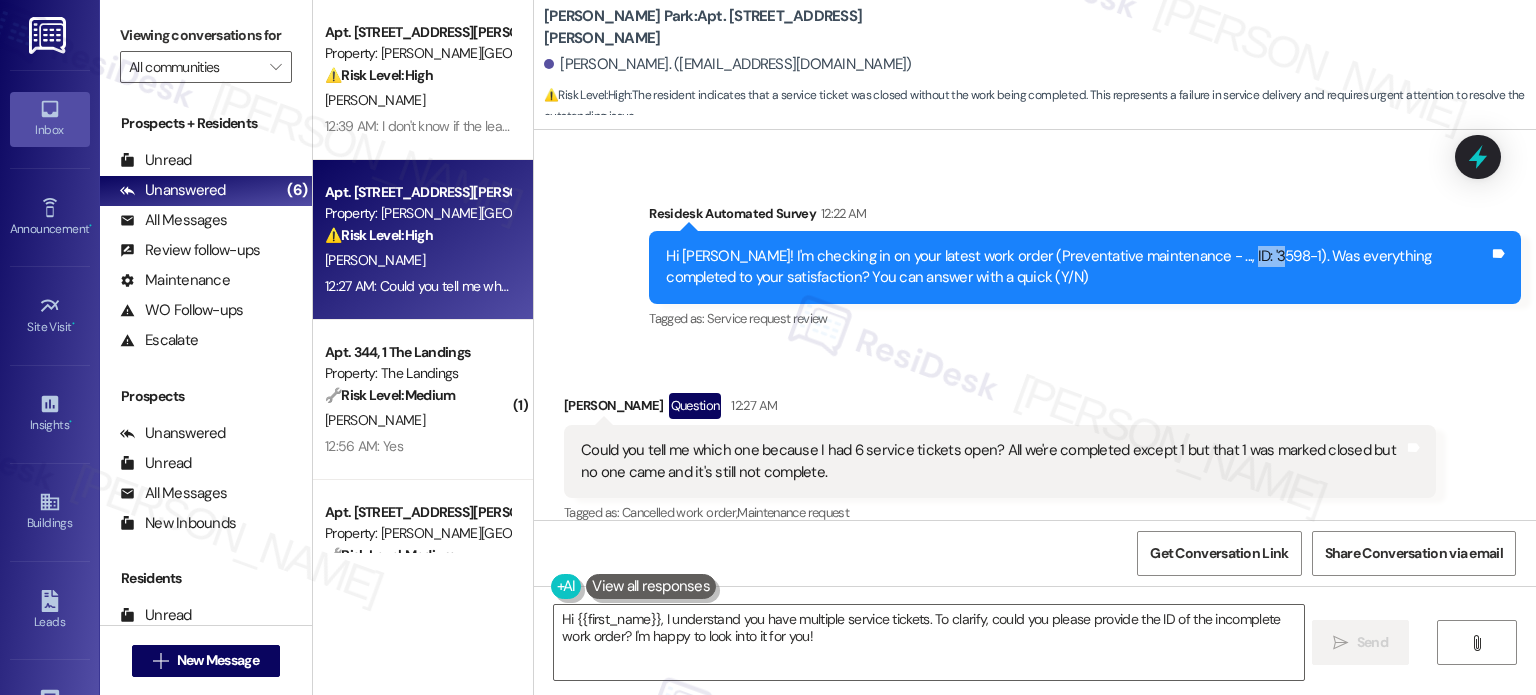 drag, startPoint x: 1240, startPoint y: 237, endPoint x: 1199, endPoint y: 233, distance: 41.19466 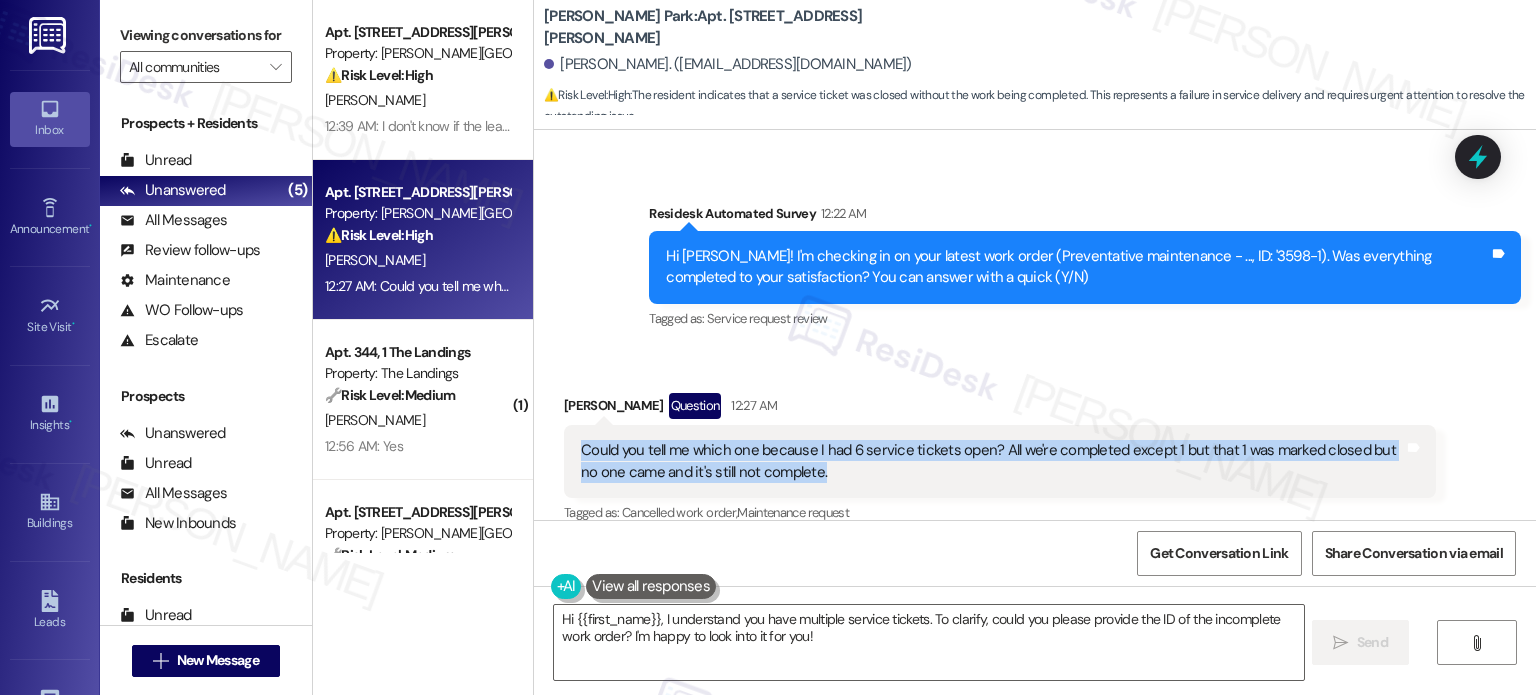 drag, startPoint x: 798, startPoint y: 451, endPoint x: 628, endPoint y: 429, distance: 171.41762 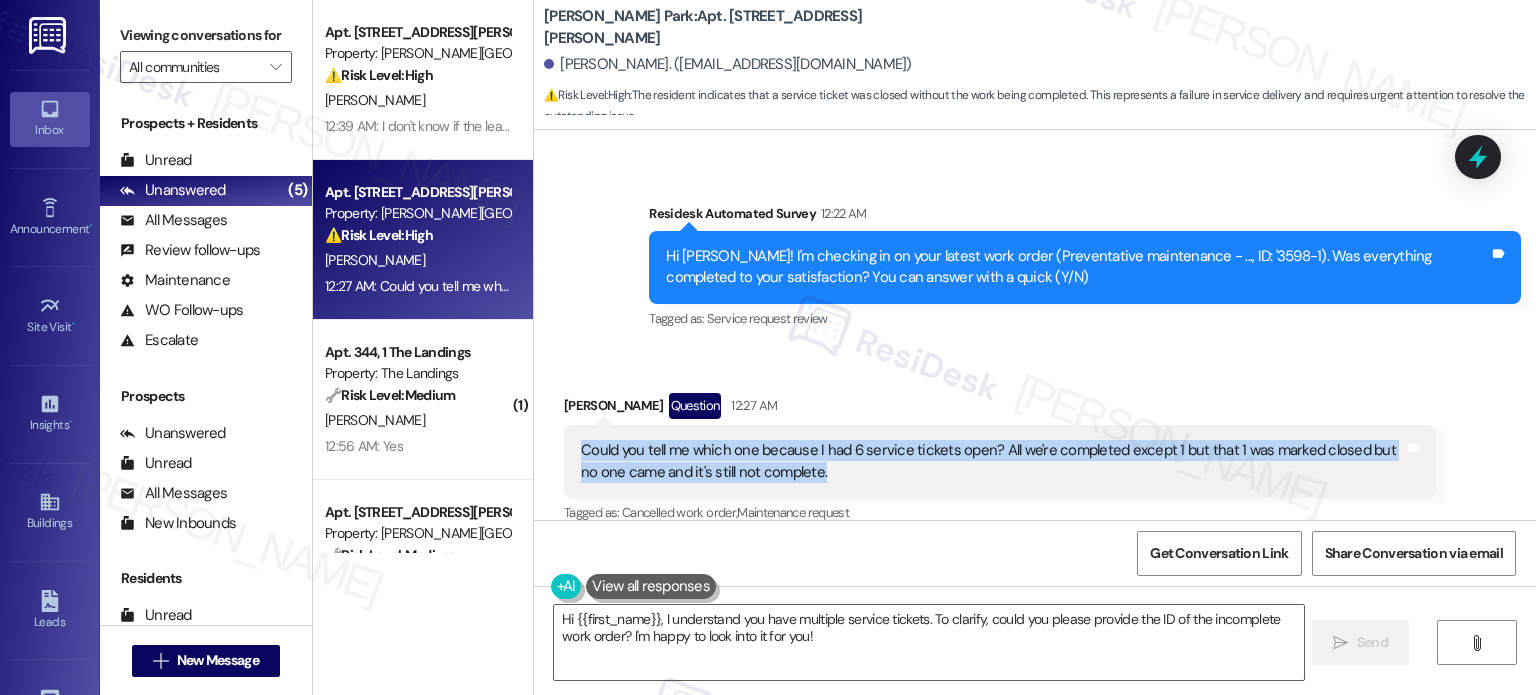 copy on "Could you tell me which one because I had 6 service tickets open? All we're completed except 1 but that 1 was marked closed but no one came and it's still not complete." 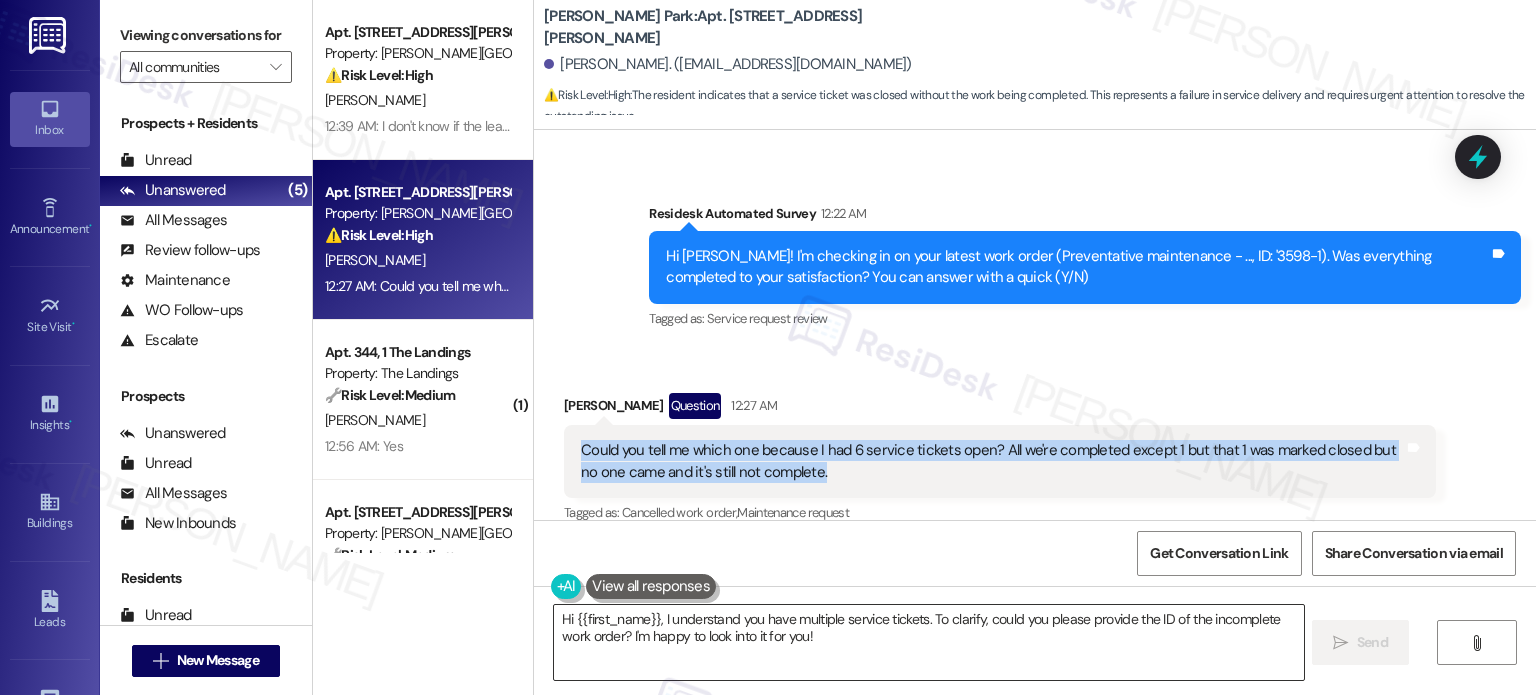 click on "Hi {{first_name}}, I understand you have multiple service tickets. To clarify, could you please provide the ID of the incomplete work order? I'm happy to look into it for you!" at bounding box center (928, 642) 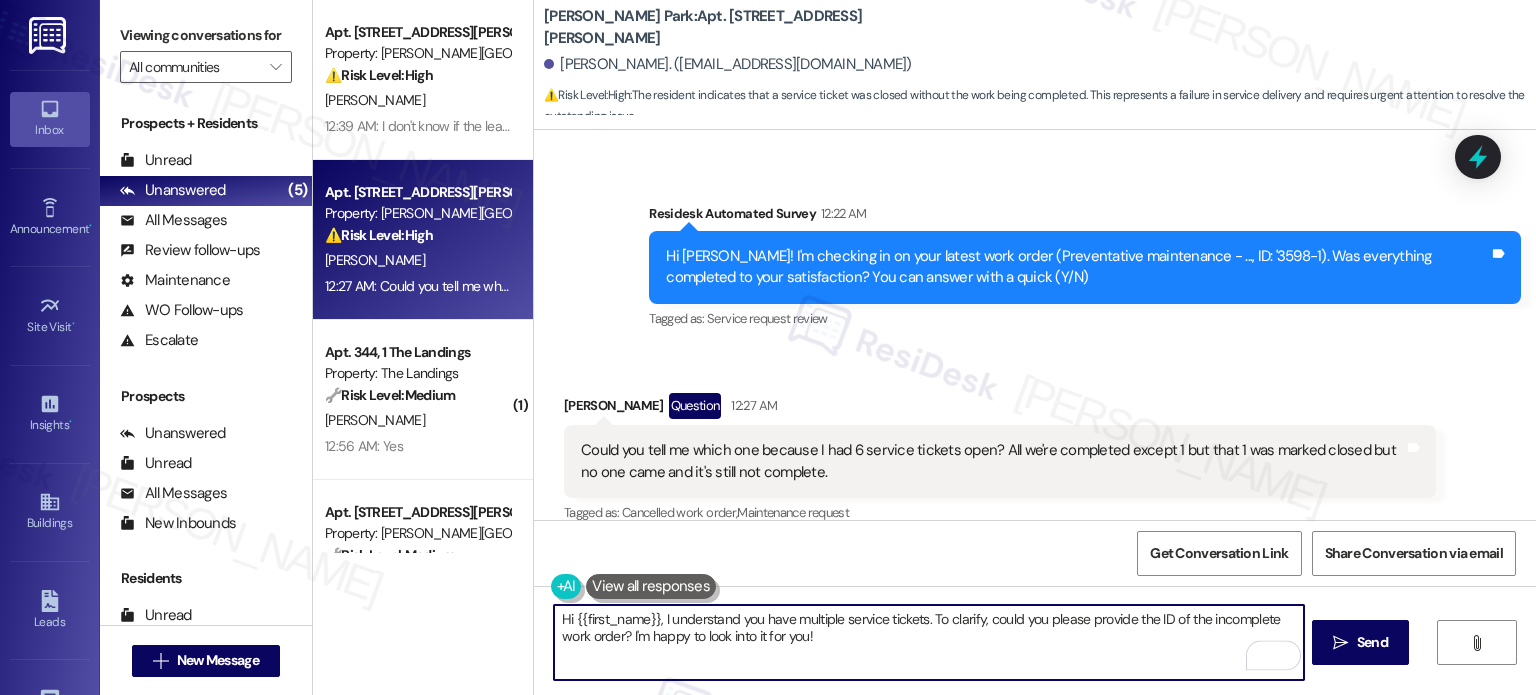 paste on "Thanks for checking! The service ticket I was referring to is the one about the yellow sawdust material appearing on your porch. Do you happen to know if anyone came by to inspect the area or check above the porch where the issue seems to be coming from?" 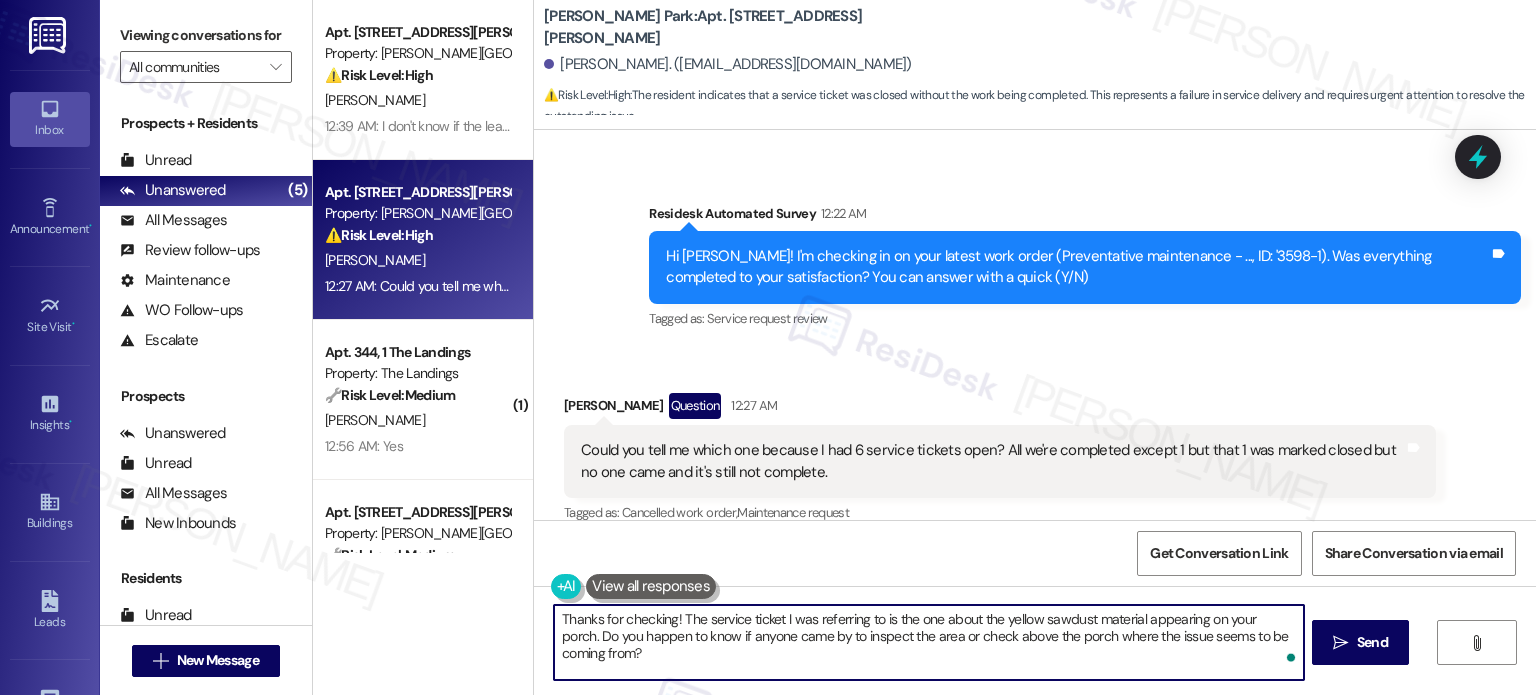 click on "Thanks for checking! The service ticket I was referring to is the one about the yellow sawdust material appearing on your porch. Do you happen to know if anyone came by to inspect the area or check above the porch where the issue seems to be coming from?" at bounding box center [928, 642] 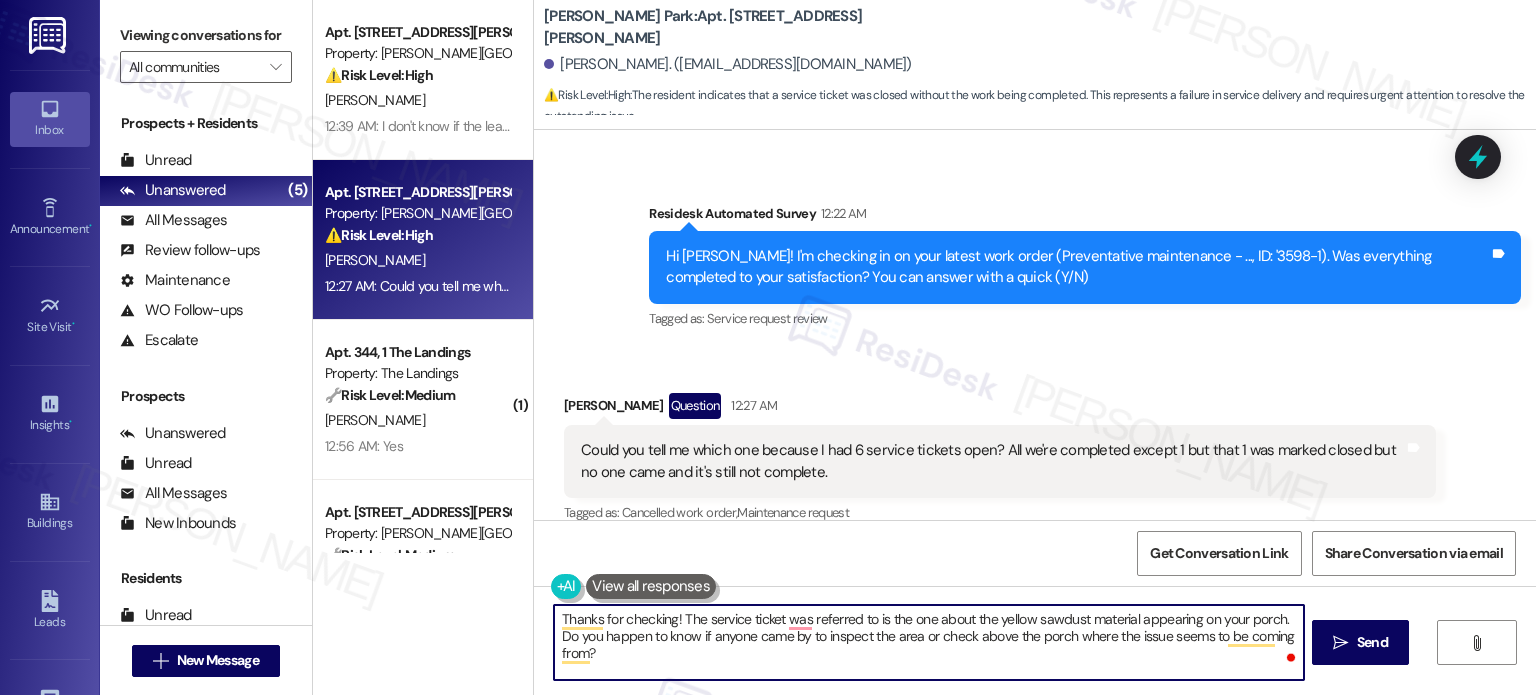click on "Thanks for checking! The service ticket was referred to is the one about the yellow sawdust material appearing on your porch. Do you happen to know if anyone came by to inspect the area or check above the porch where the issue seems to be coming from?" at bounding box center [928, 642] 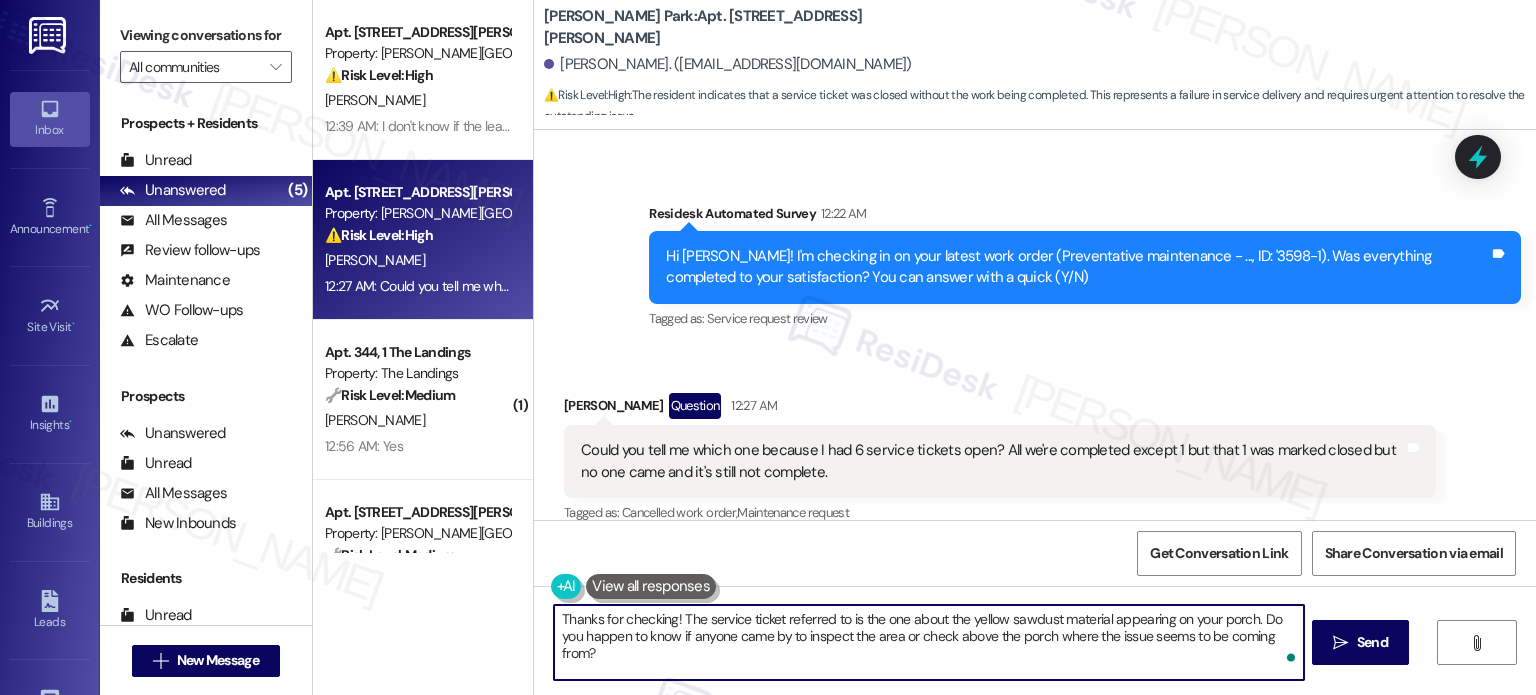 click on "Thanks for checking! The service ticket referred to is the one about the yellow sawdust material appearing on your porch. Do you happen to know if anyone came by to inspect the area or check above the porch where the issue seems to be coming from?" at bounding box center [928, 642] 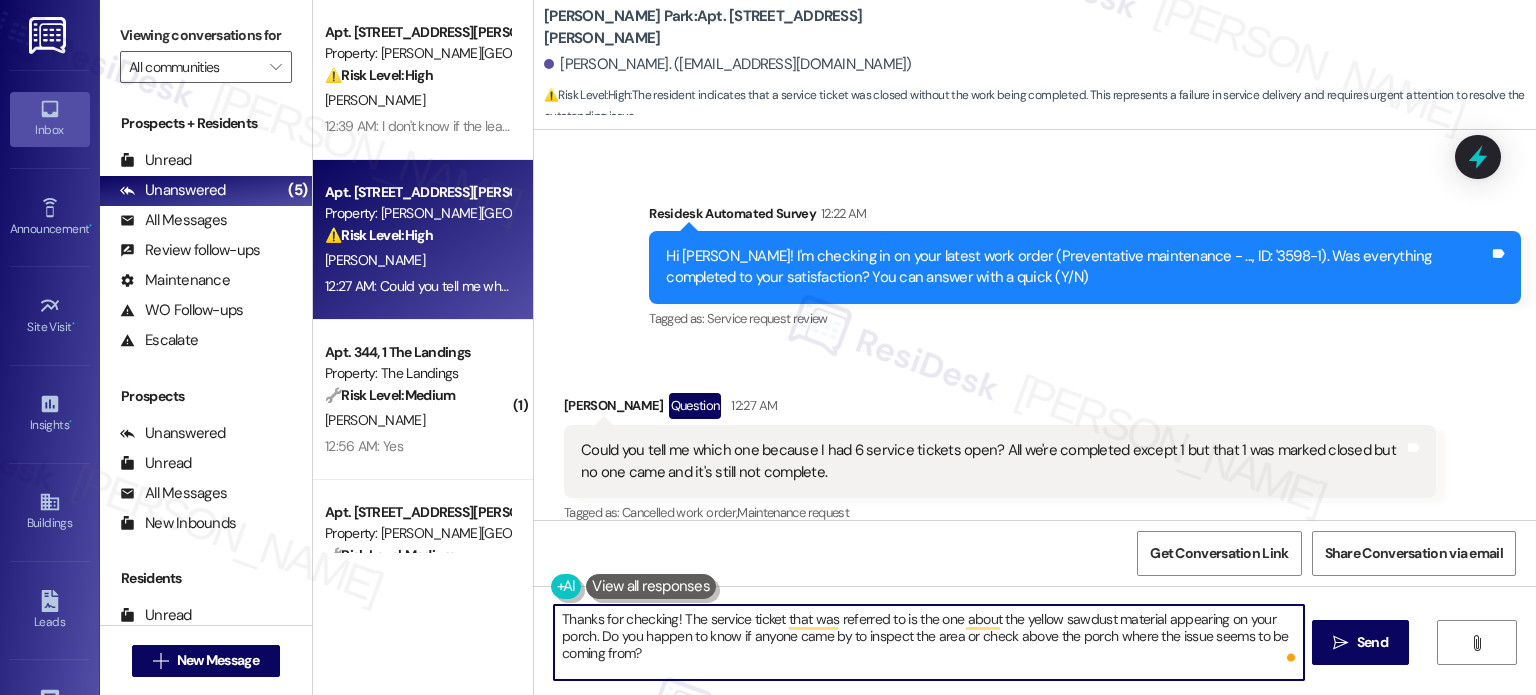 click on "Thanks for checking! The service ticket that was referred to is the one about the yellow sawdust material appearing on your porch. Do you happen to know if anyone came by to inspect the area or check above the porch where the issue seems to be coming from?" at bounding box center [928, 642] 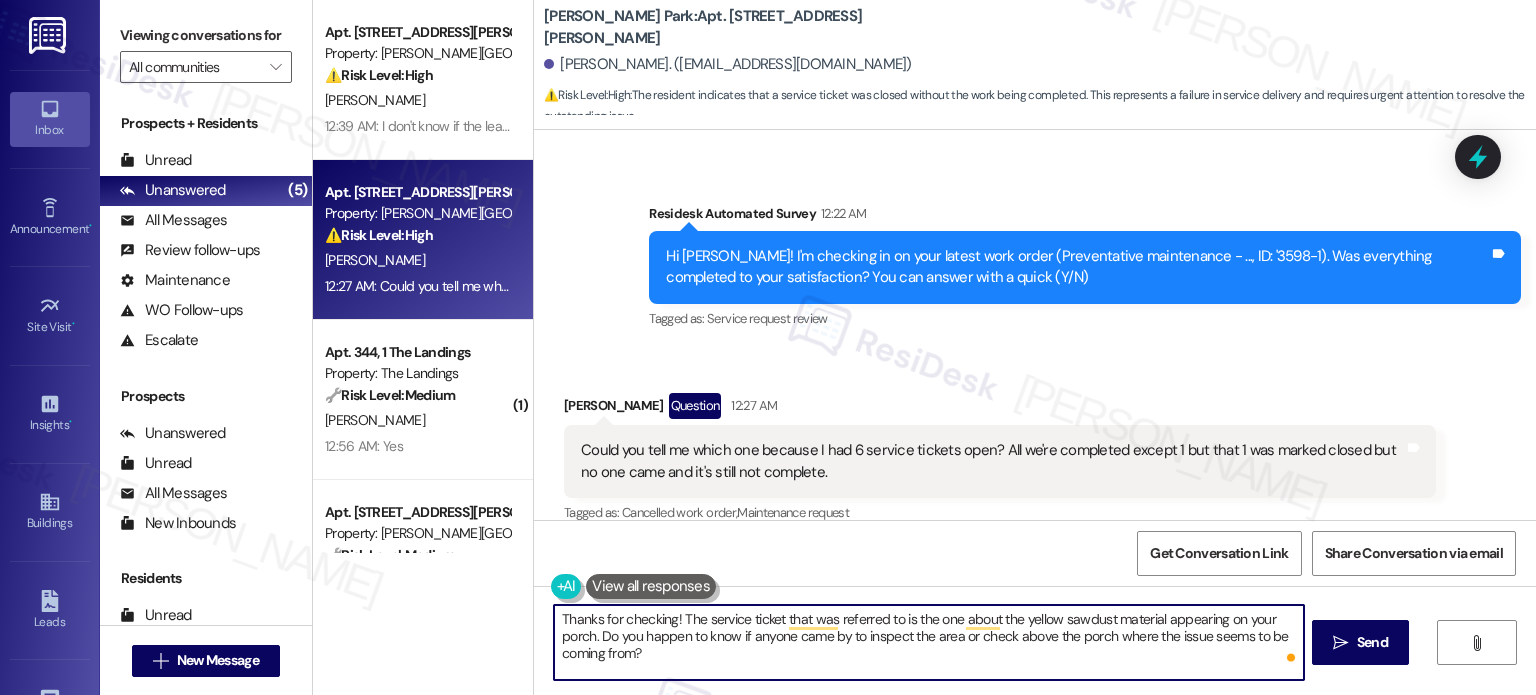 click on "Thanks for checking! The service ticket that was referred to is the one about the yellow sawdust material appearing on your porch. Do you happen to know if anyone came by to inspect the area or check above the porch where the issue seems to be coming from?" at bounding box center [928, 642] 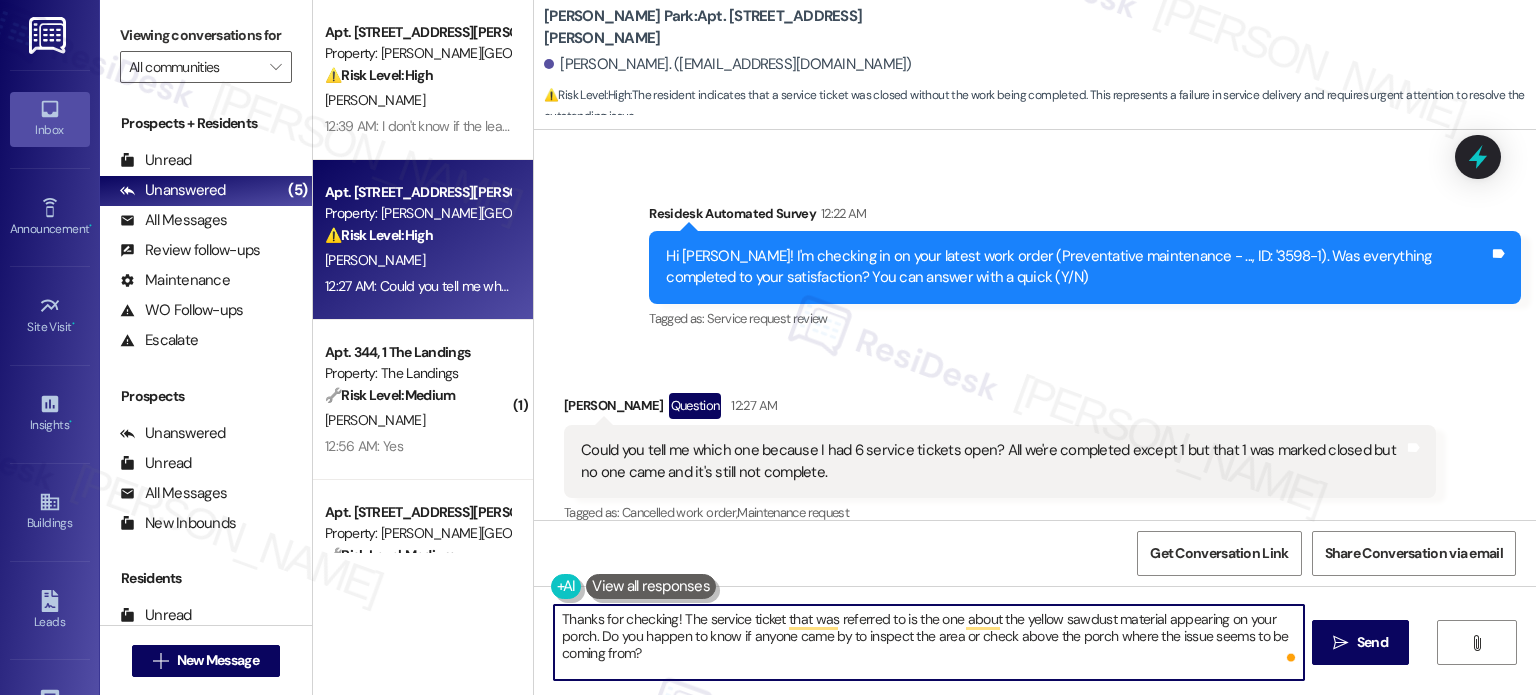 scroll, scrollTop: 2255, scrollLeft: 0, axis: vertical 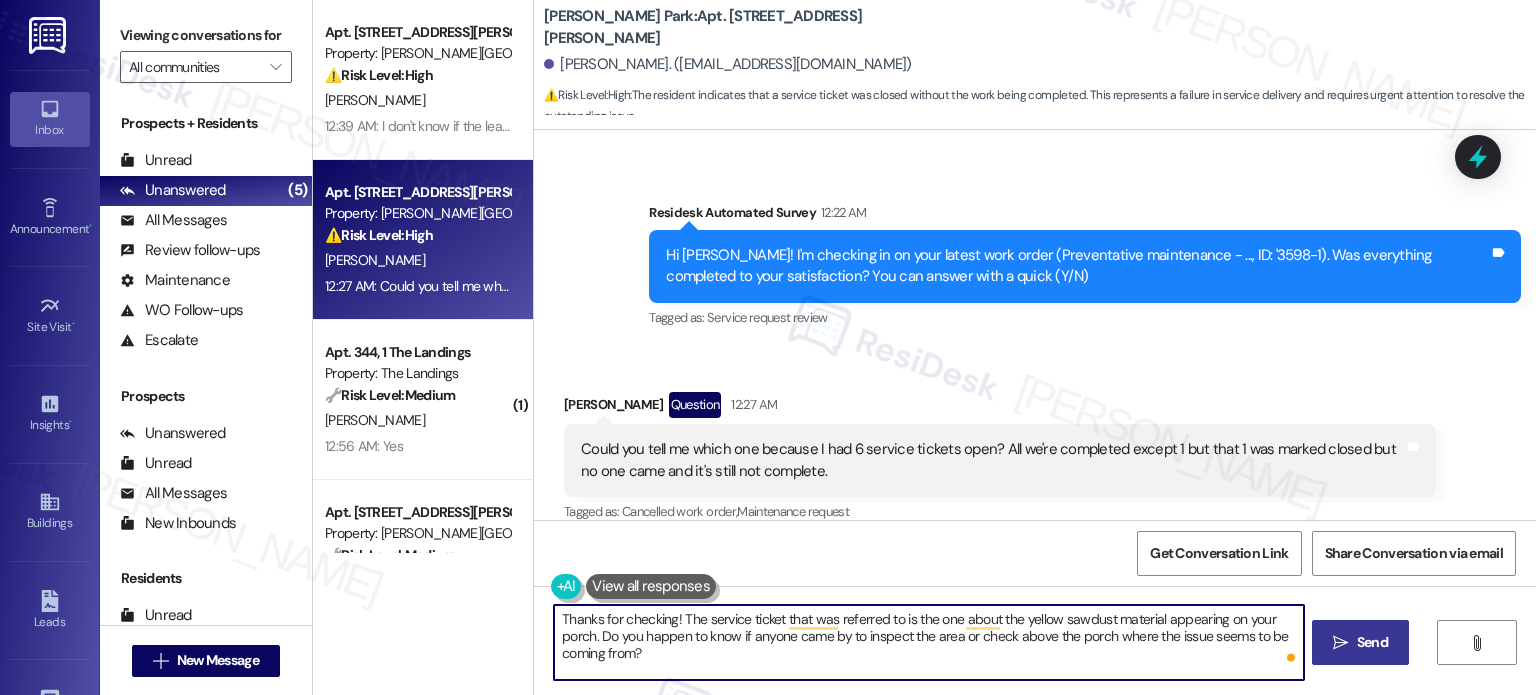 type on "Thanks for checking! The service ticket that was referred to is the one about the yellow sawdust material appearing on your porch. Do you happen to know if anyone came by to inspect the area or check above the porch where the issue seems to be coming from?" 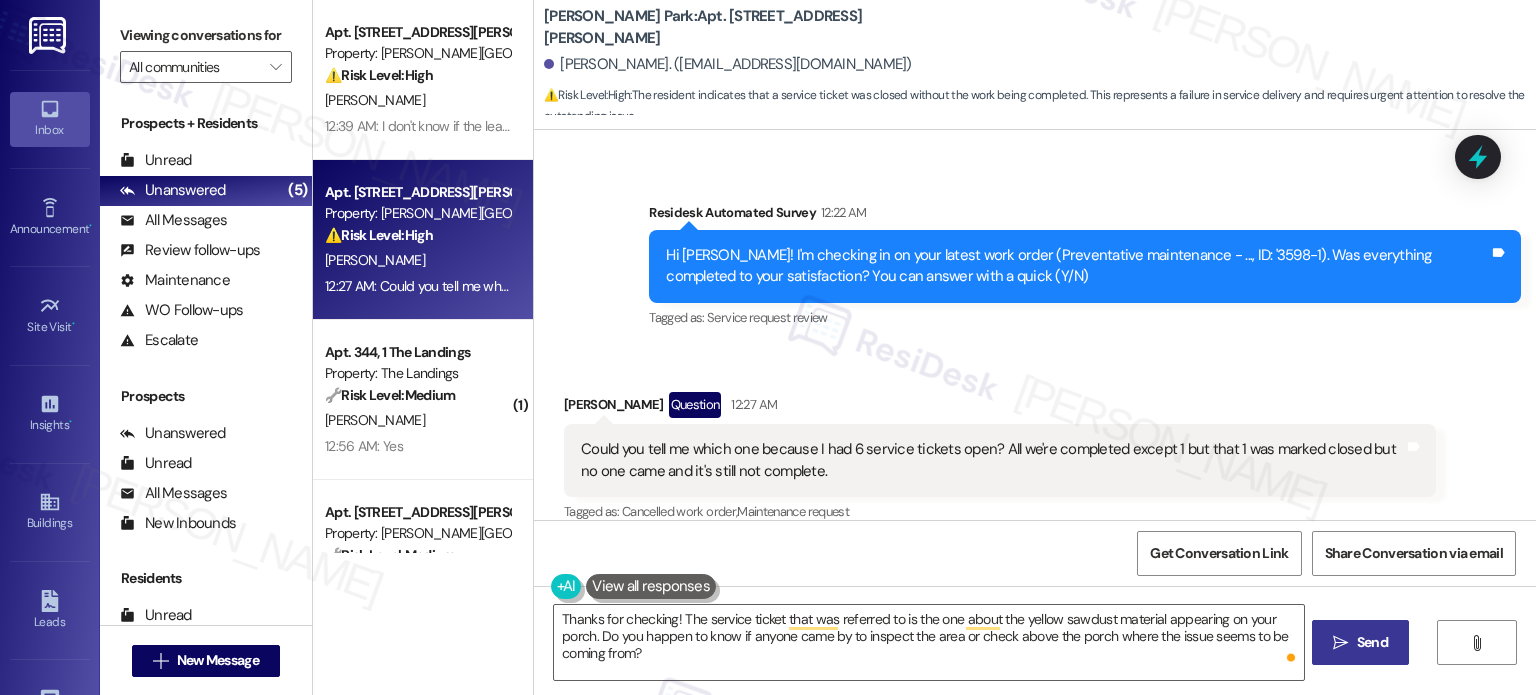 click on "Send" at bounding box center [1372, 642] 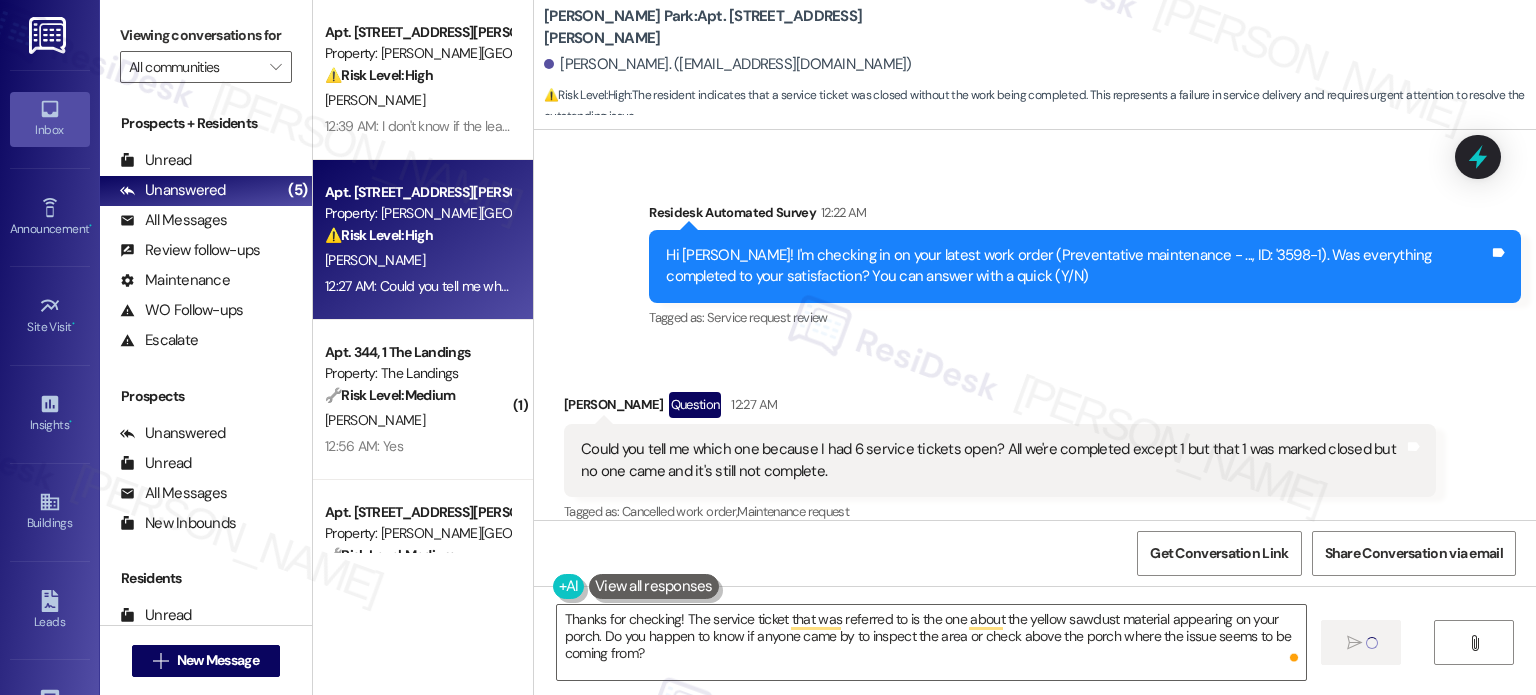 type 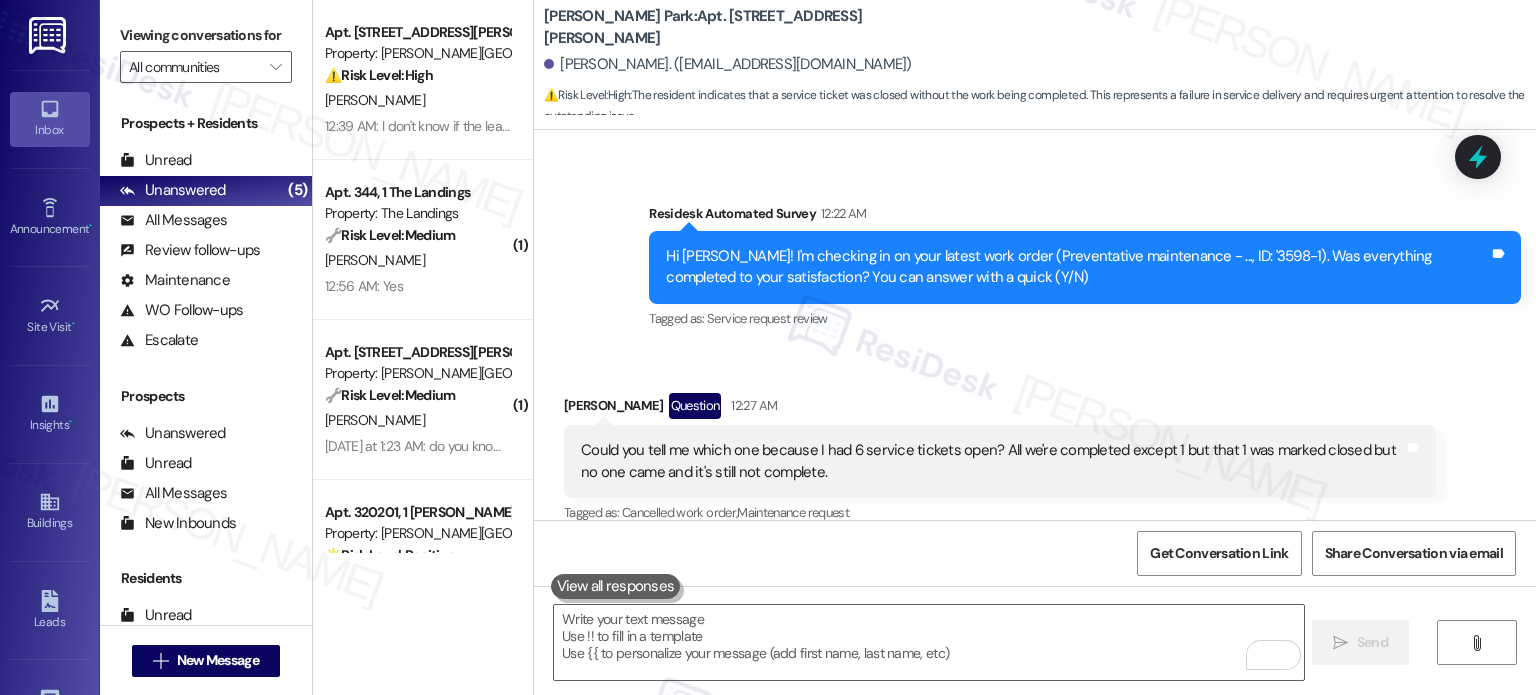 scroll, scrollTop: 2416, scrollLeft: 0, axis: vertical 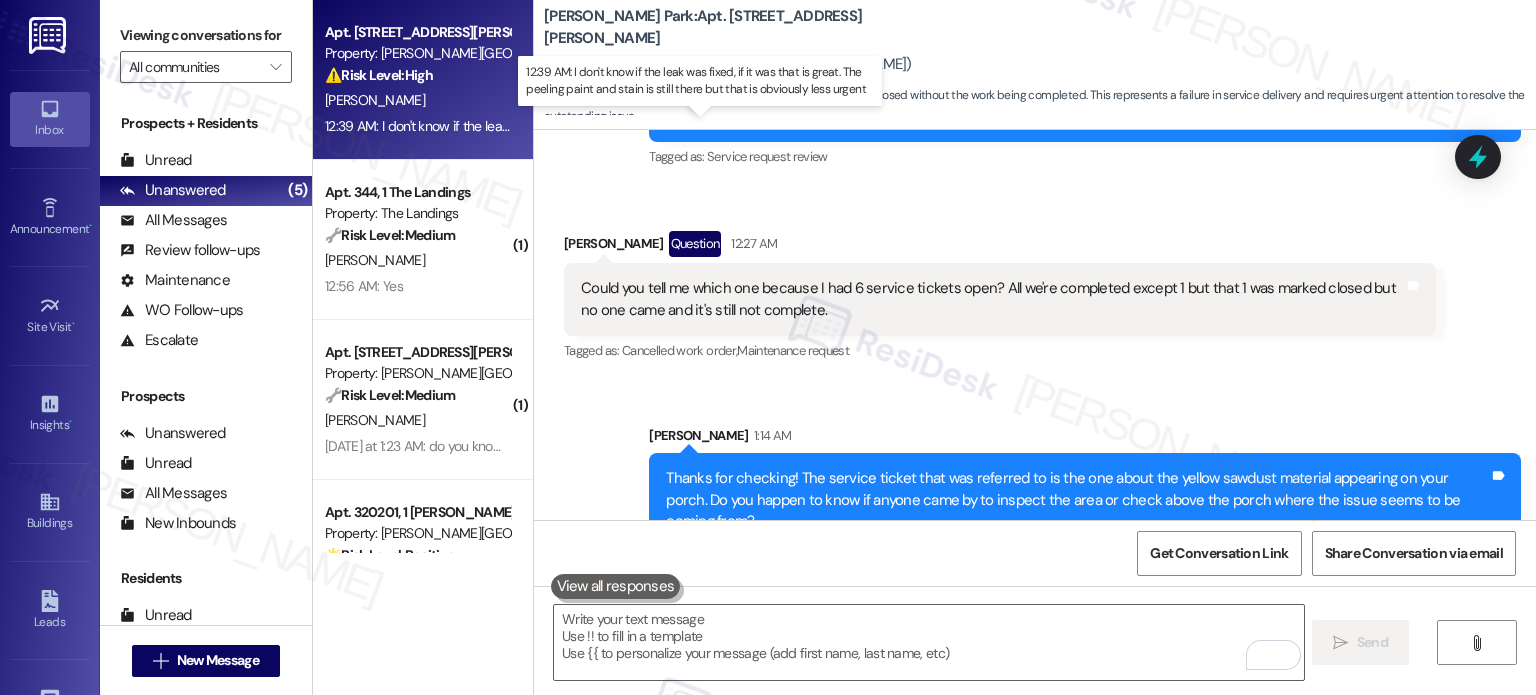 click on "12:39 AM: I don't know if the leak was fixed, if it was that is great. The peeling paint and stain is still there but that is obviously less urgent 12:39 AM: I don't know if the leak was fixed, if it was that is great. The peeling paint and stain is still there but that is obviously less urgent" at bounding box center [714, 126] 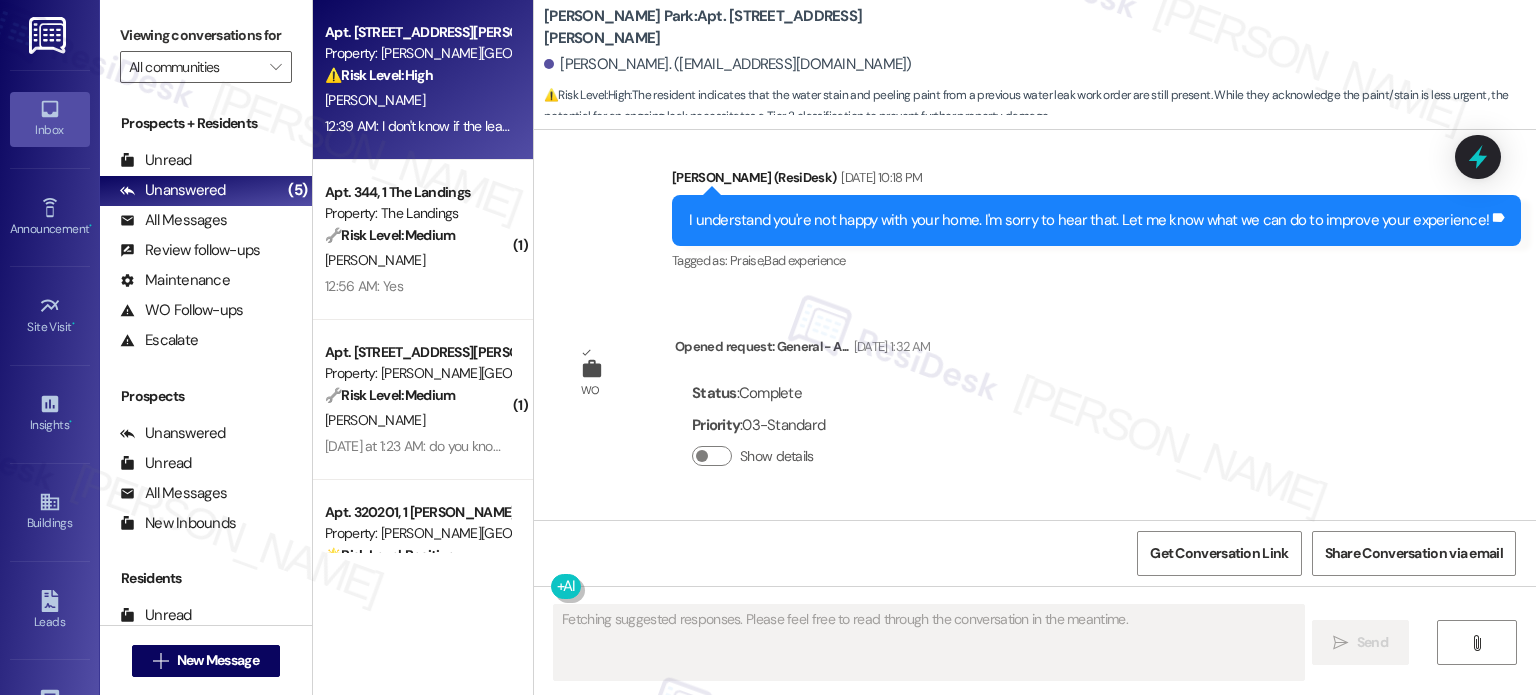 scroll, scrollTop: 2724, scrollLeft: 0, axis: vertical 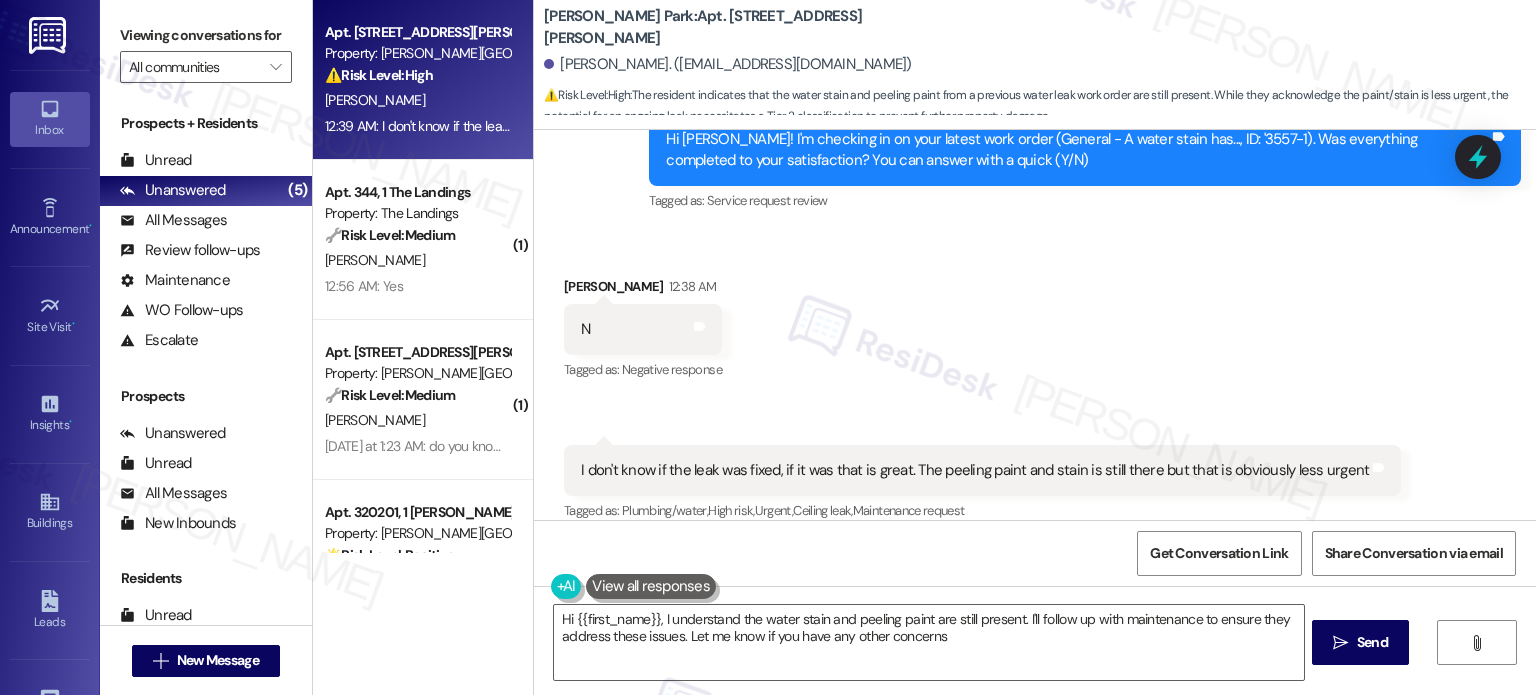 type on "Hi {{first_name}}, I understand the water stain and peeling paint are still present. I'll follow up with maintenance to ensure they address these issues. Let me know if you have any other concerns!" 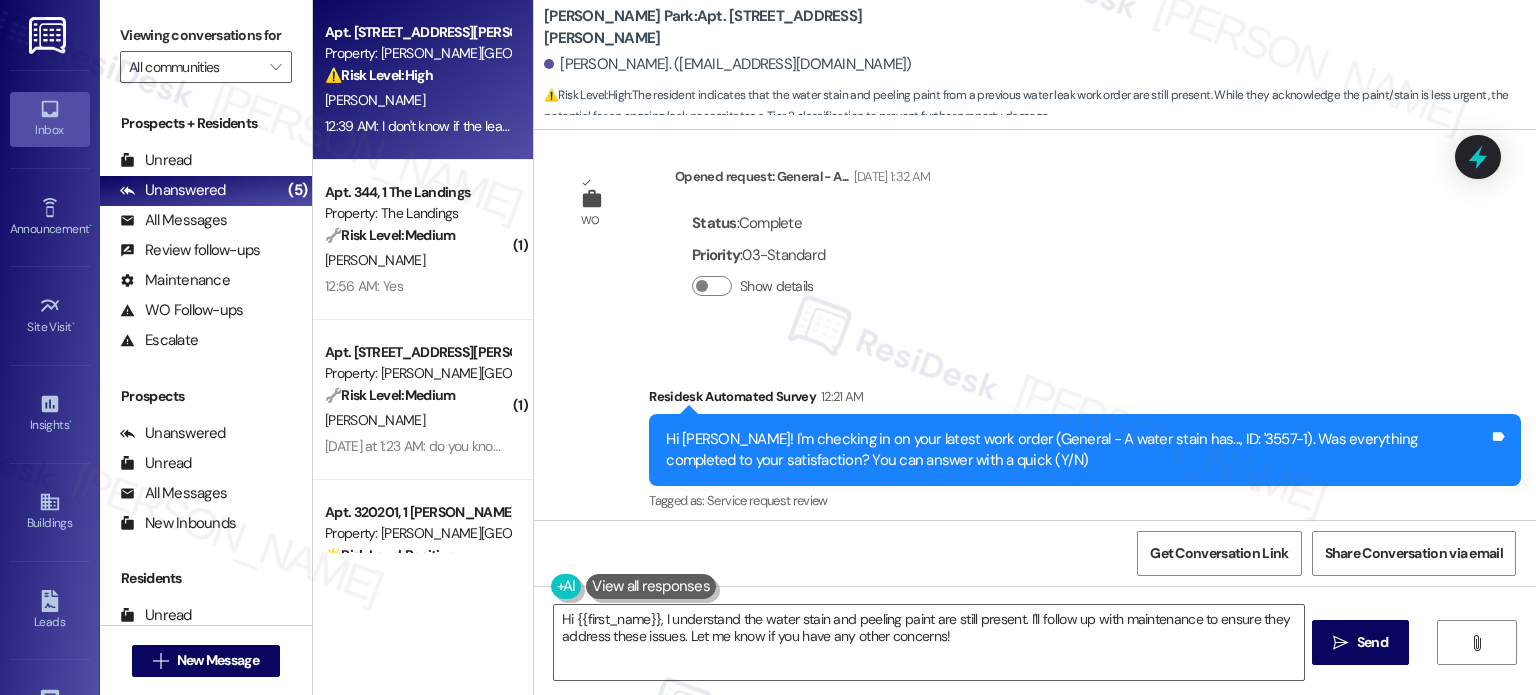 scroll, scrollTop: 2724, scrollLeft: 0, axis: vertical 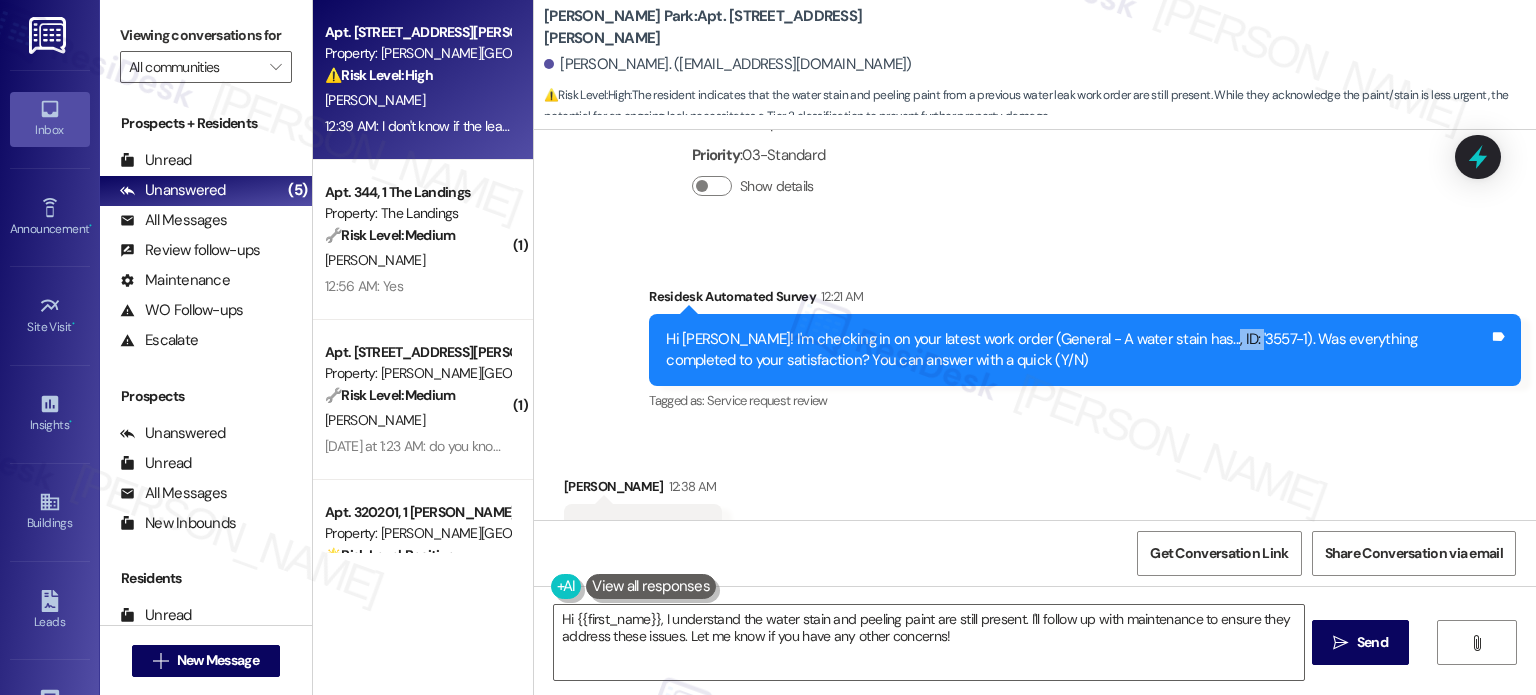 drag, startPoint x: 1222, startPoint y: 315, endPoint x: 1180, endPoint y: 307, distance: 42.755116 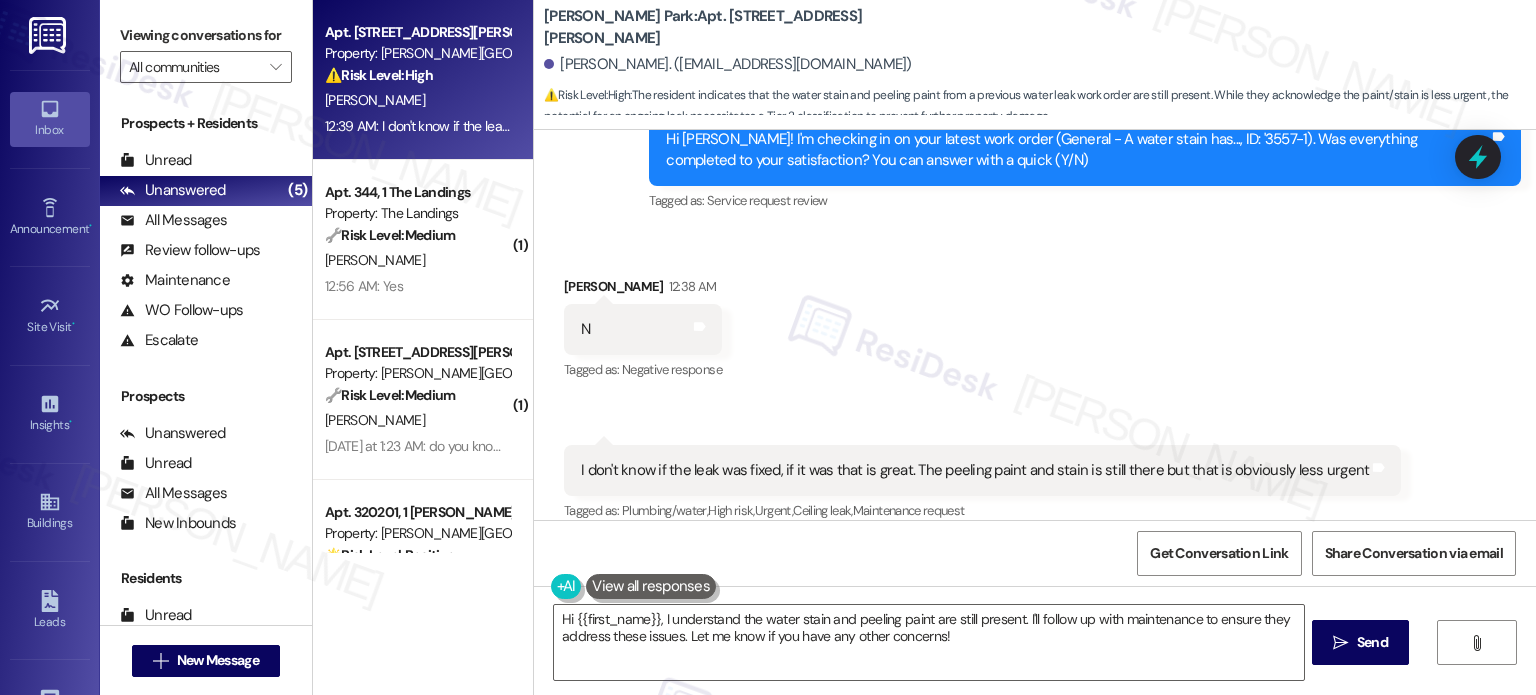 click on "I don't know if the leak was fixed, if it was that is great. The peeling paint and stain is still there but that is obviously less urgent" at bounding box center [975, 470] 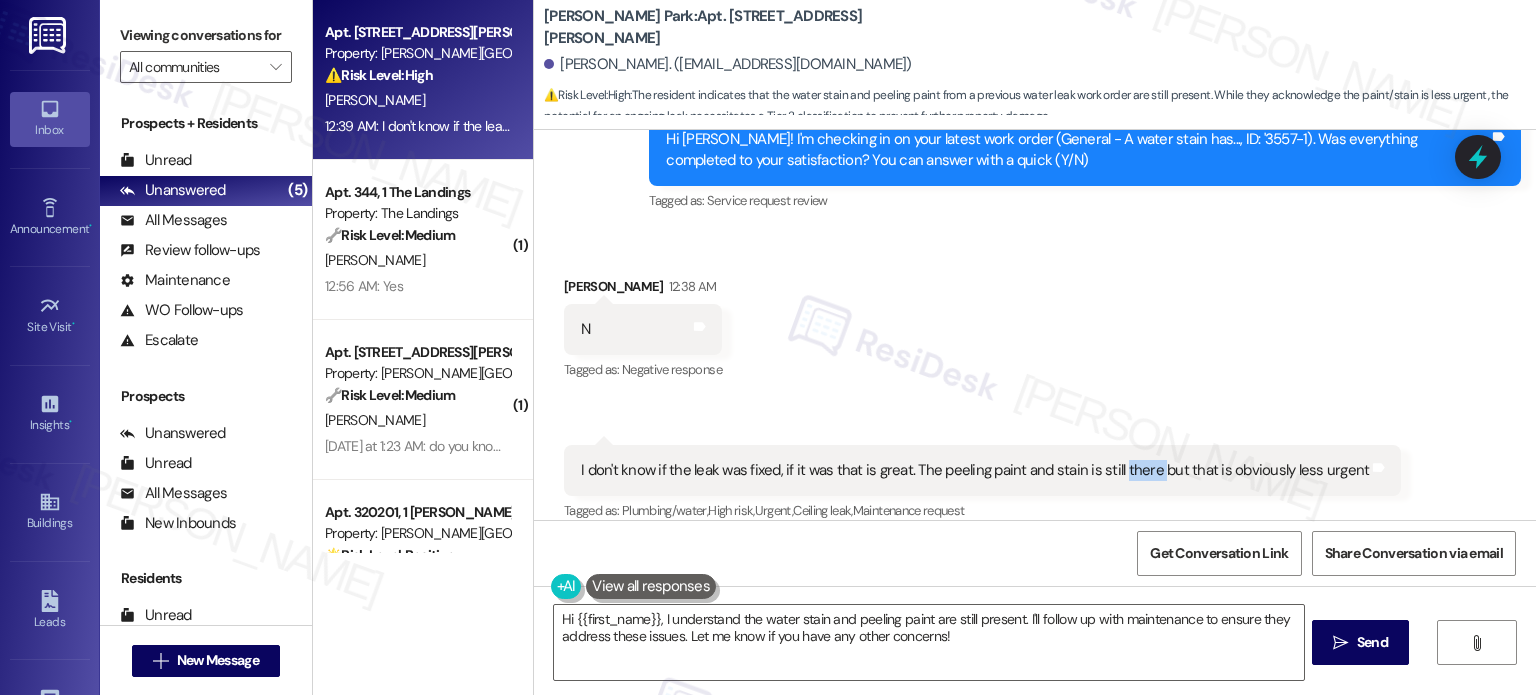 click on "I don't know if the leak was fixed, if it was that is great. The peeling paint and stain is still there but that is obviously less urgent" at bounding box center [975, 470] 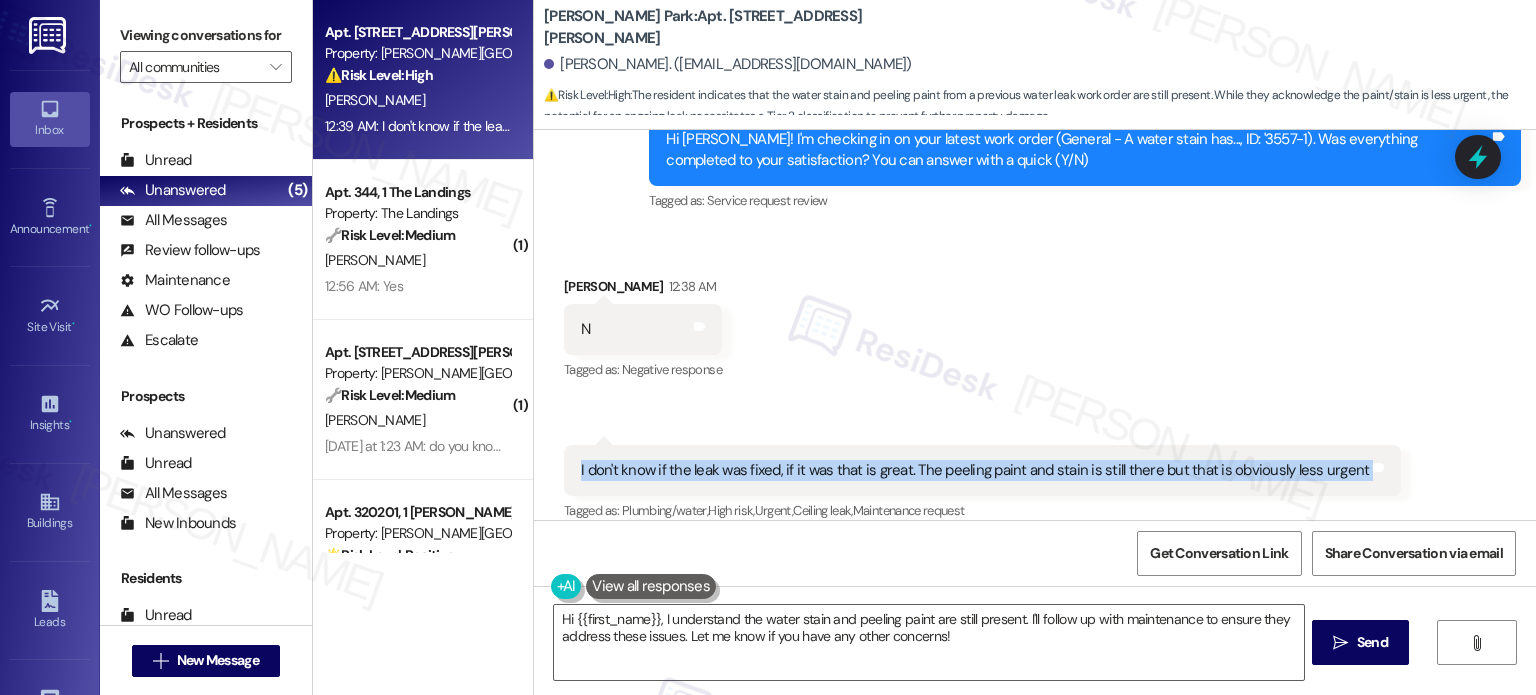 click on "I don't know if the leak was fixed, if it was that is great. The peeling paint and stain is still there but that is obviously less urgent" at bounding box center [975, 470] 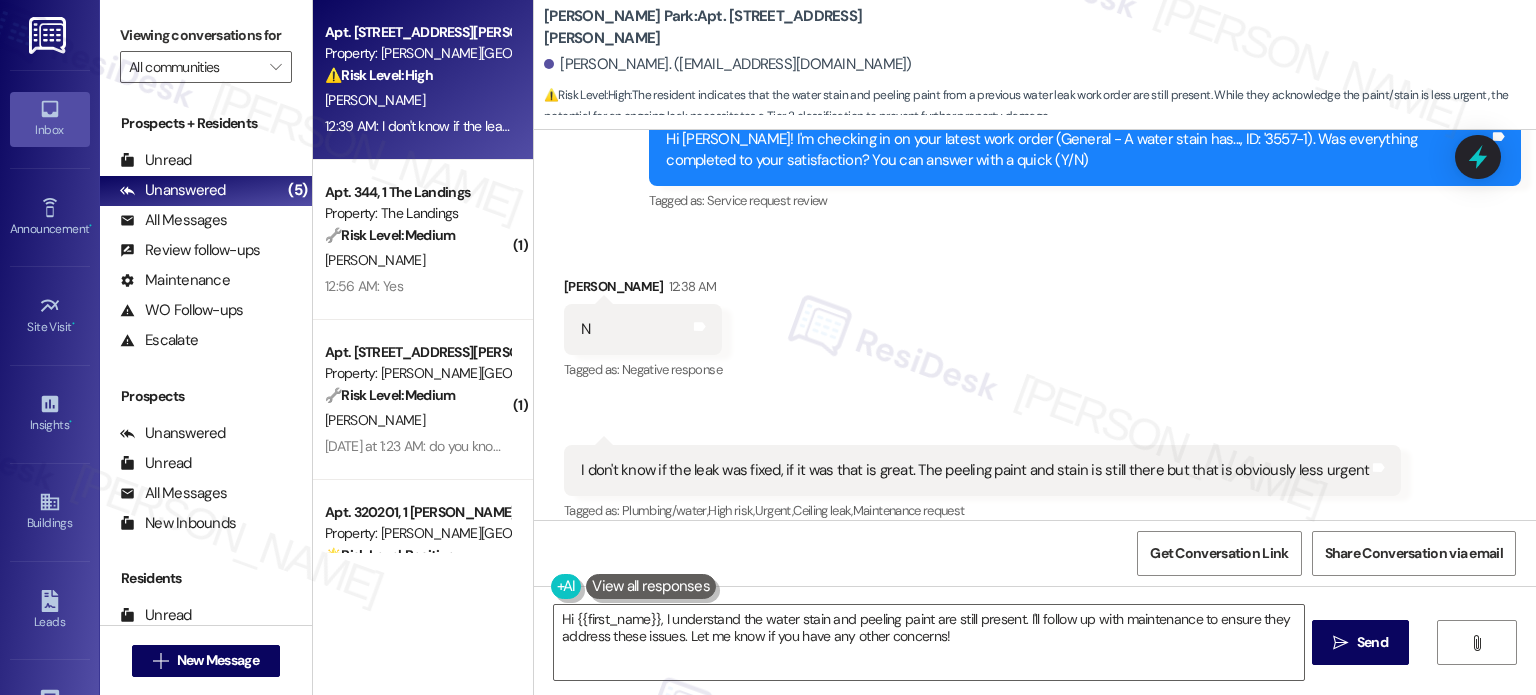 click on "Hi {{first_name}}, I understand the water stain and peeling paint are still present. I'll follow up with maintenance to ensure they address these issues. Let me know if you have any other concerns!  Send " at bounding box center (1035, 661) 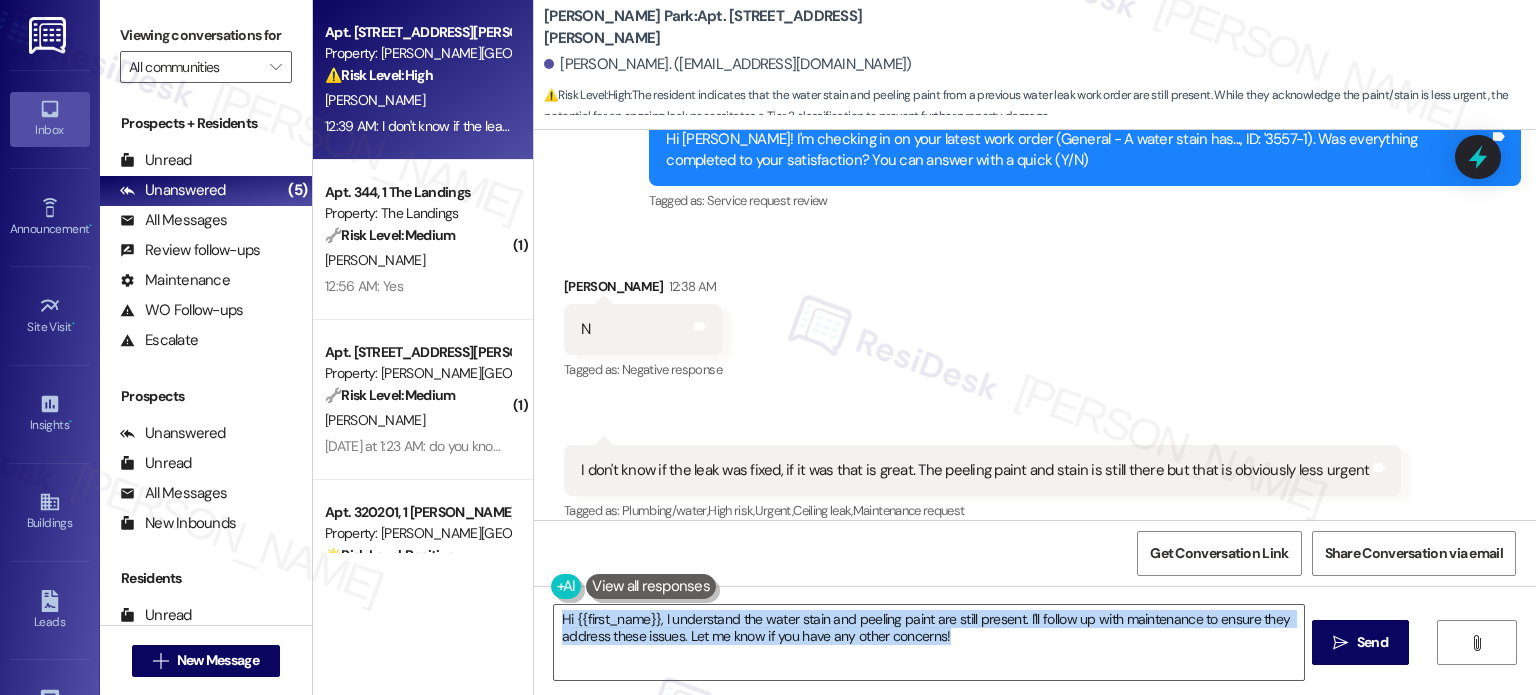 click on "Hi {{first_name}}, I understand the water stain and peeling paint are still present. I'll follow up with maintenance to ensure they address these issues. Let me know if you have any other concerns!  Send " at bounding box center [1035, 661] 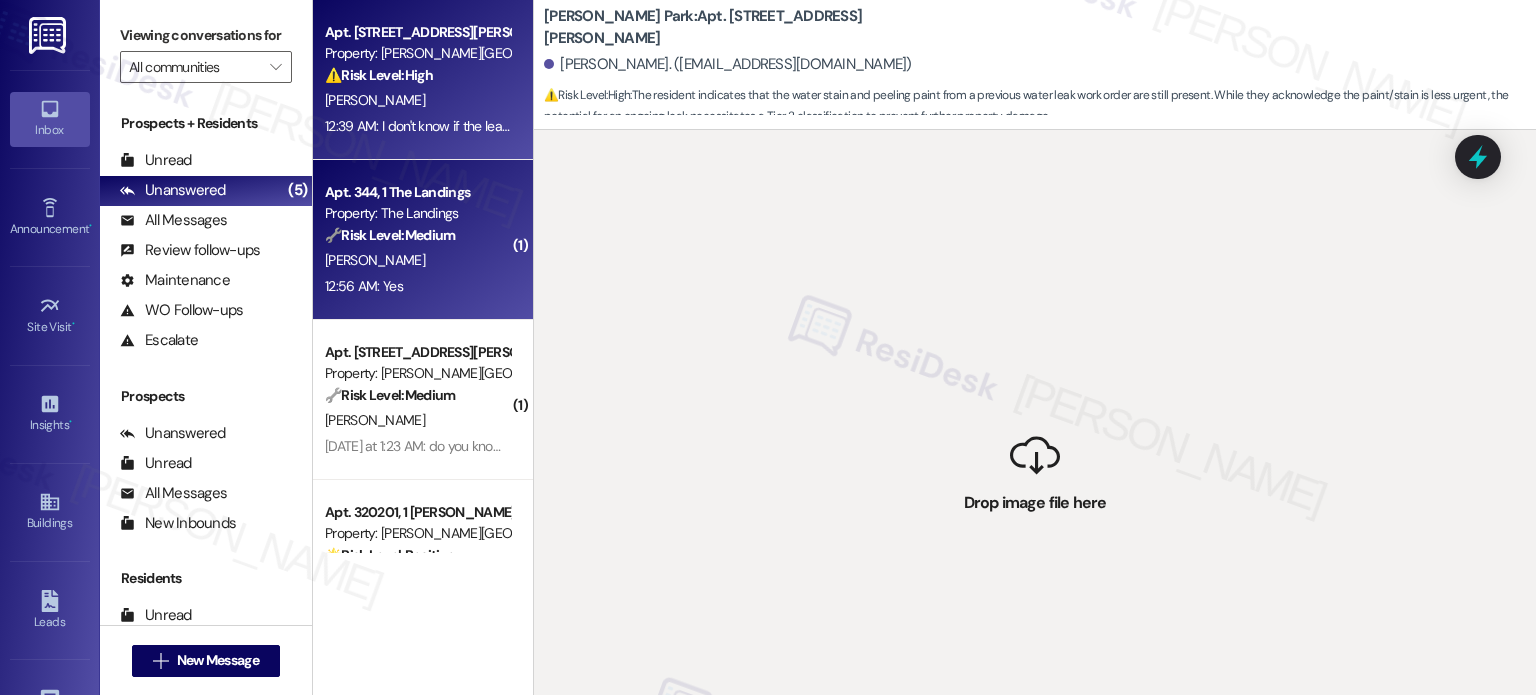 click on "[PERSON_NAME]" at bounding box center [417, 260] 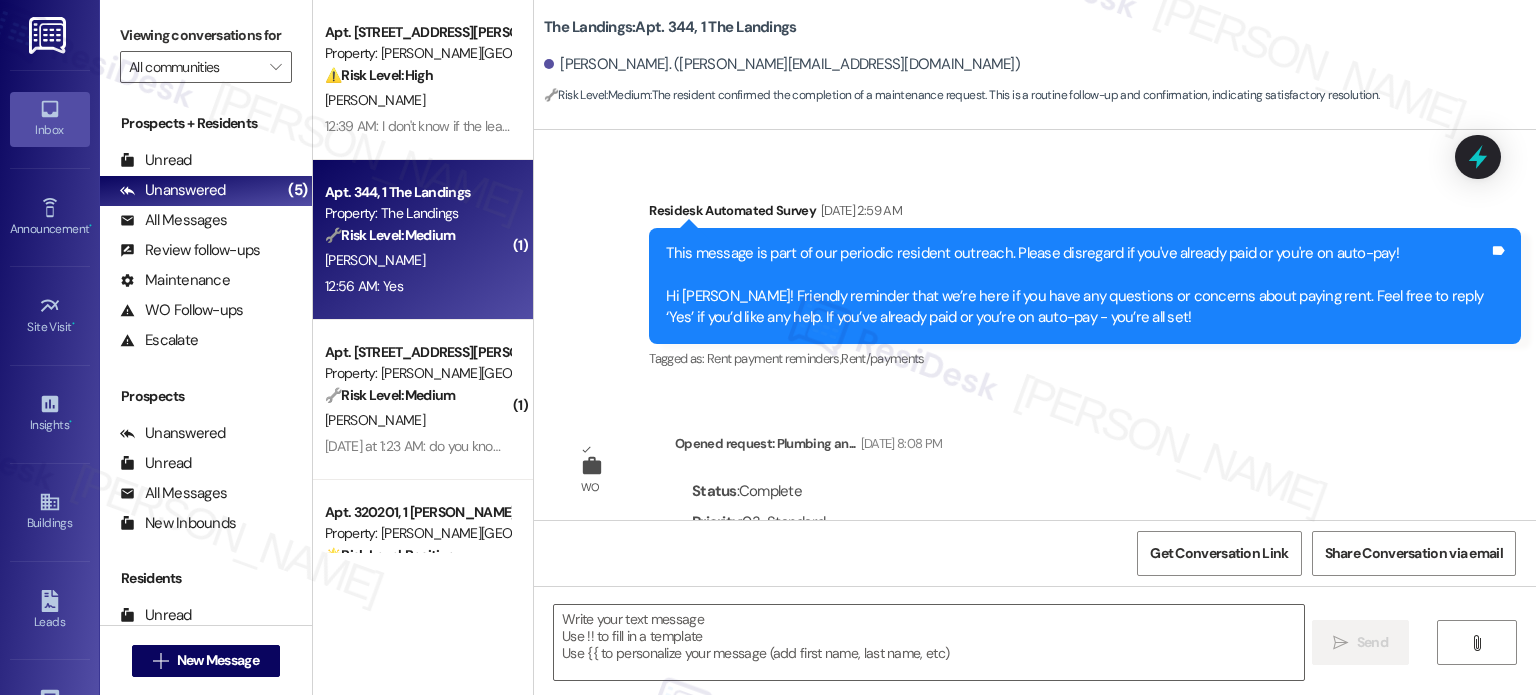 type on "Fetching suggested responses. Please feel free to read through the conversation in the meantime." 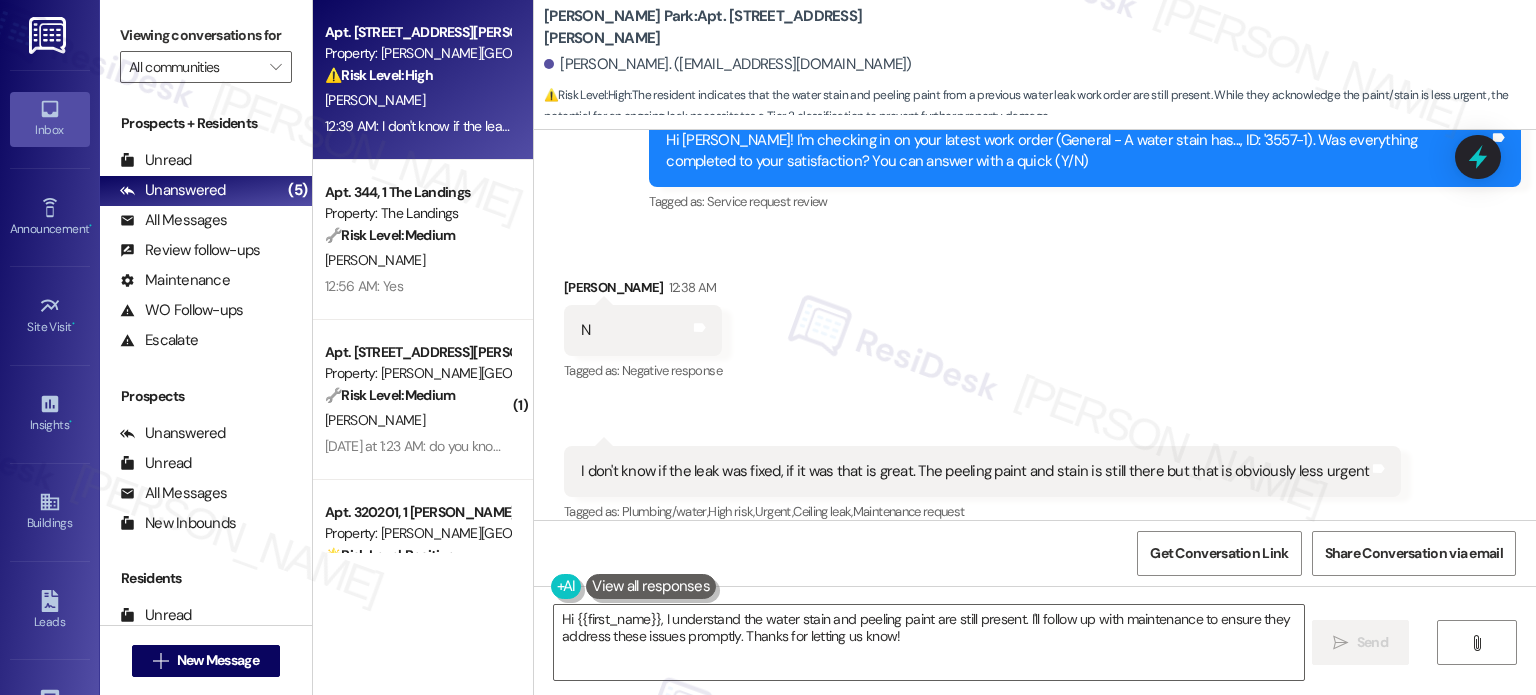 scroll, scrollTop: 2724, scrollLeft: 0, axis: vertical 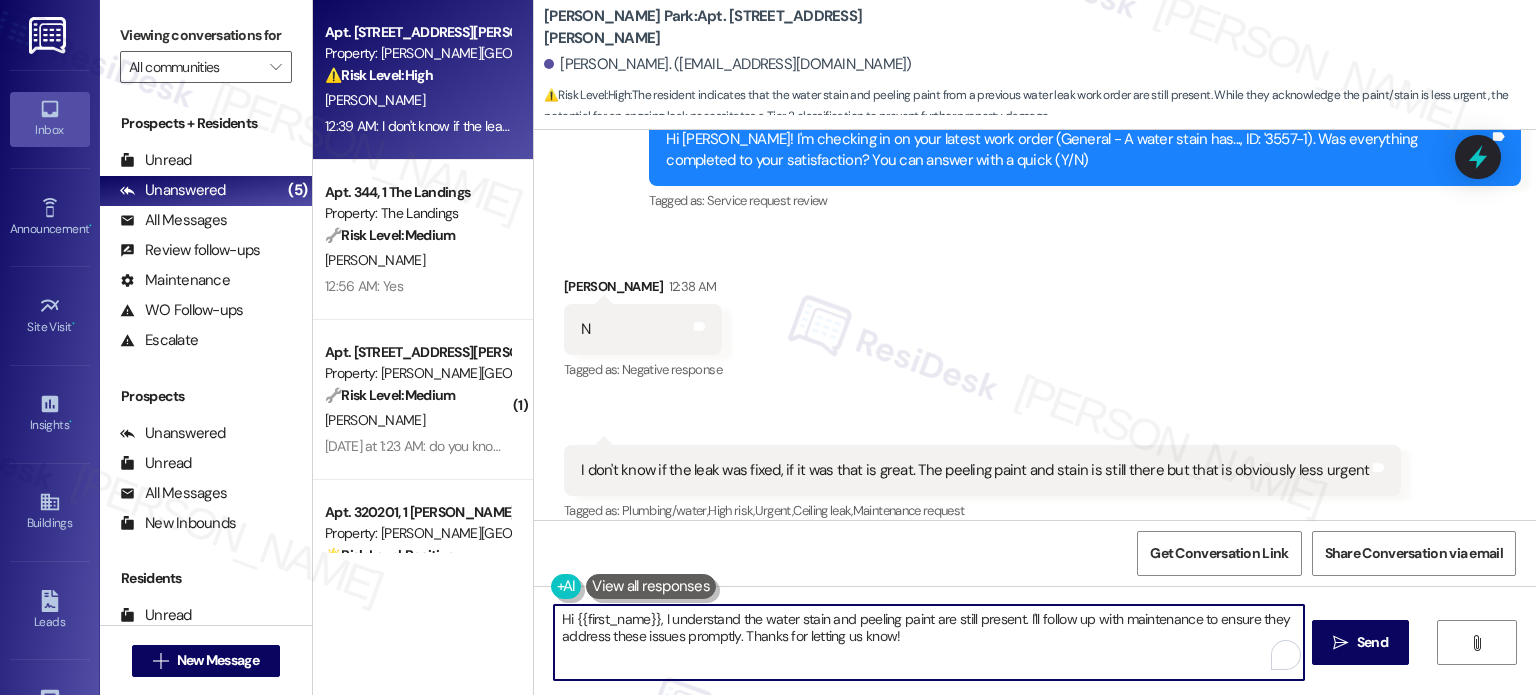 click on "Hi {{first_name}}, I understand the water stain and peeling paint are still present. I'll follow up with maintenance to ensure they address these issues promptly. Thanks for letting us know!" at bounding box center [928, 642] 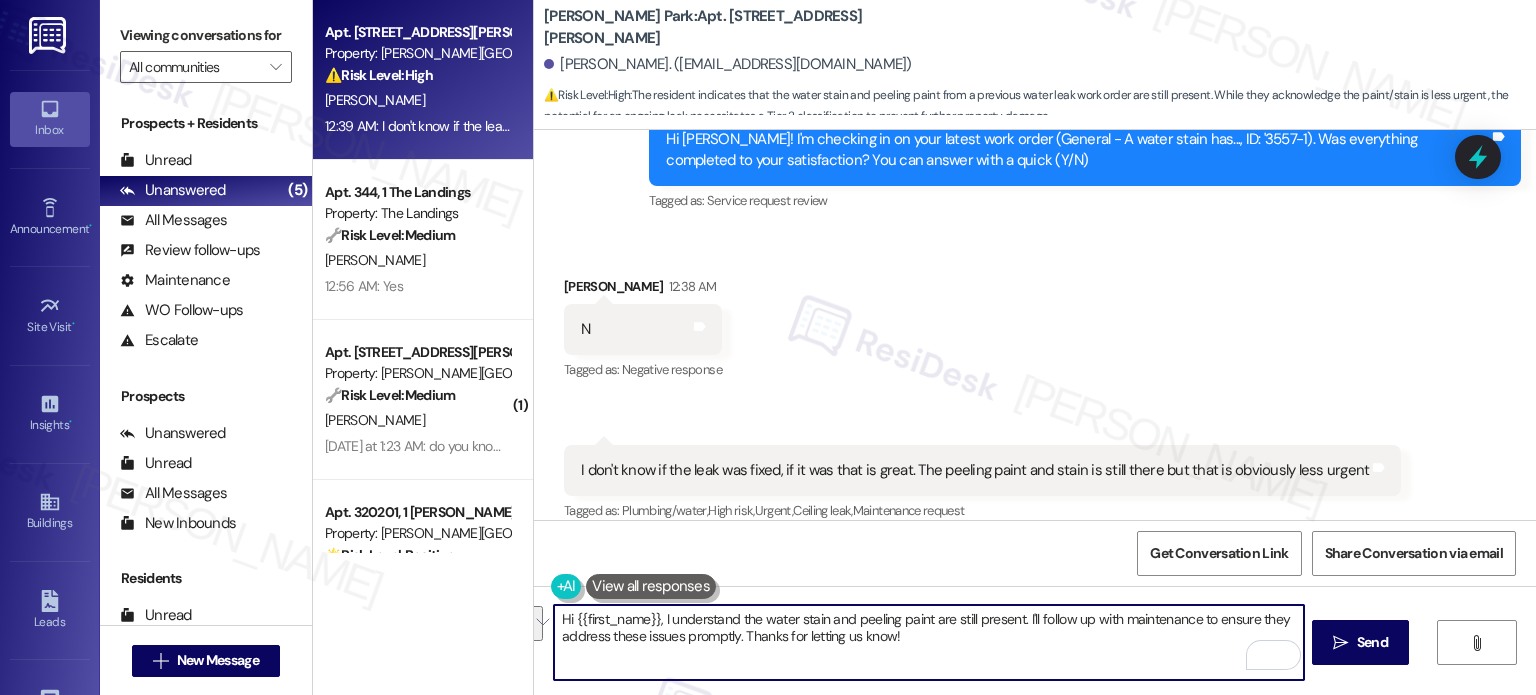 click on "Hi {{first_name}}, I understand the water stain and peeling paint are still present. I'll follow up with maintenance to ensure they address these issues promptly. Thanks for letting us know!" at bounding box center [928, 642] 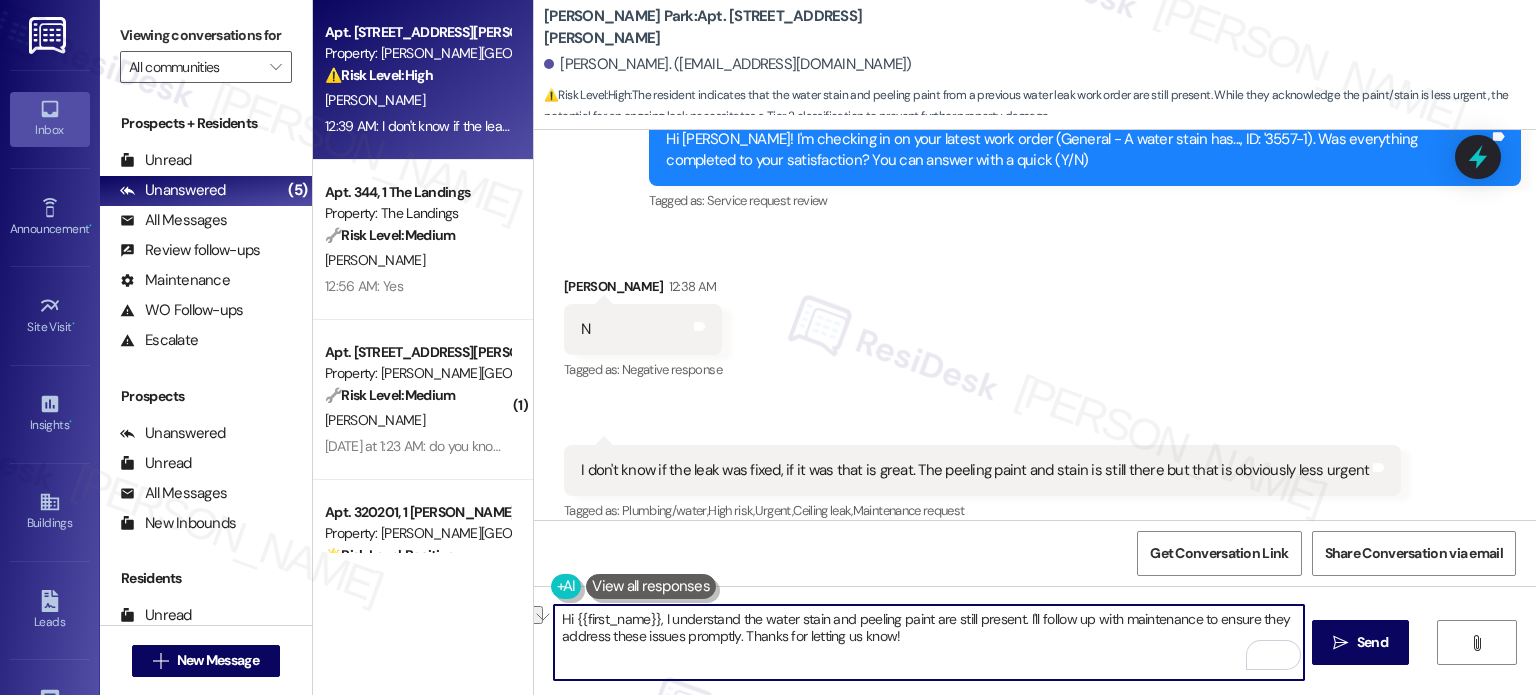 drag, startPoint x: 655, startPoint y: 621, endPoint x: 521, endPoint y: 623, distance: 134.01492 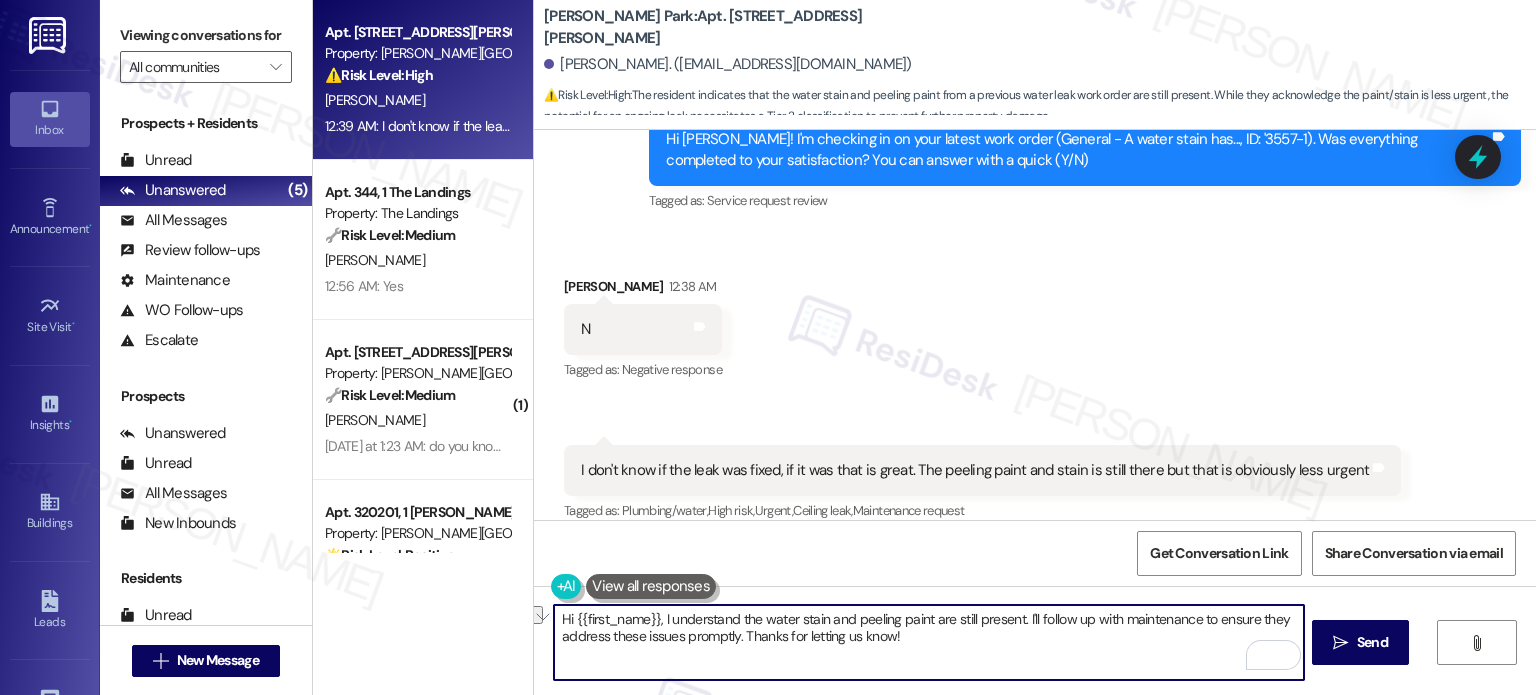click on "Hi {{first_name}}, I understand the water stain and peeling paint are still present. I'll follow up with maintenance to ensure they address these issues promptly. Thanks for letting us know!  Send " at bounding box center (1035, 661) 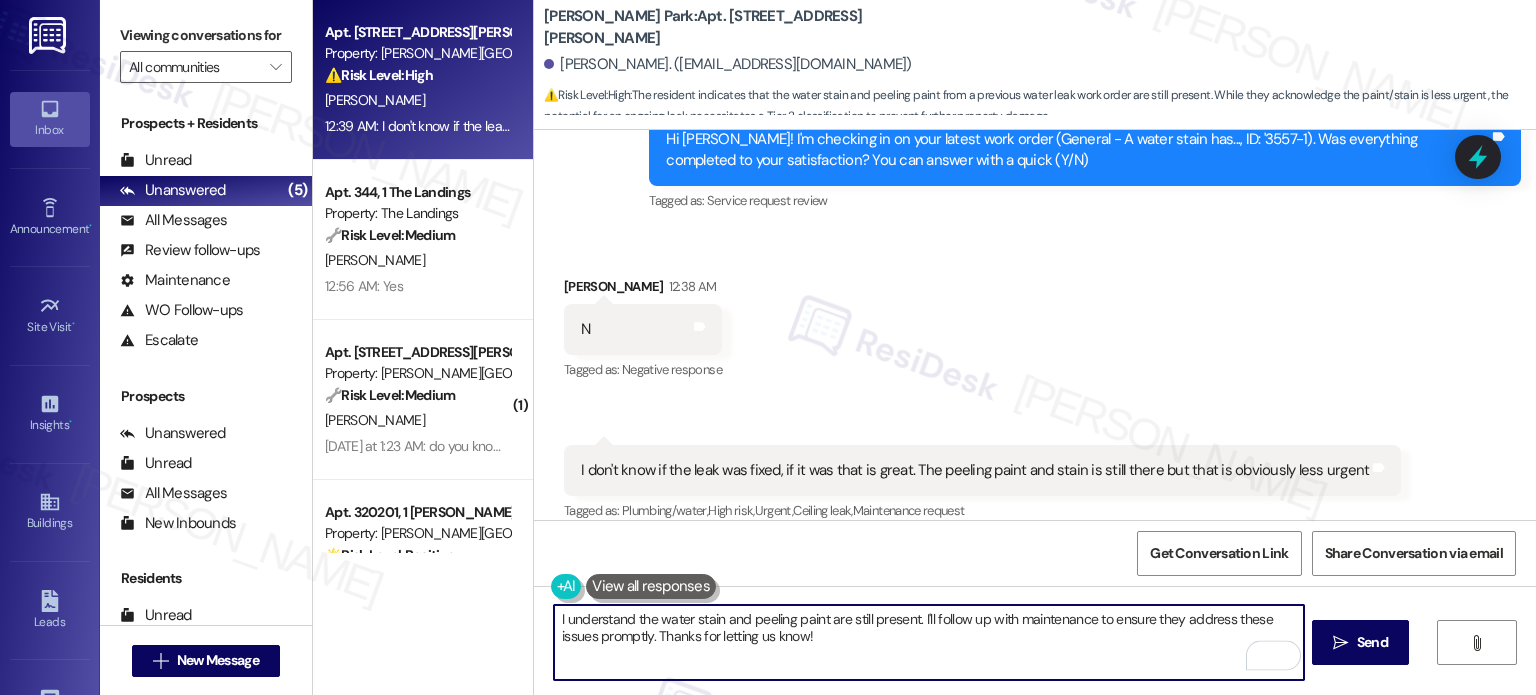 click on "I understand the water stain and peeling paint are still present. I'll follow up with maintenance to ensure they address these issues promptly. Thanks for letting us know!" at bounding box center (928, 642) 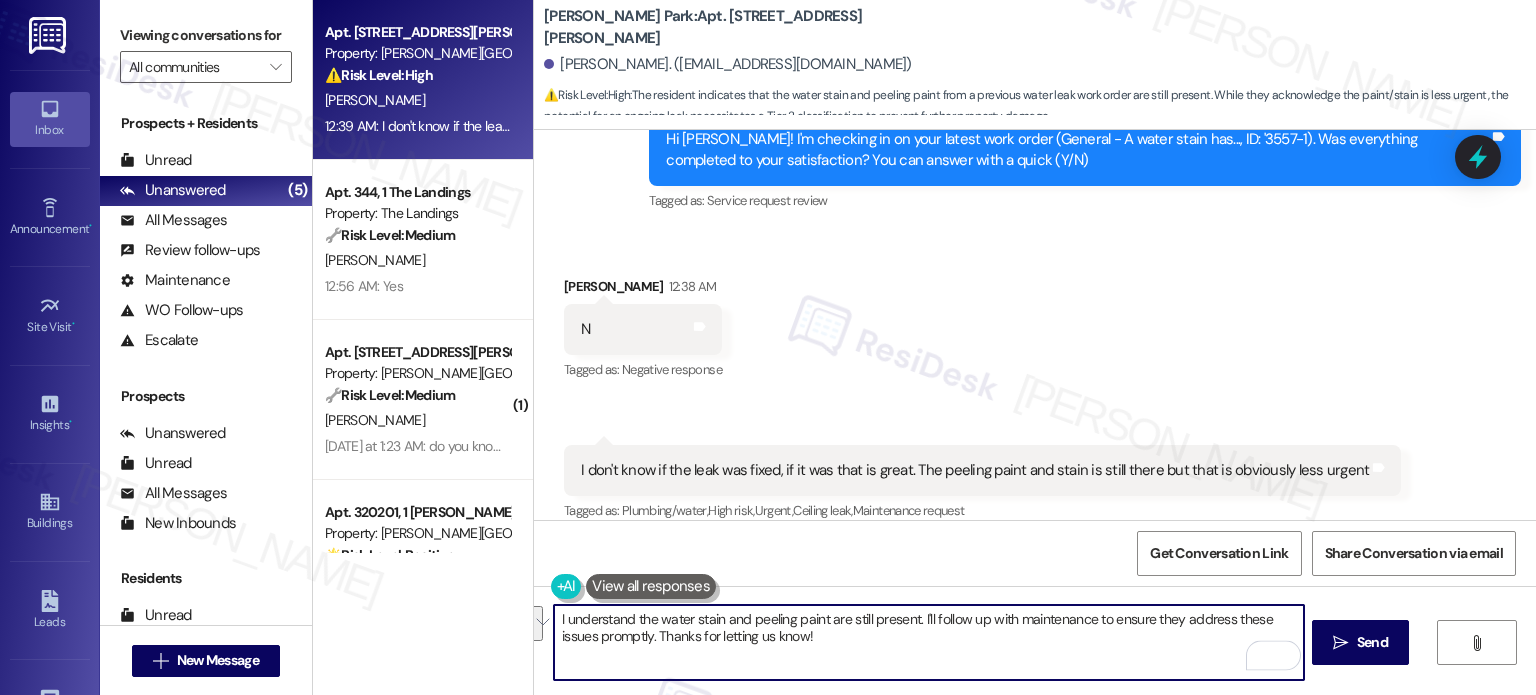 drag, startPoint x: 909, startPoint y: 621, endPoint x: 932, endPoint y: 655, distance: 41.04875 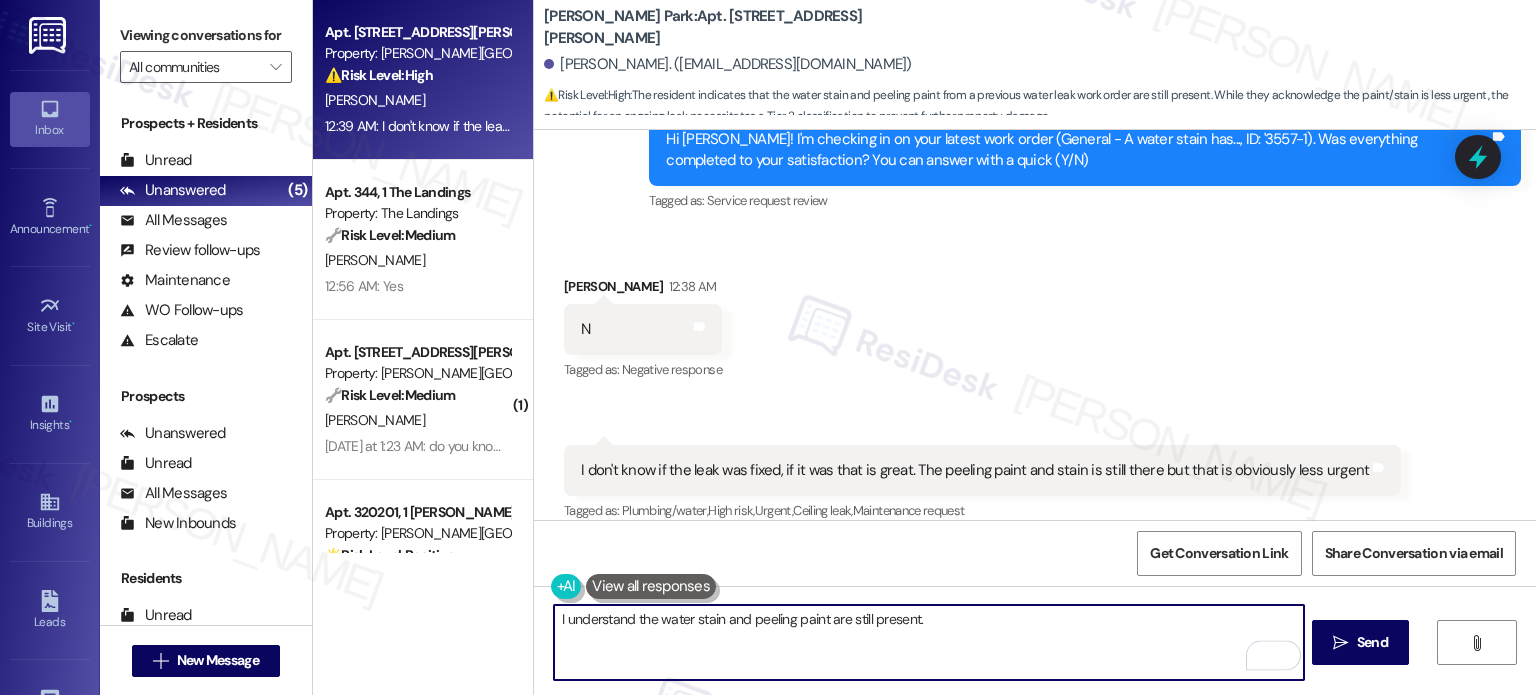 paste on "An outside vendor has been notified about the situation. A painter will be reaching out to you directly to schedule a date for the repair. Let us know if you have any questions in the meantime!" 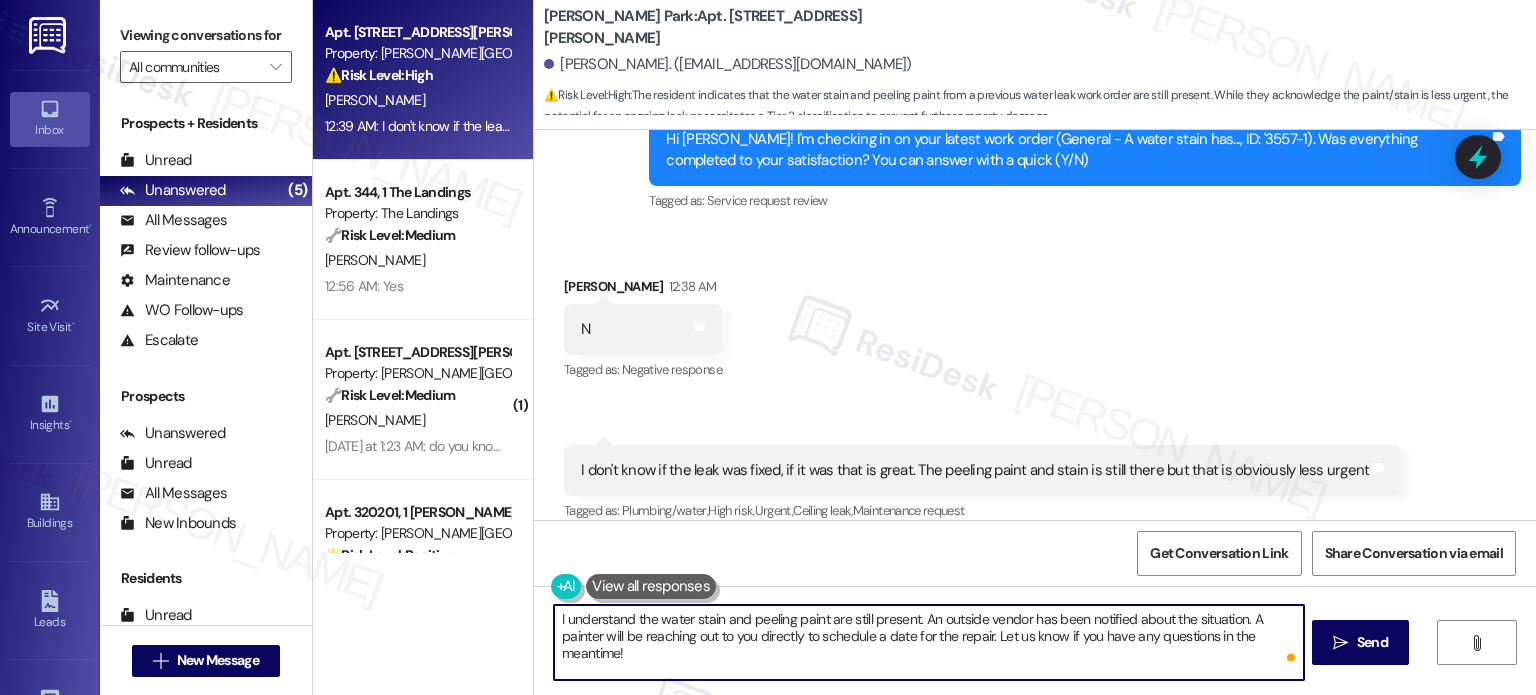 click on "I understand the water stain and peeling paint are still present. An outside vendor has been notified about the situation. A painter will be reaching out to you directly to schedule a date for the repair. Let us know if you have any questions in the meantime!" at bounding box center [928, 642] 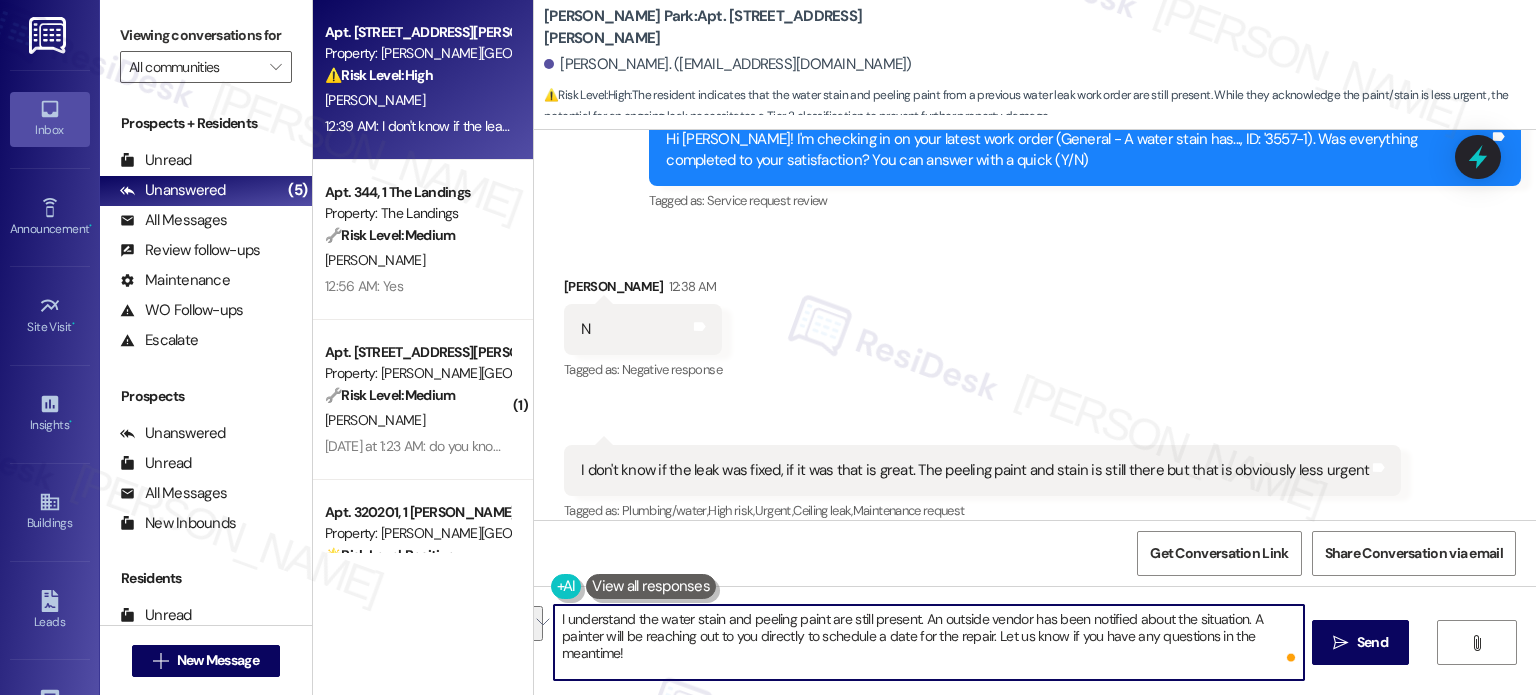 drag, startPoint x: 986, startPoint y: 637, endPoint x: 1011, endPoint y: 668, distance: 39.824615 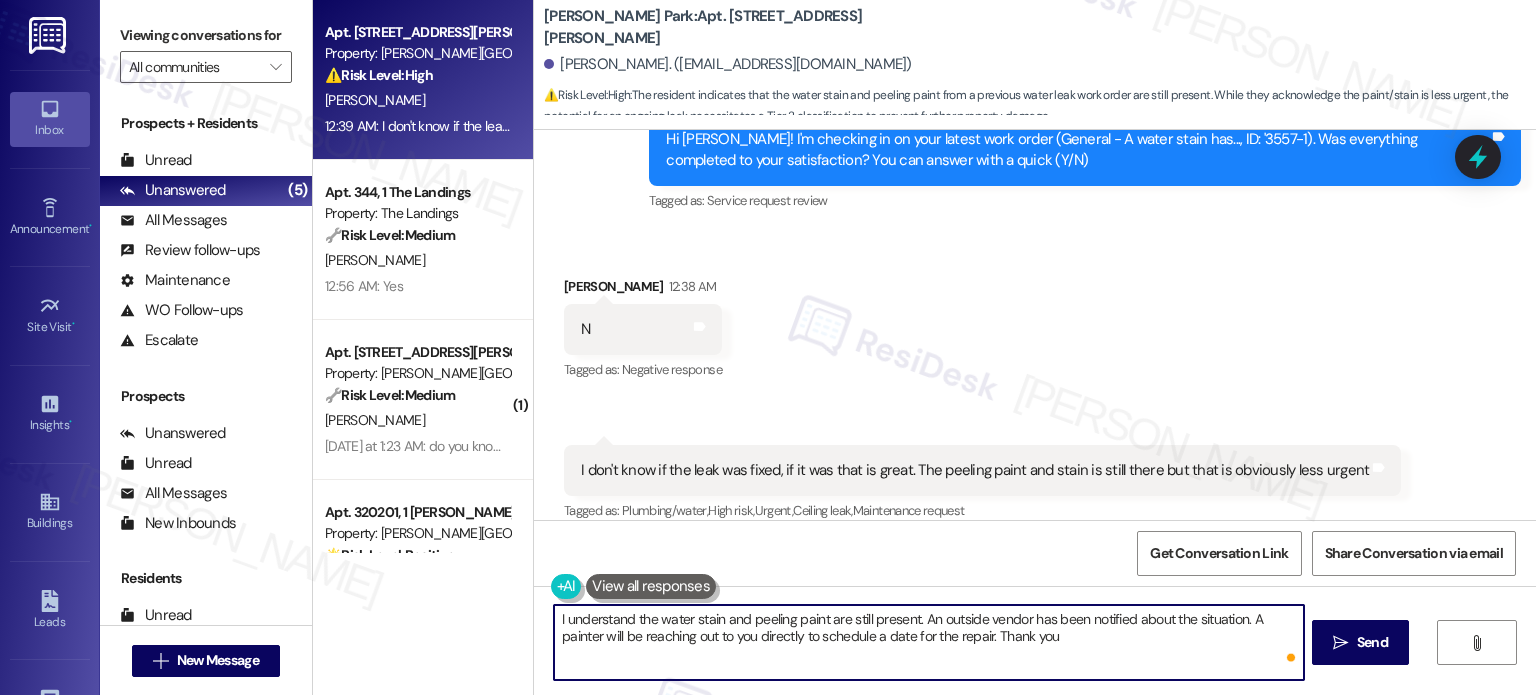 type on "I understand the water stain and peeling paint are still present. An outside vendor has been notified about the situation. A painter will be reaching out to you directly to schedule a date for the repair. Thank you!" 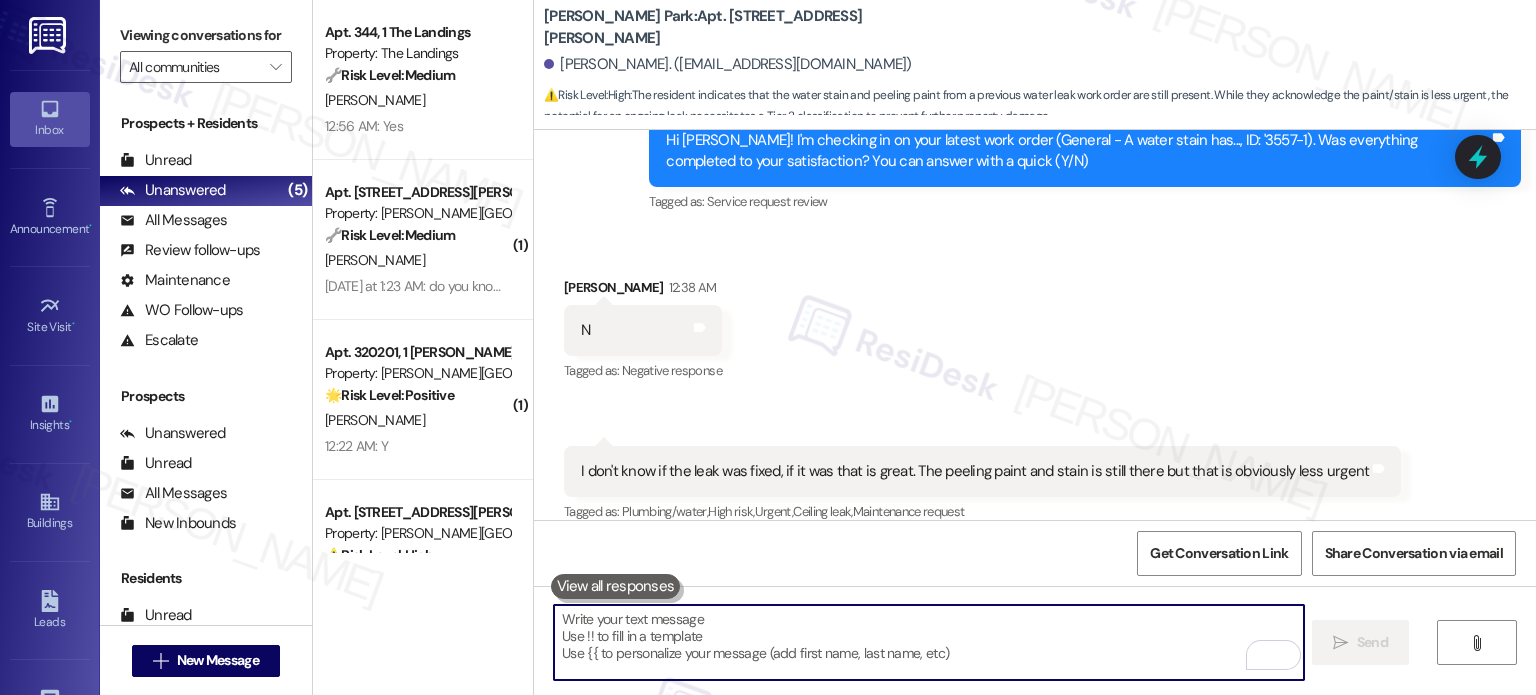 scroll, scrollTop: 2884, scrollLeft: 0, axis: vertical 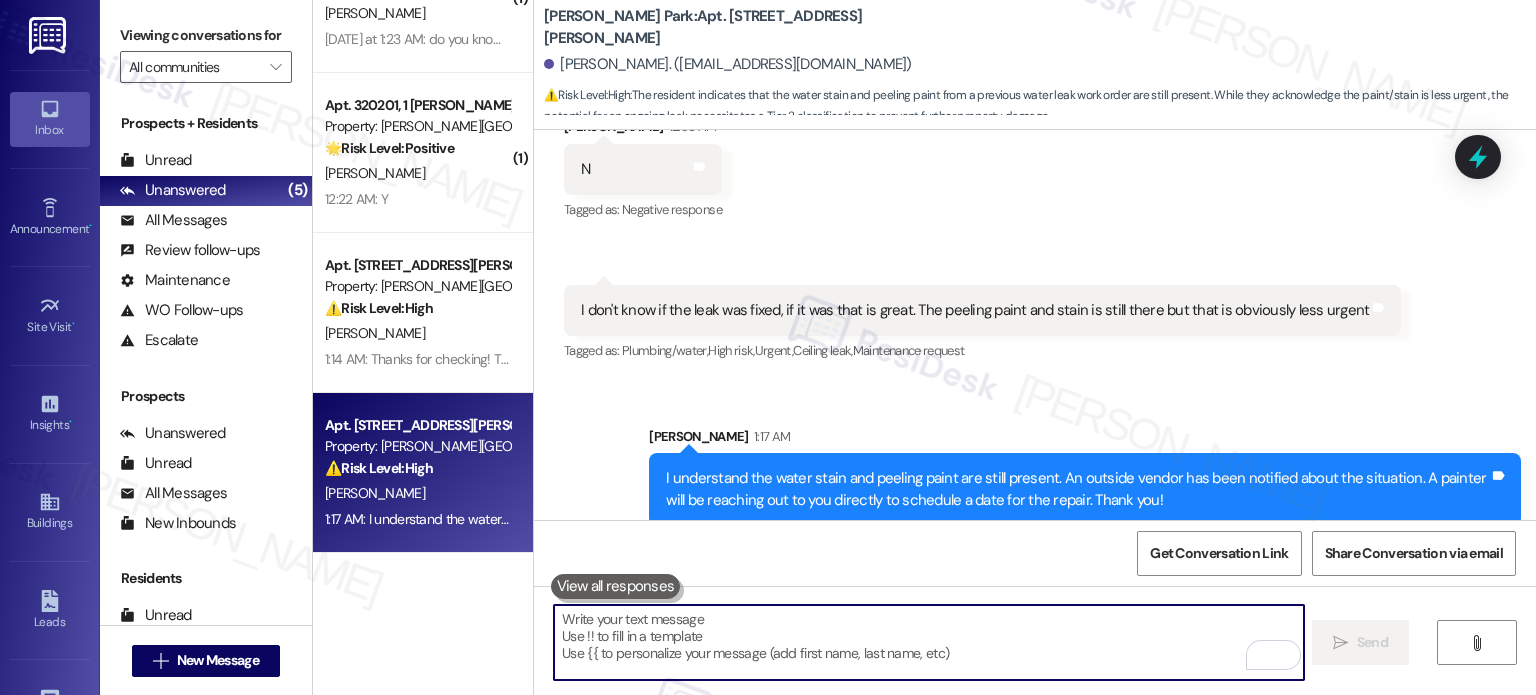 type 